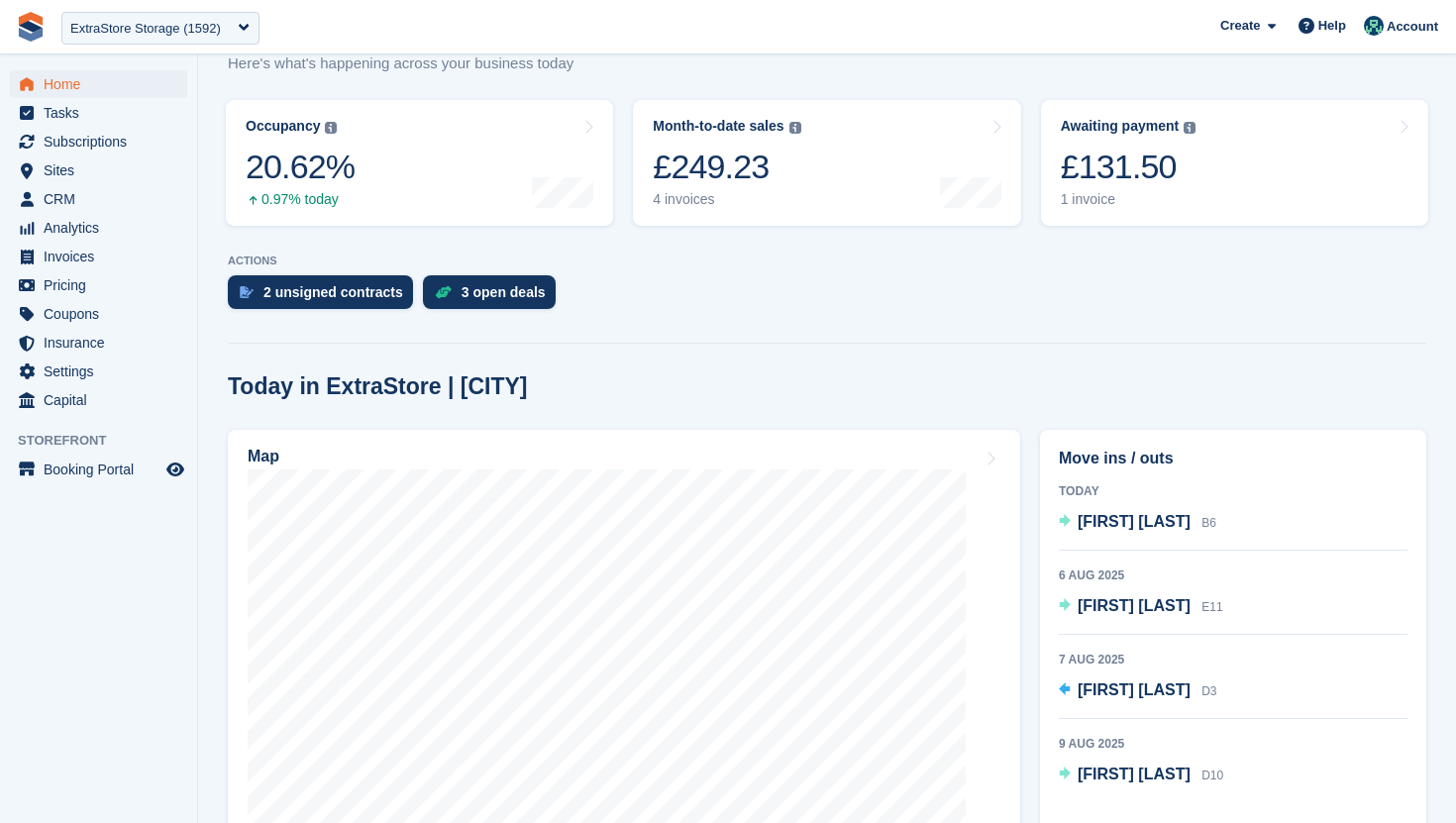 scroll, scrollTop: 0, scrollLeft: 0, axis: both 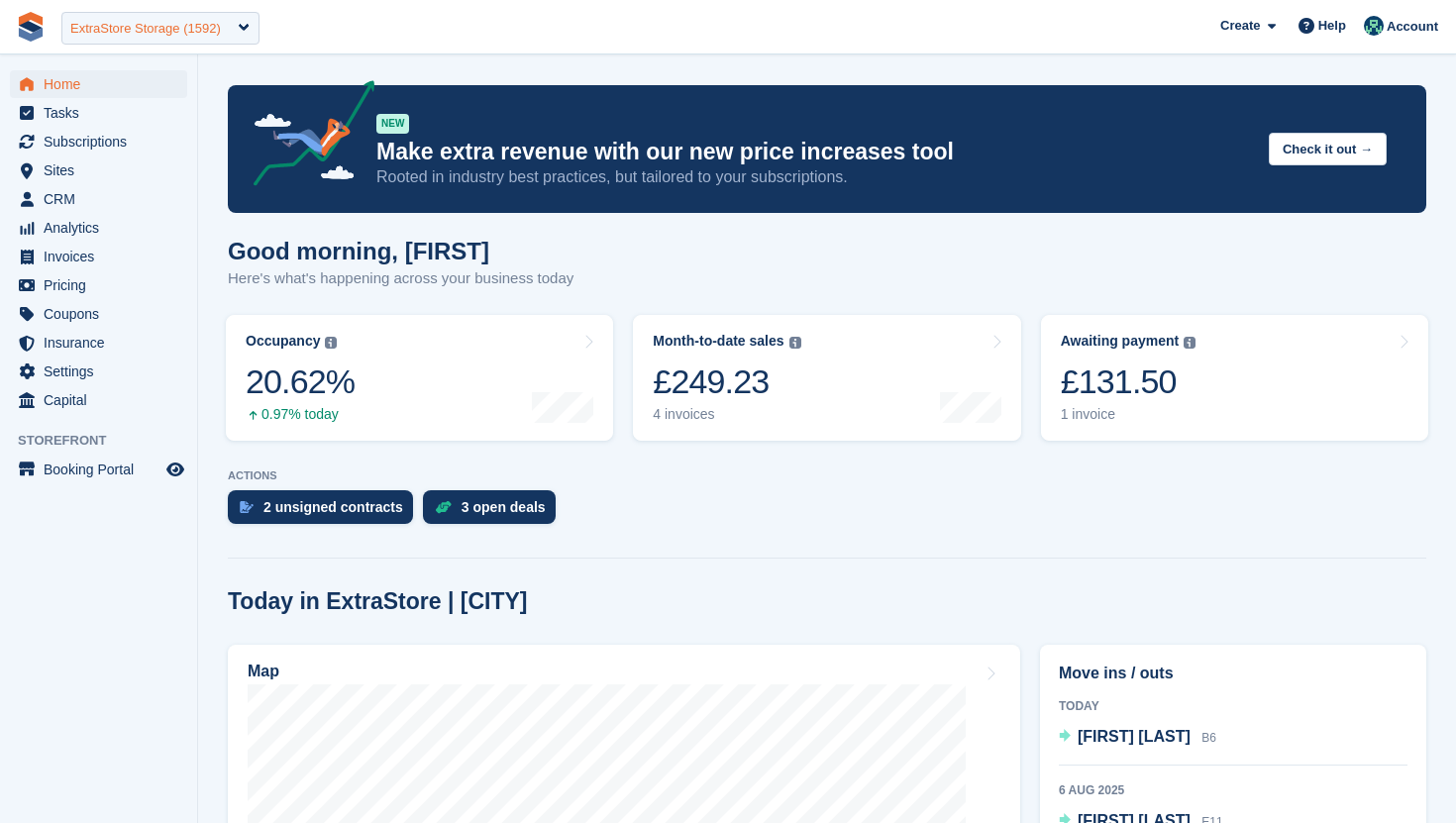 click on "ExtraStore Storage (1592)" at bounding box center (146, 29) 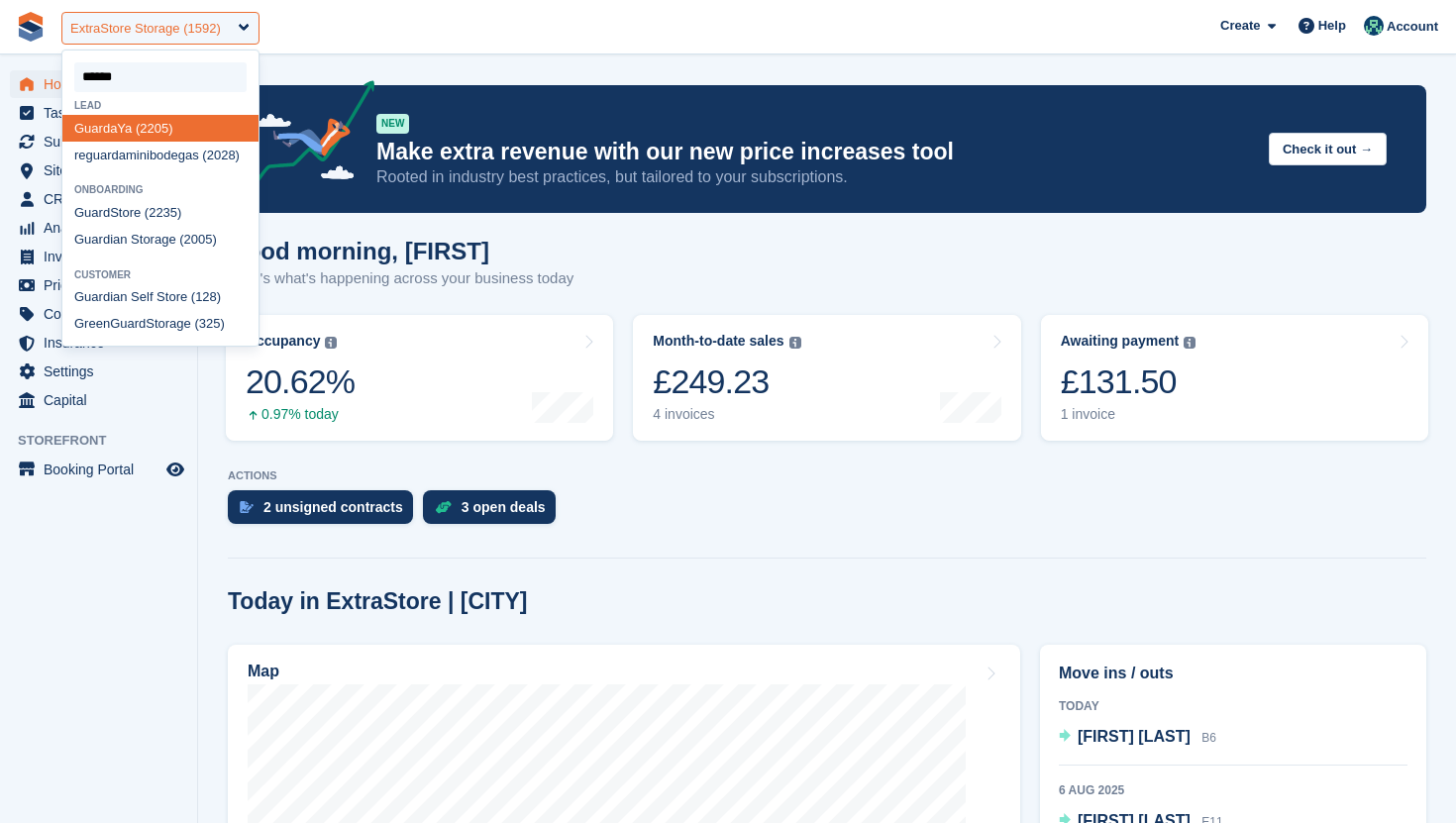 type on "*******" 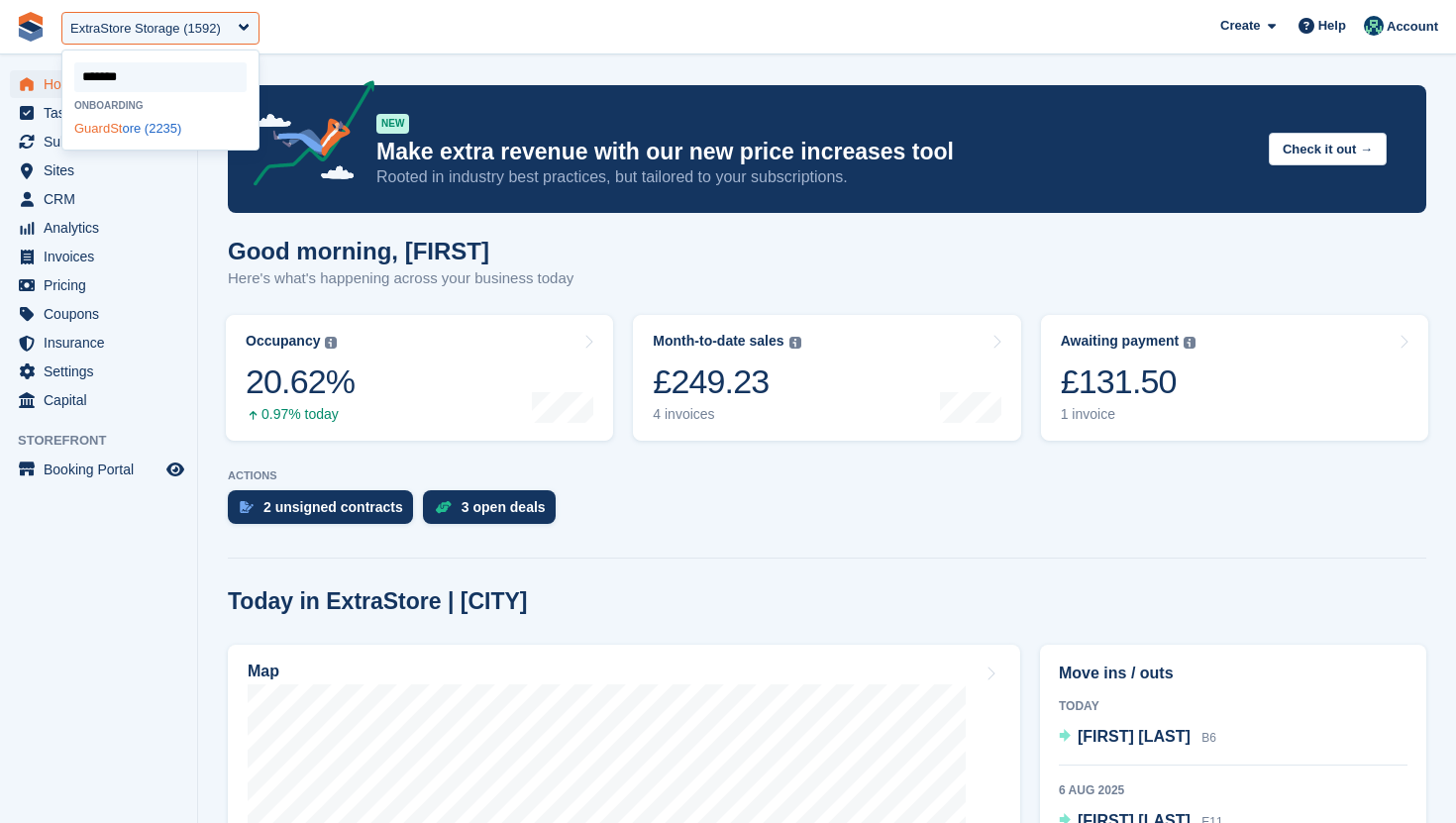 click on "GuardSt" 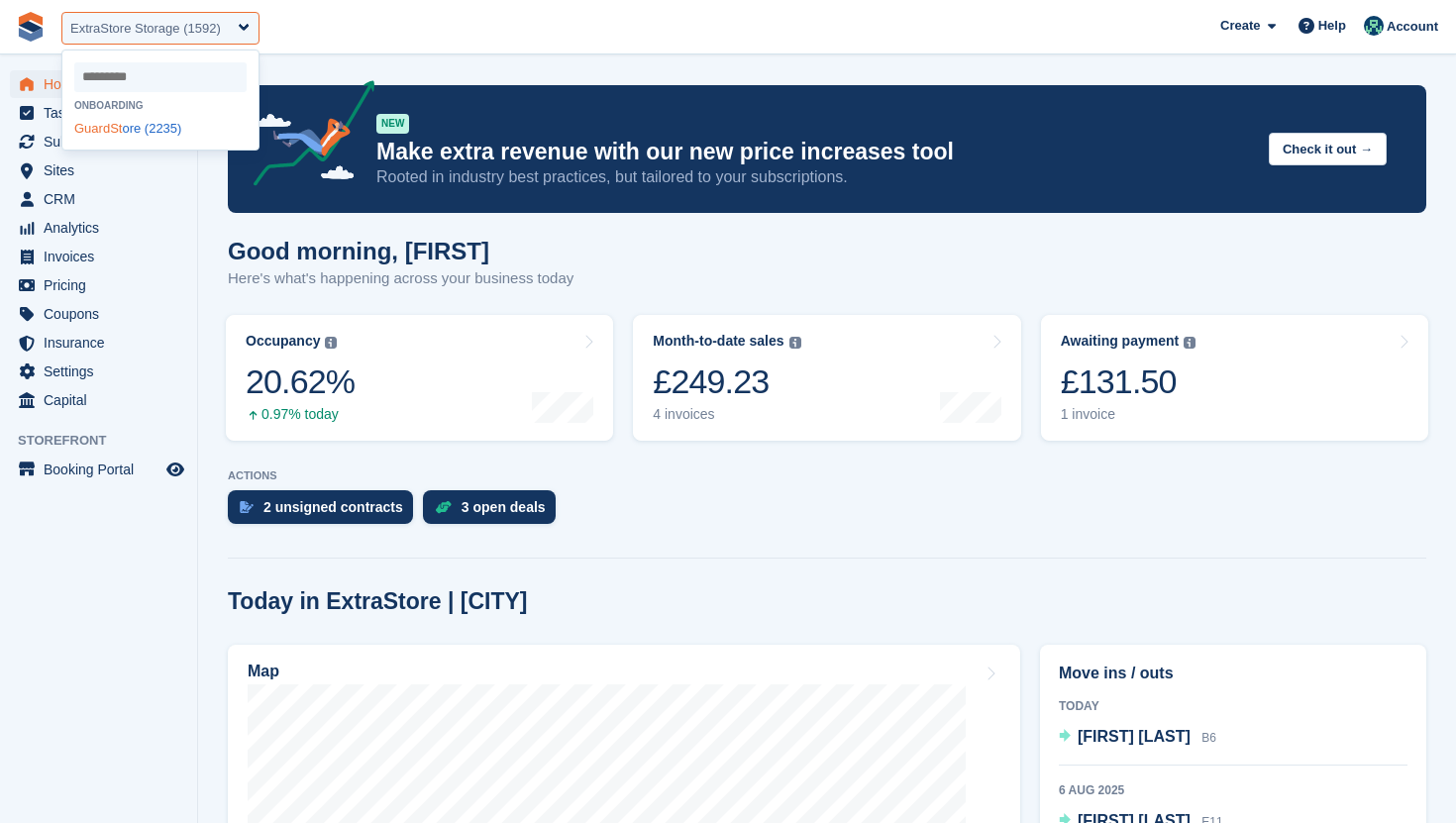 select on "****" 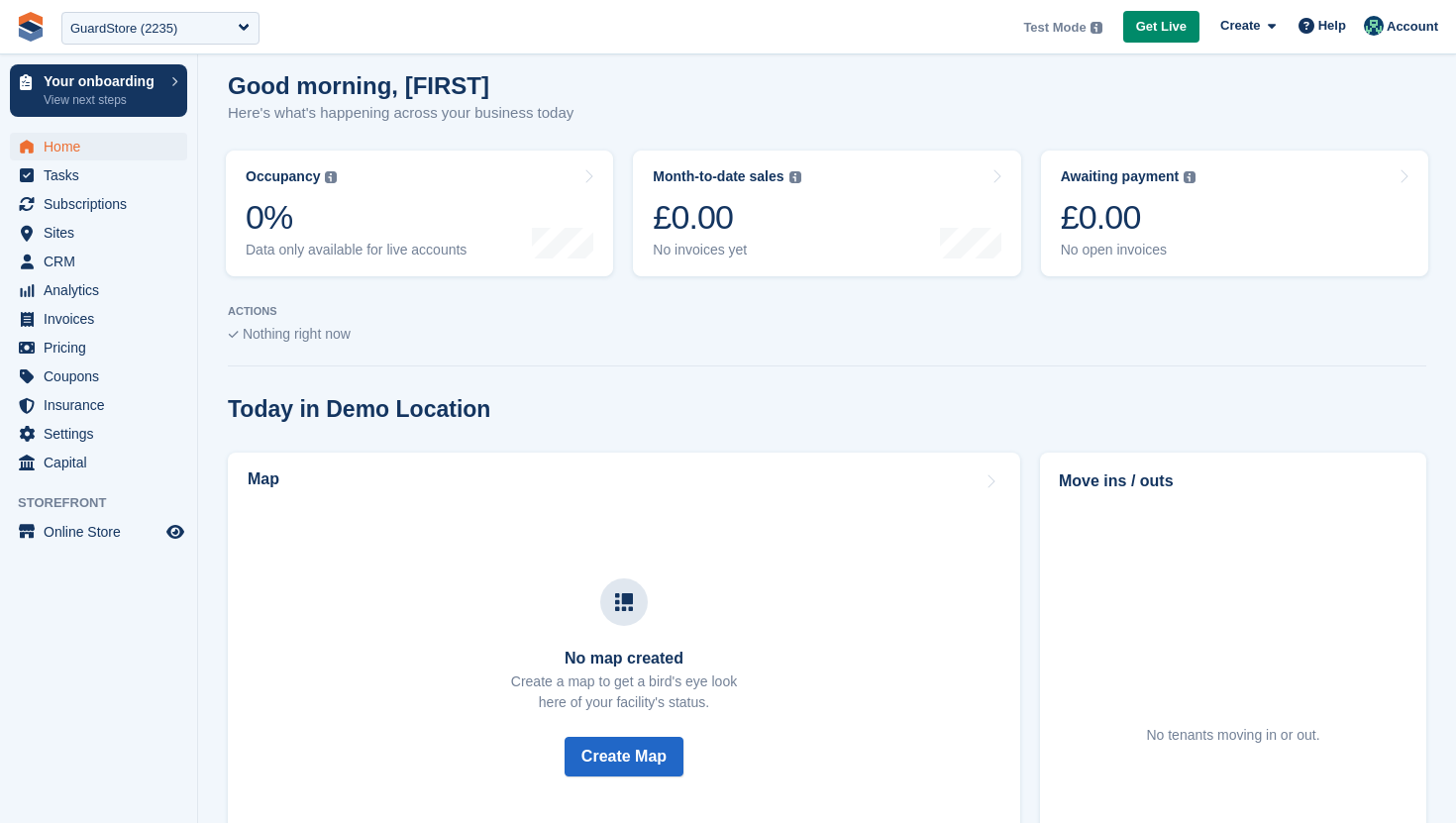 scroll, scrollTop: 228, scrollLeft: 0, axis: vertical 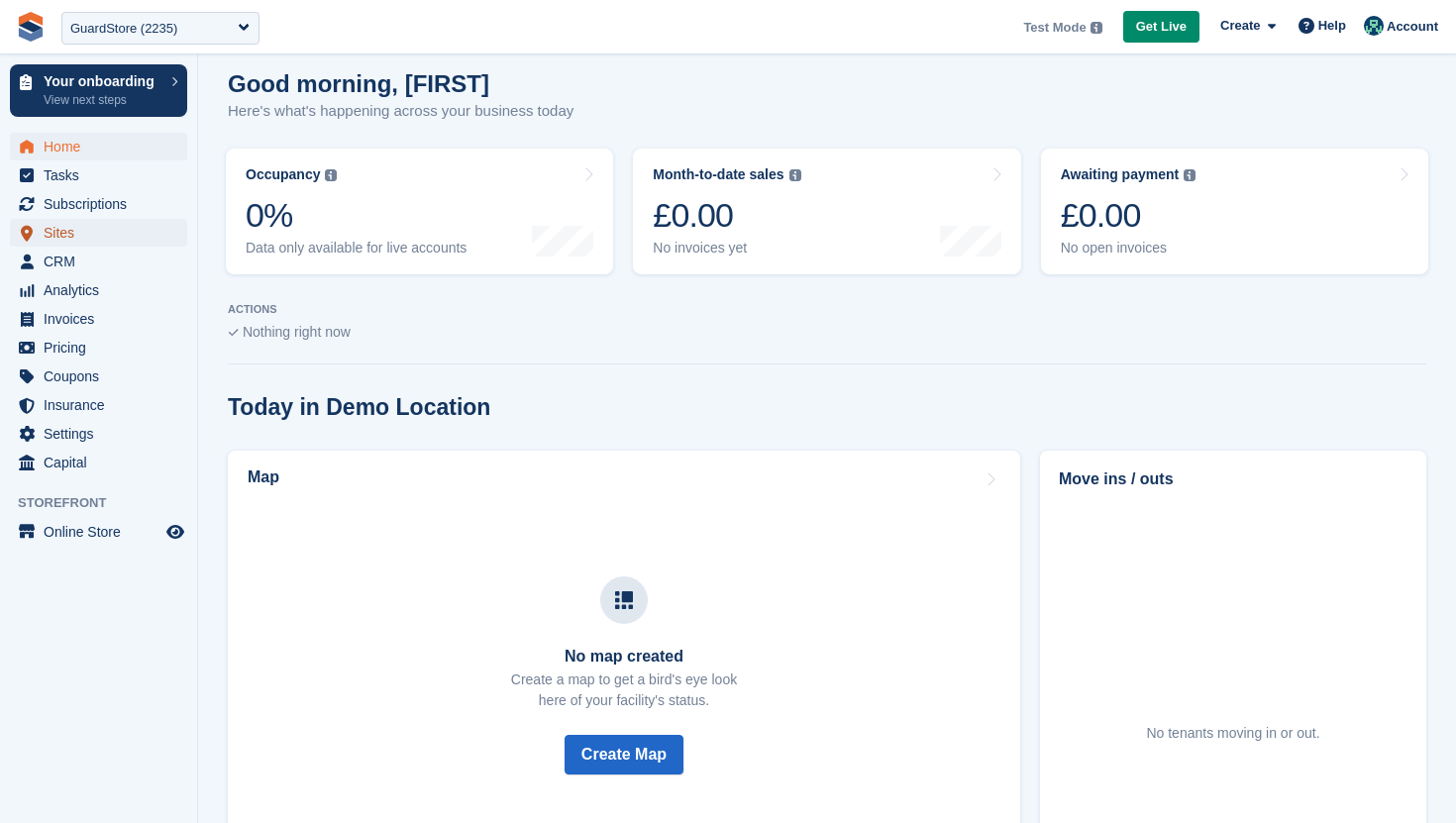 click on "Sites" at bounding box center (103, 233) 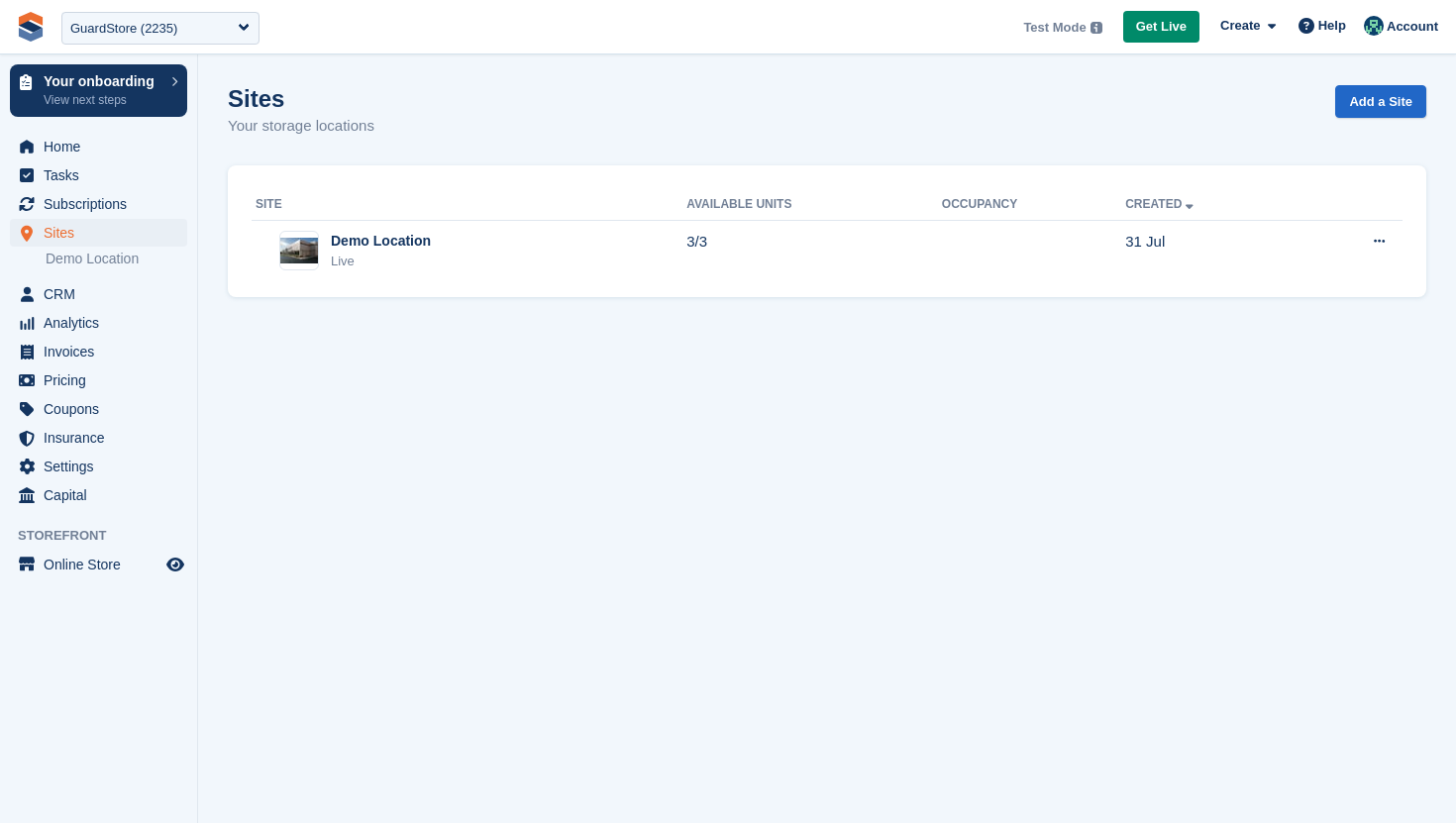 scroll, scrollTop: 0, scrollLeft: 0, axis: both 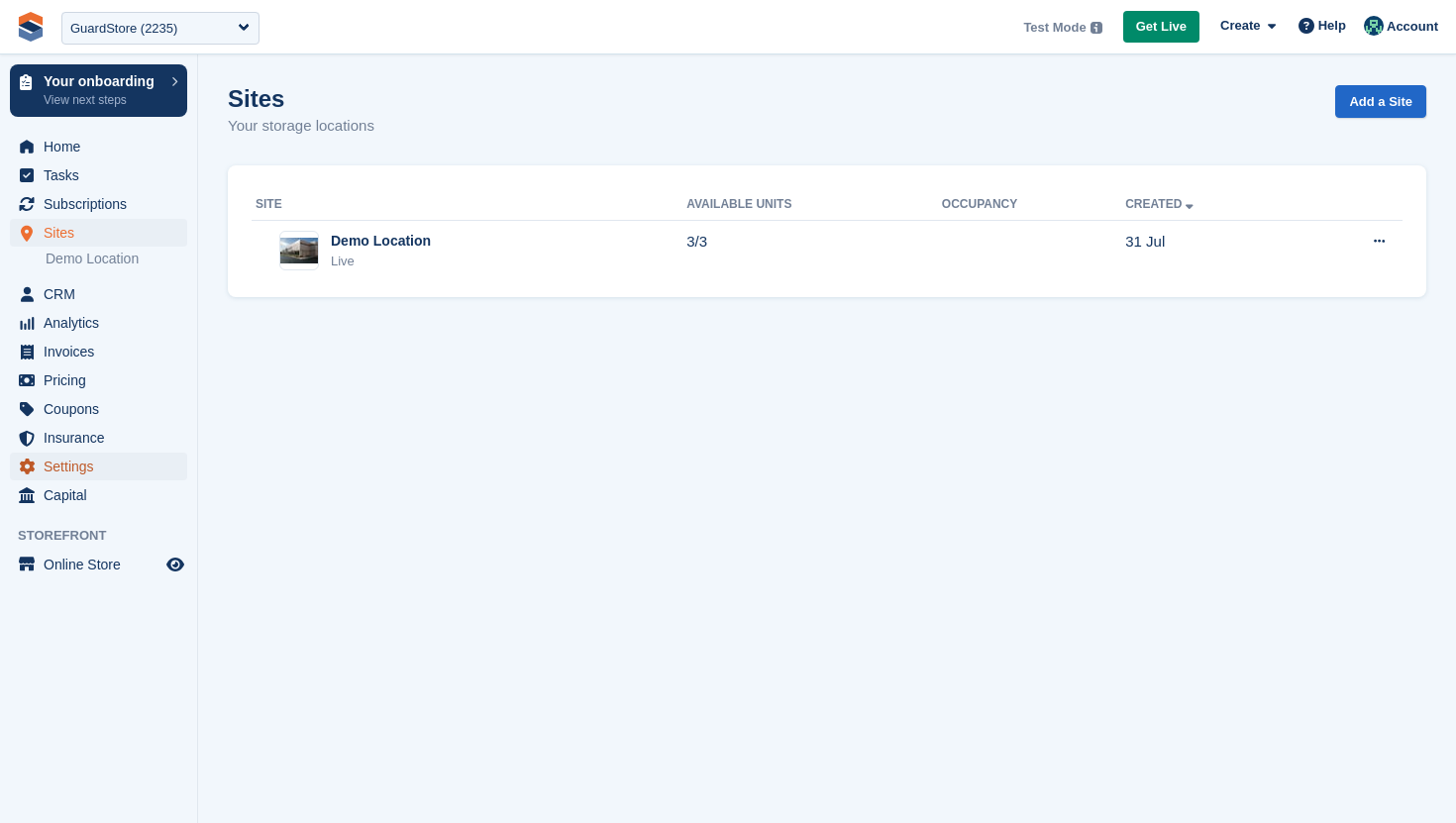 click on "Settings" at bounding box center (103, 466) 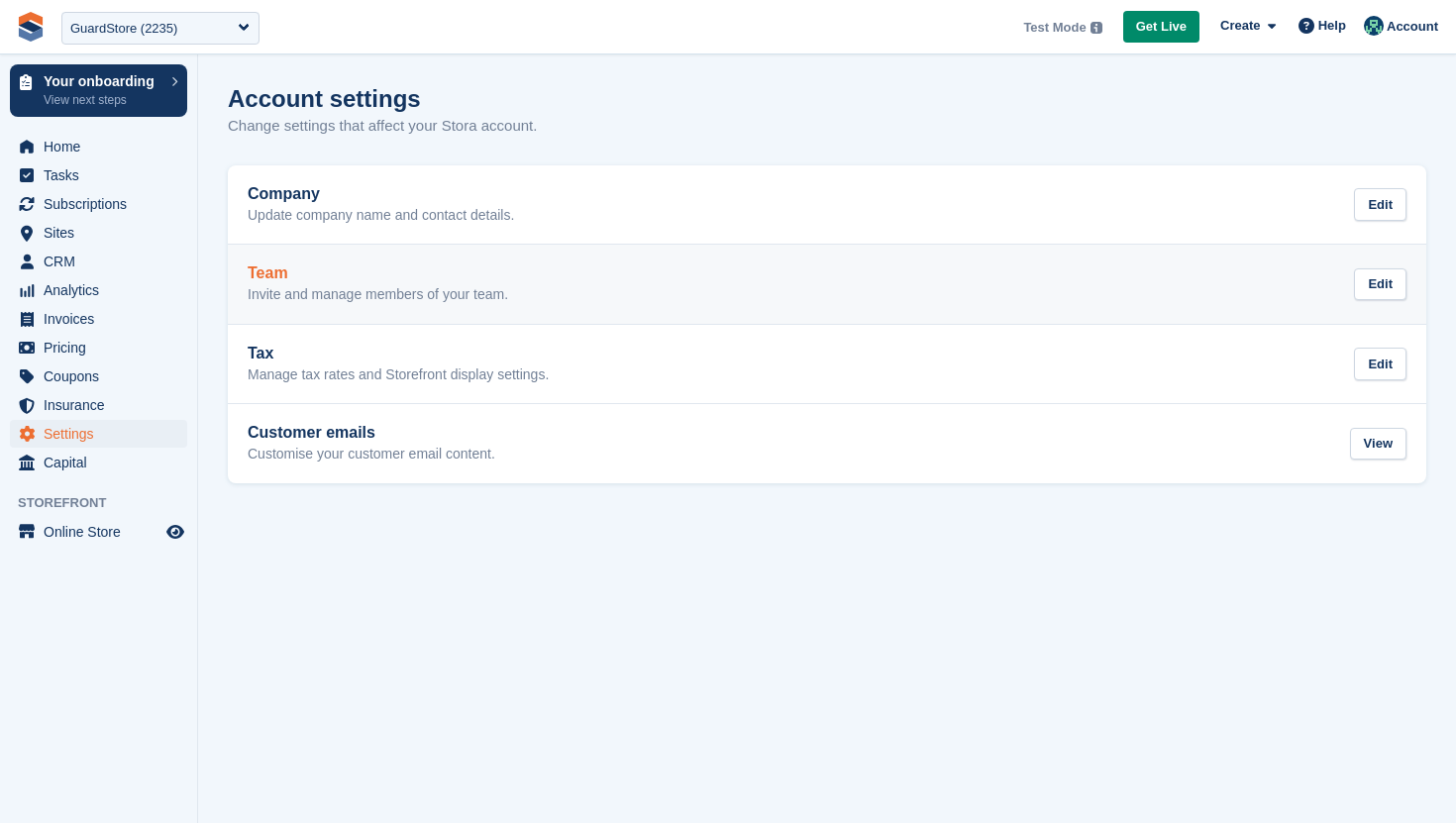 click on "Invite and manage members of your team." at bounding box center (377, 295) 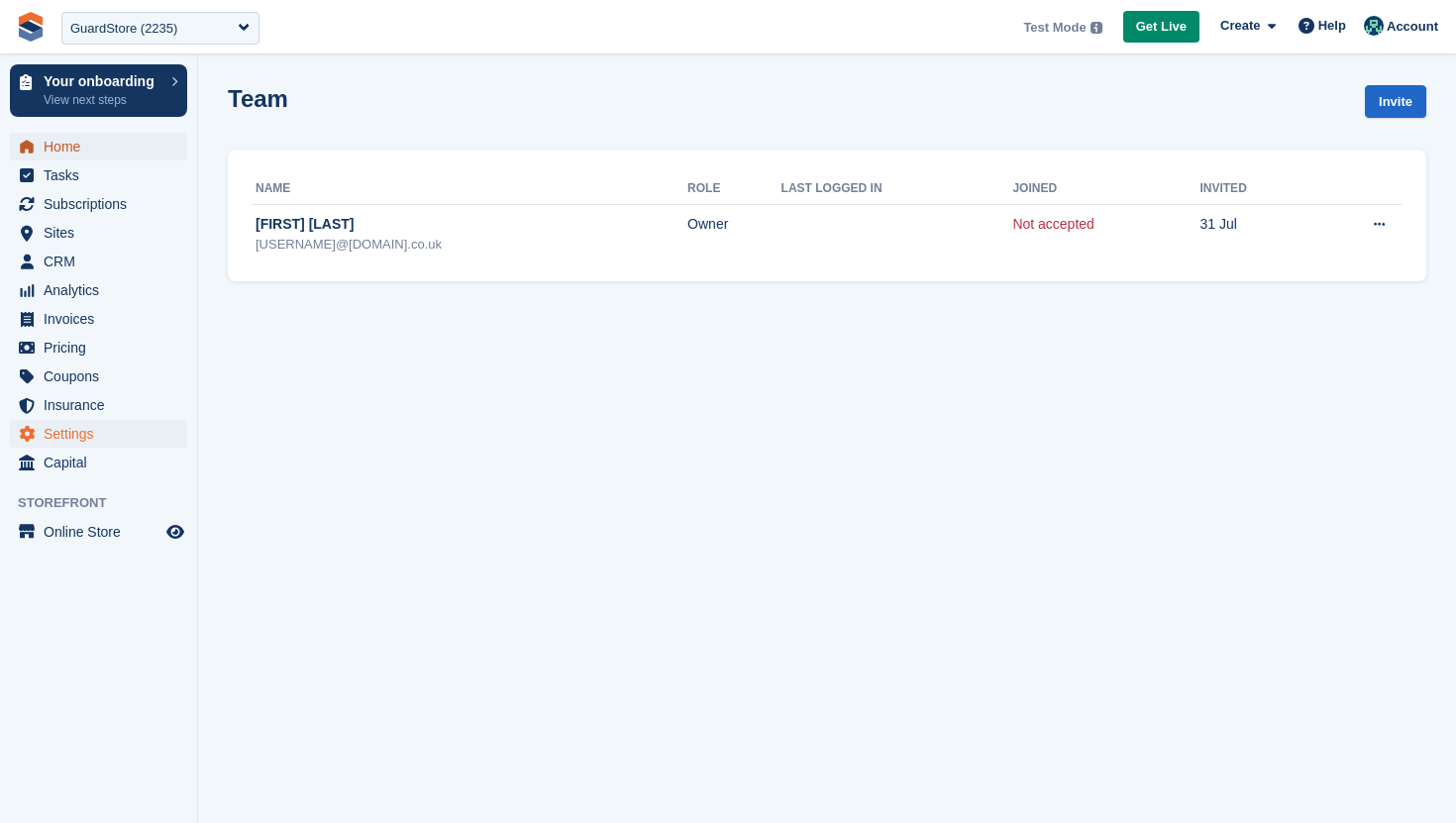 click on "Home" at bounding box center [103, 147] 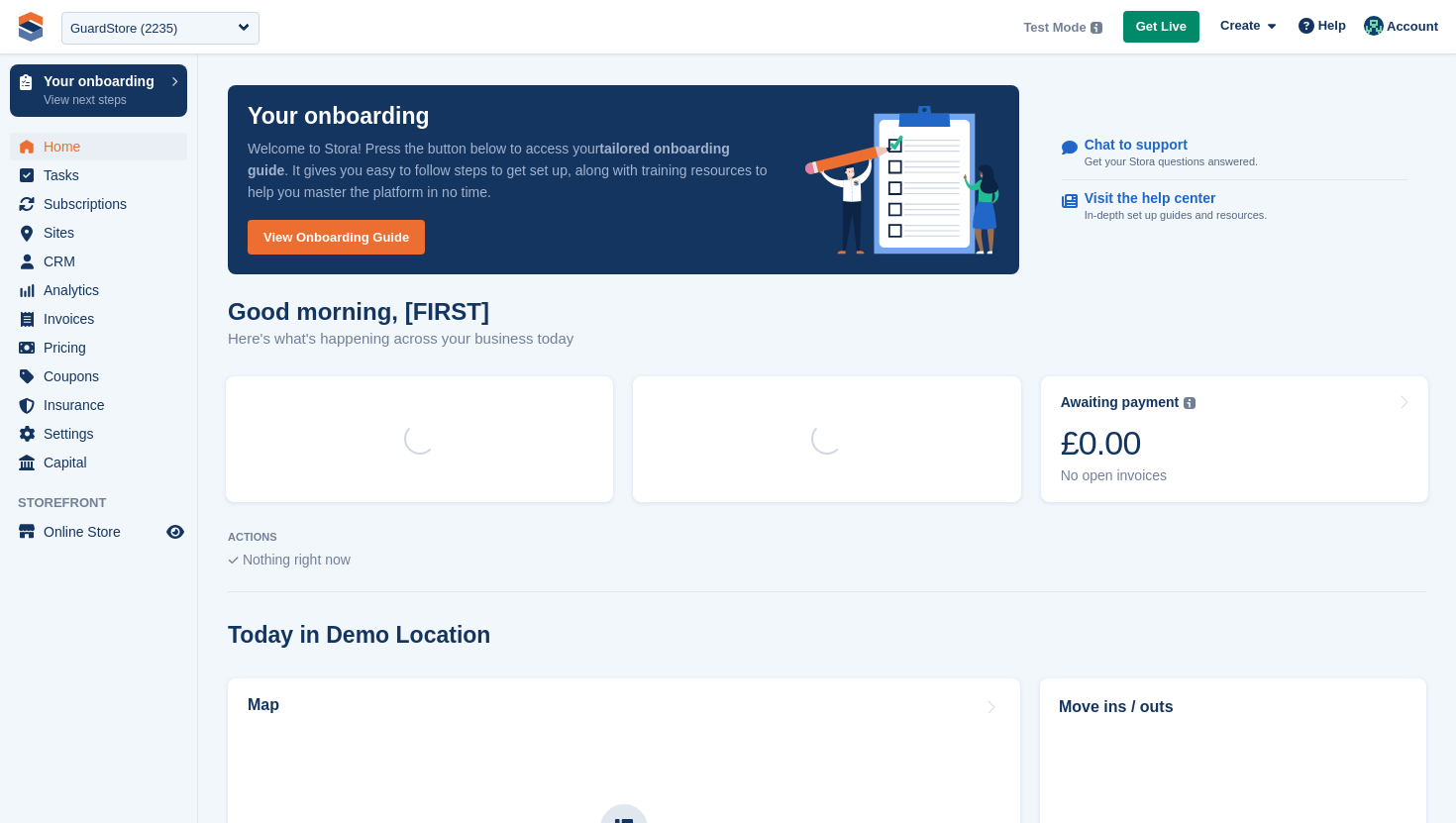 scroll, scrollTop: 0, scrollLeft: 0, axis: both 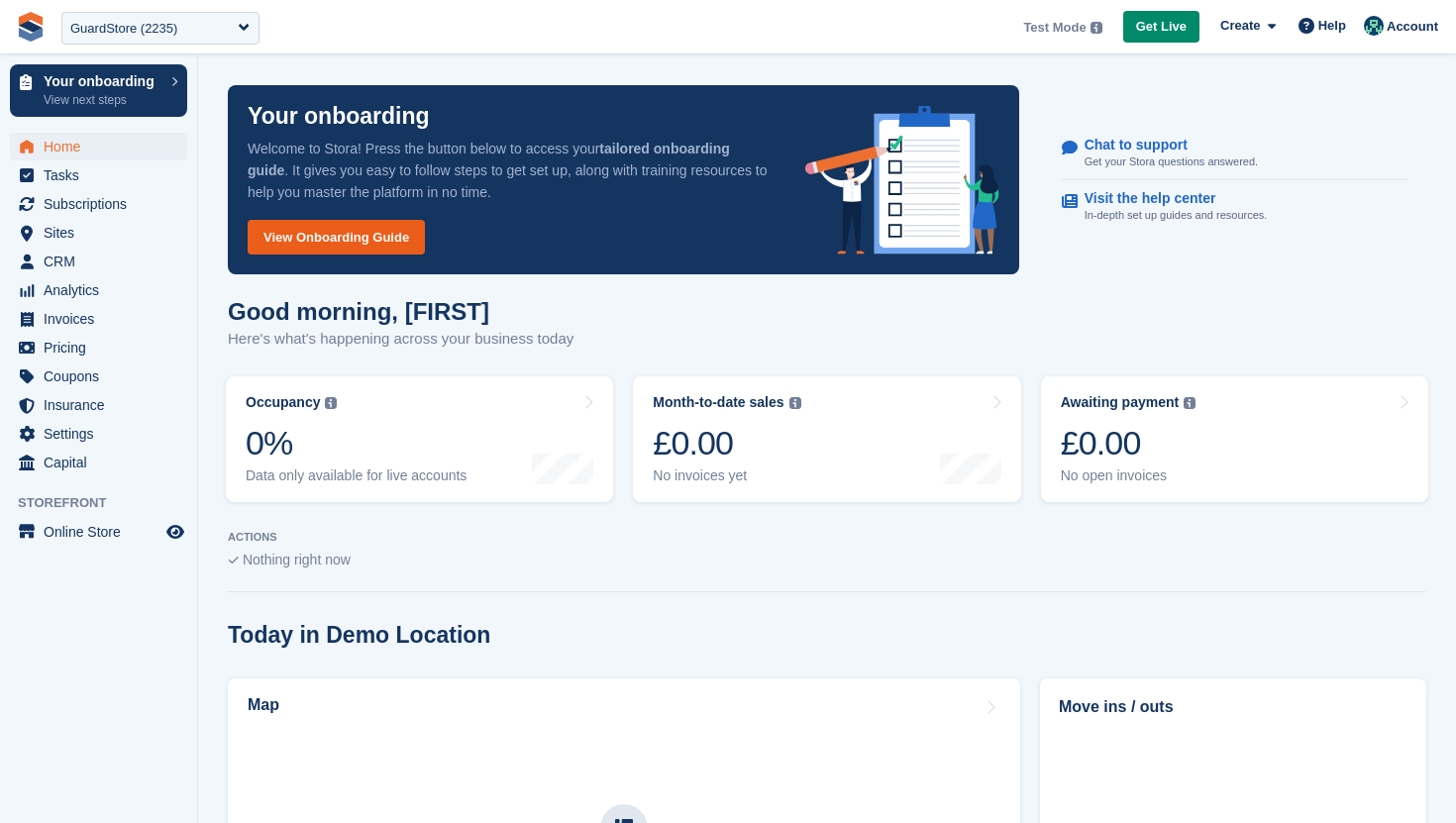 click on "View Onboarding Guide" at bounding box center (336, 237) 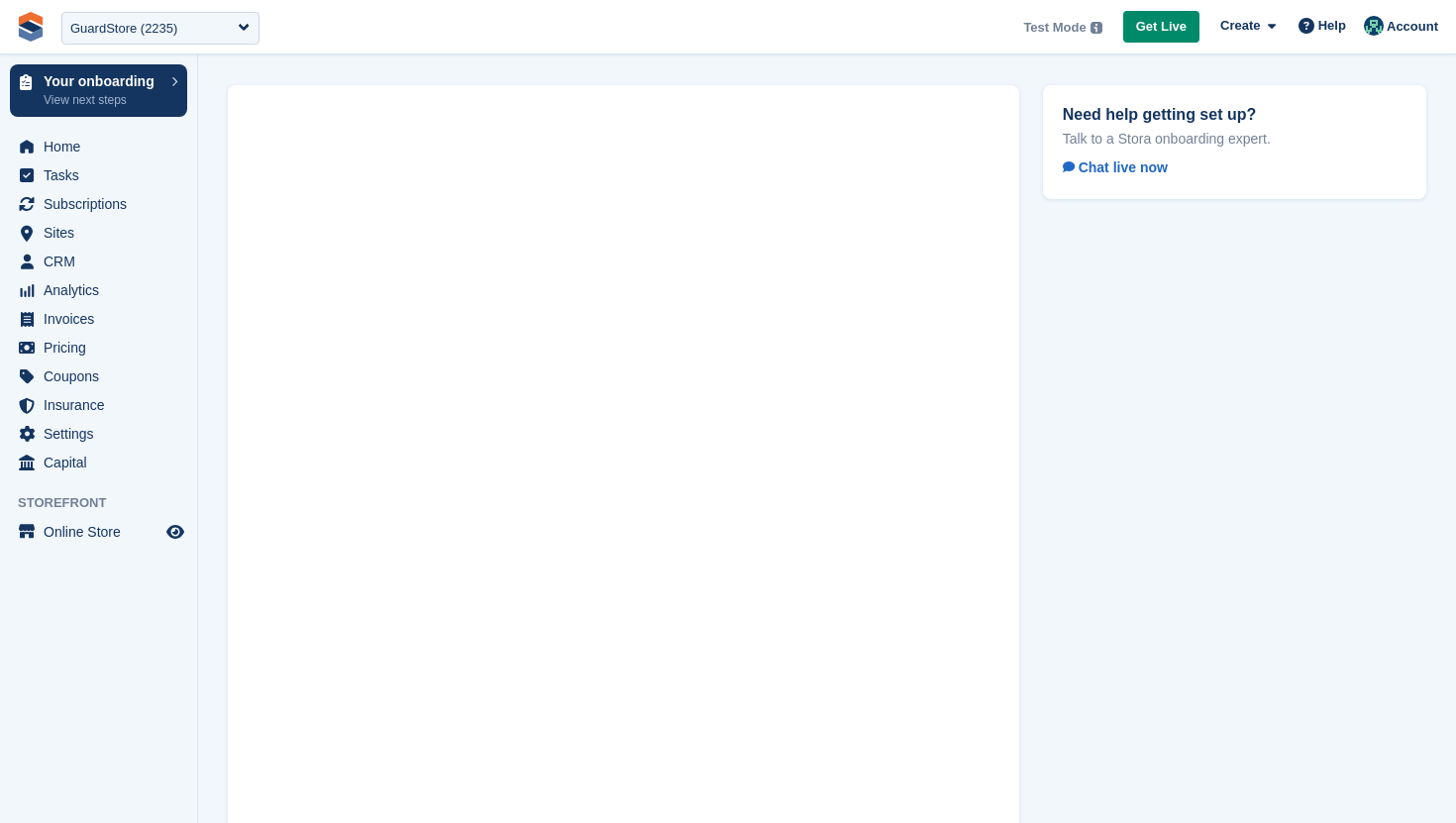scroll, scrollTop: 0, scrollLeft: 0, axis: both 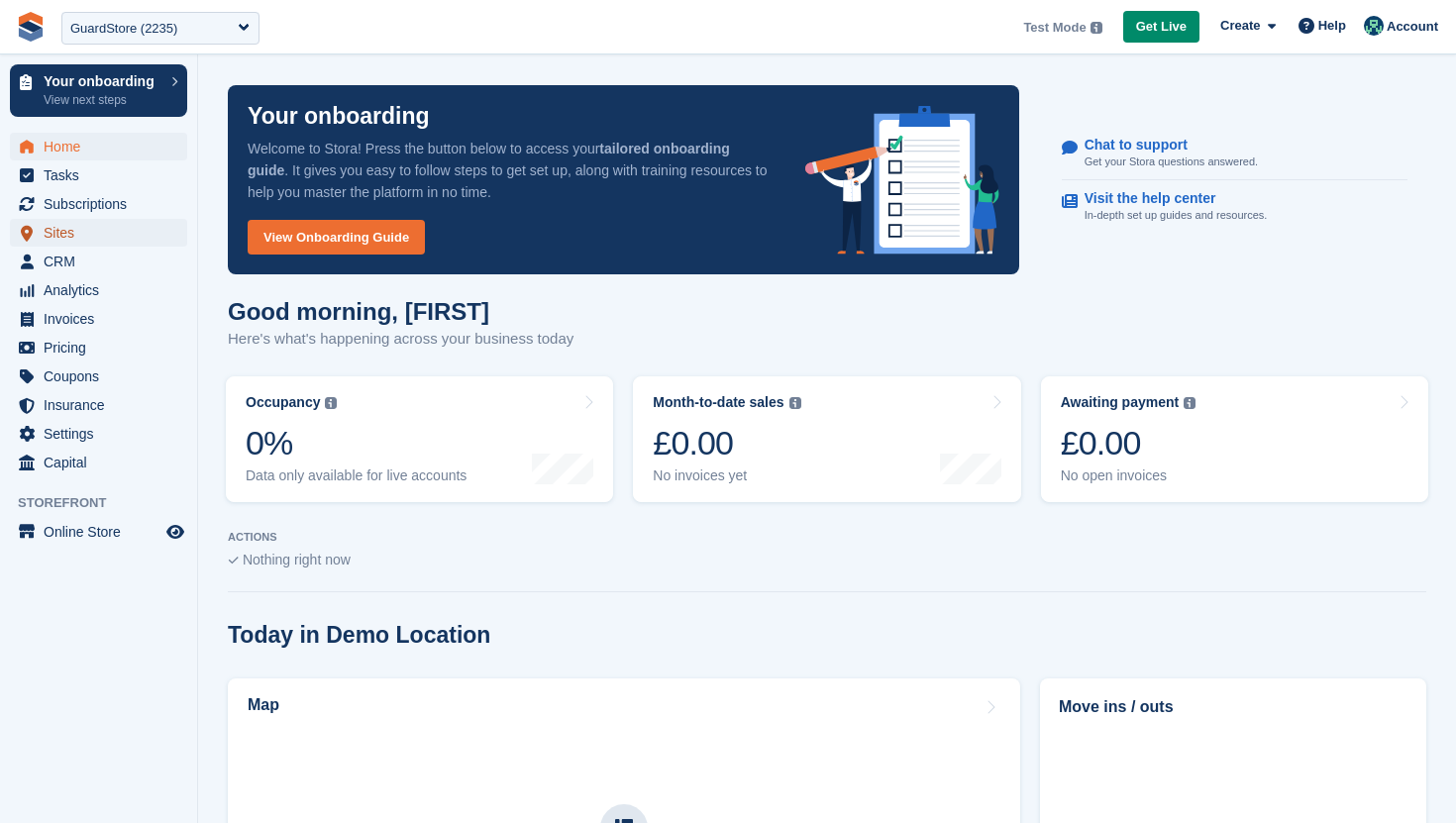 click on "Sites" at bounding box center [103, 233] 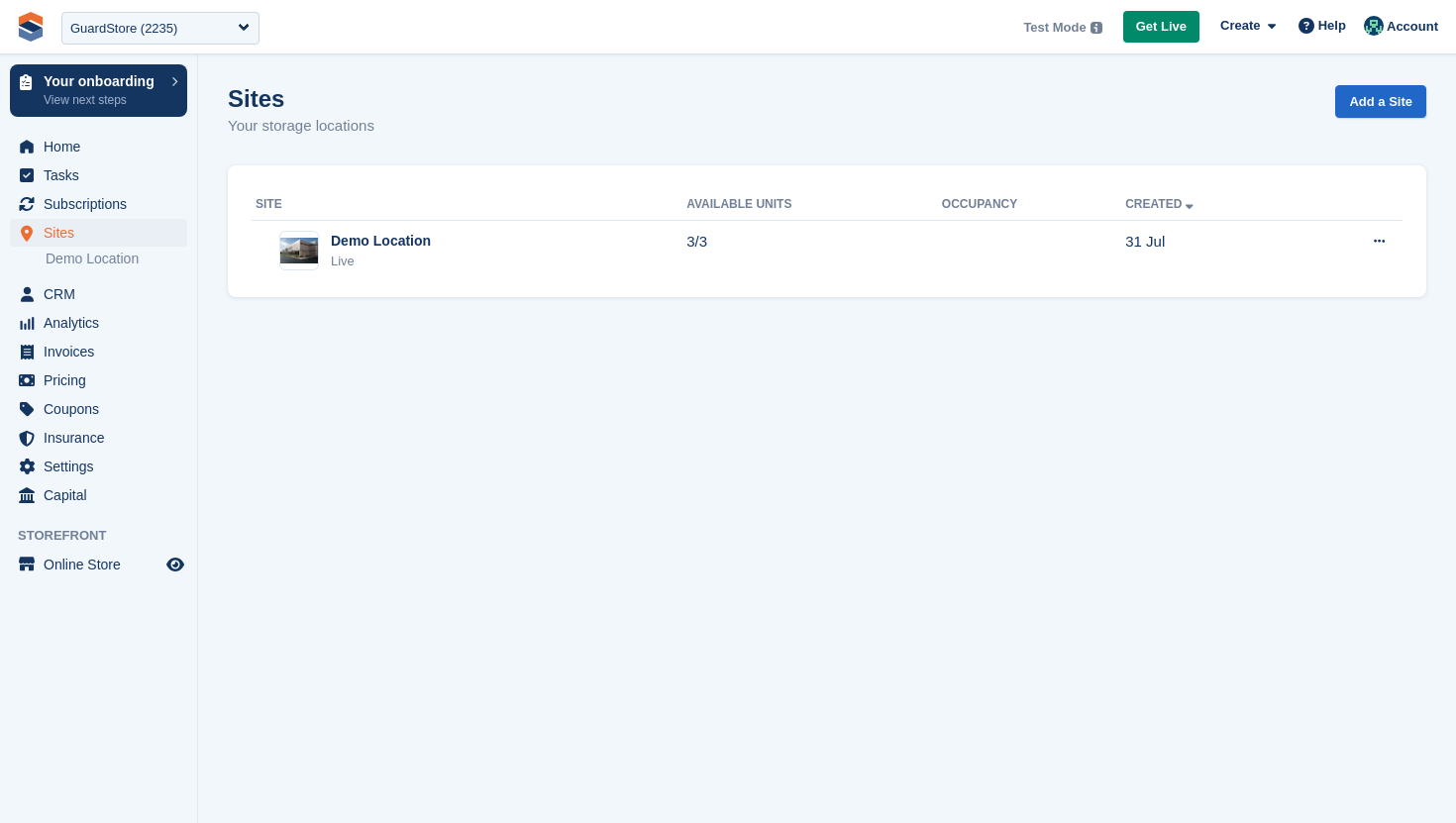 scroll, scrollTop: 0, scrollLeft: 0, axis: both 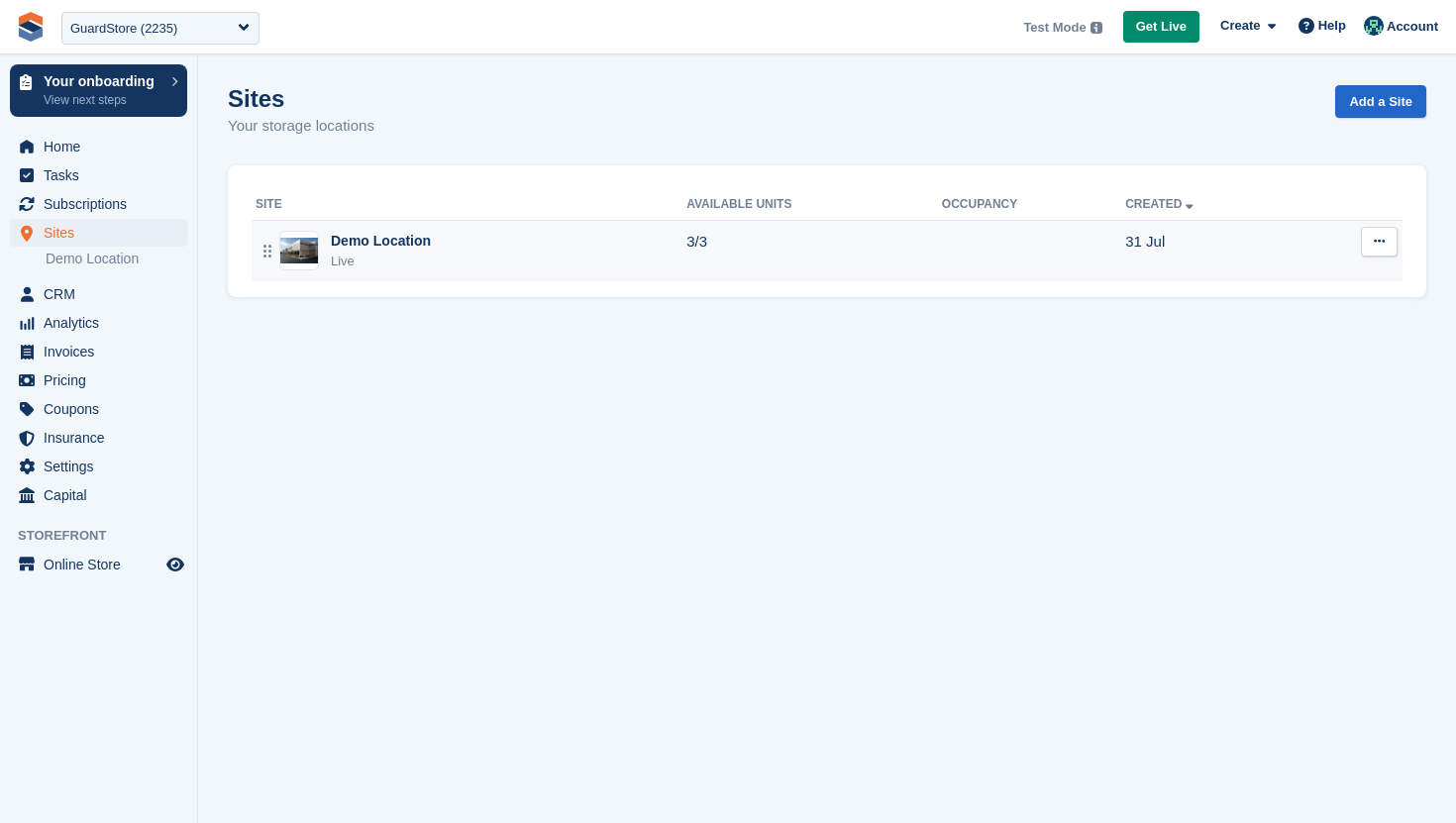 click at bounding box center [1379, 242] 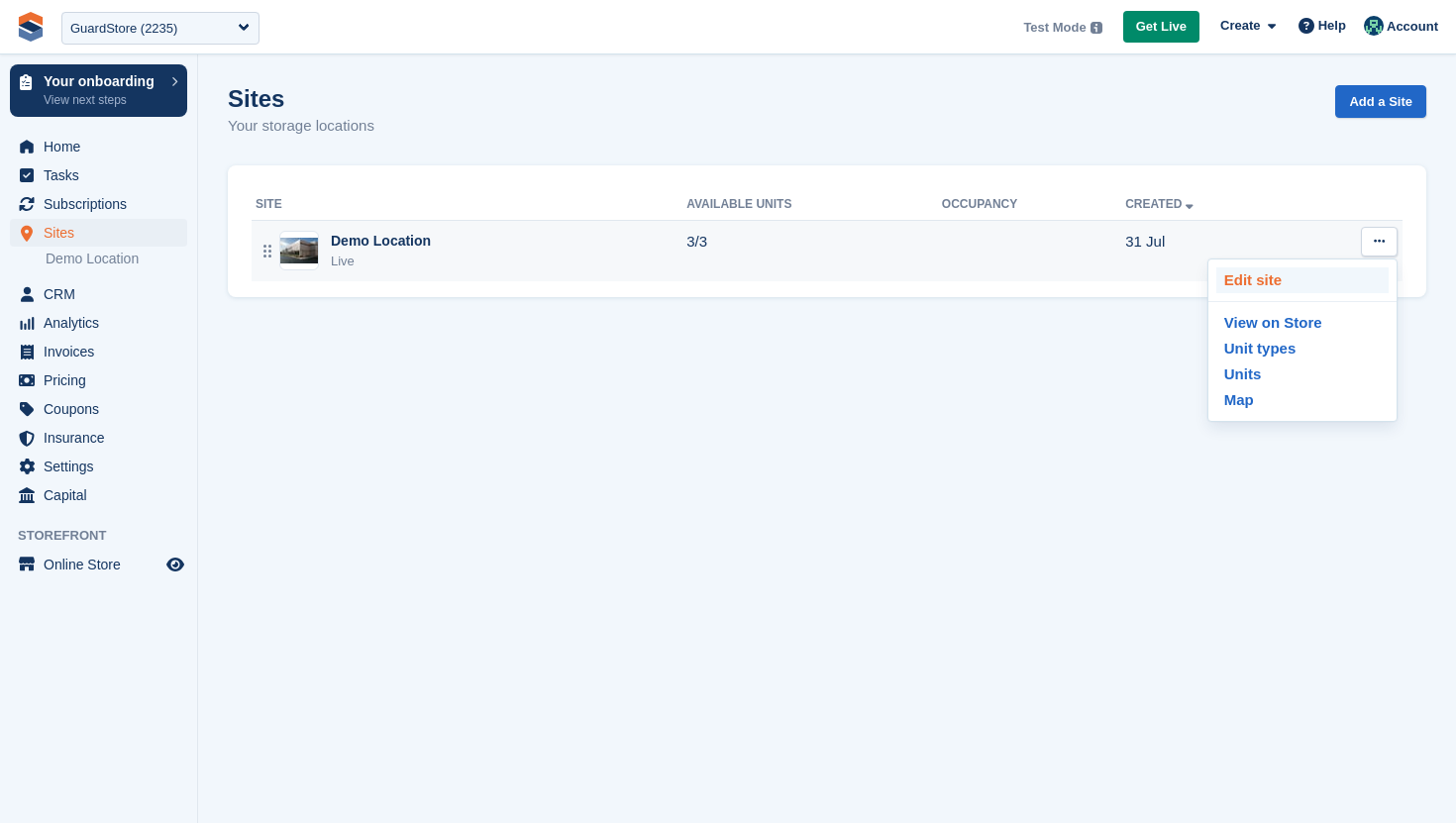 click on "Edit site" at bounding box center (1302, 280) 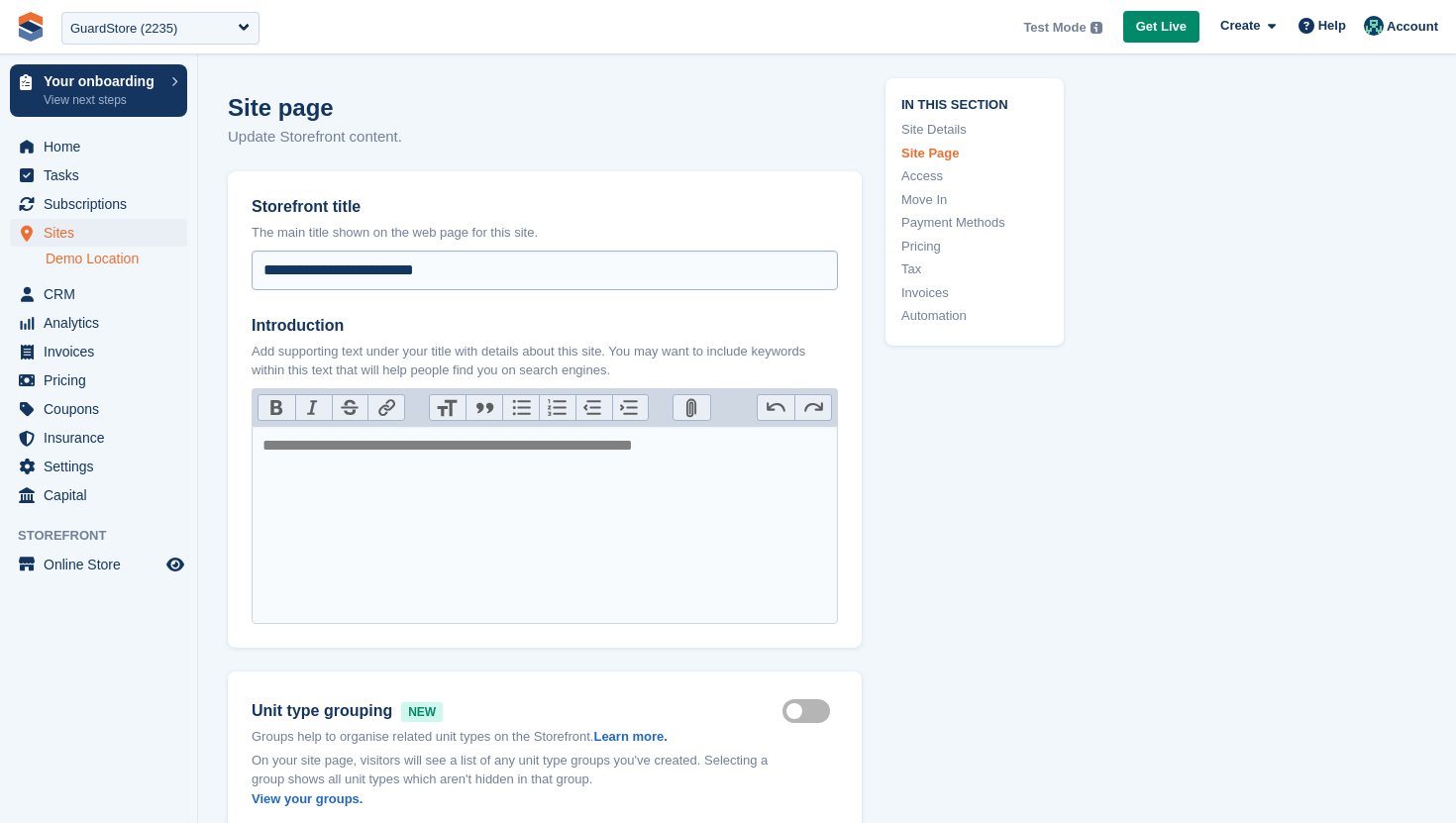 scroll, scrollTop: 780, scrollLeft: 0, axis: vertical 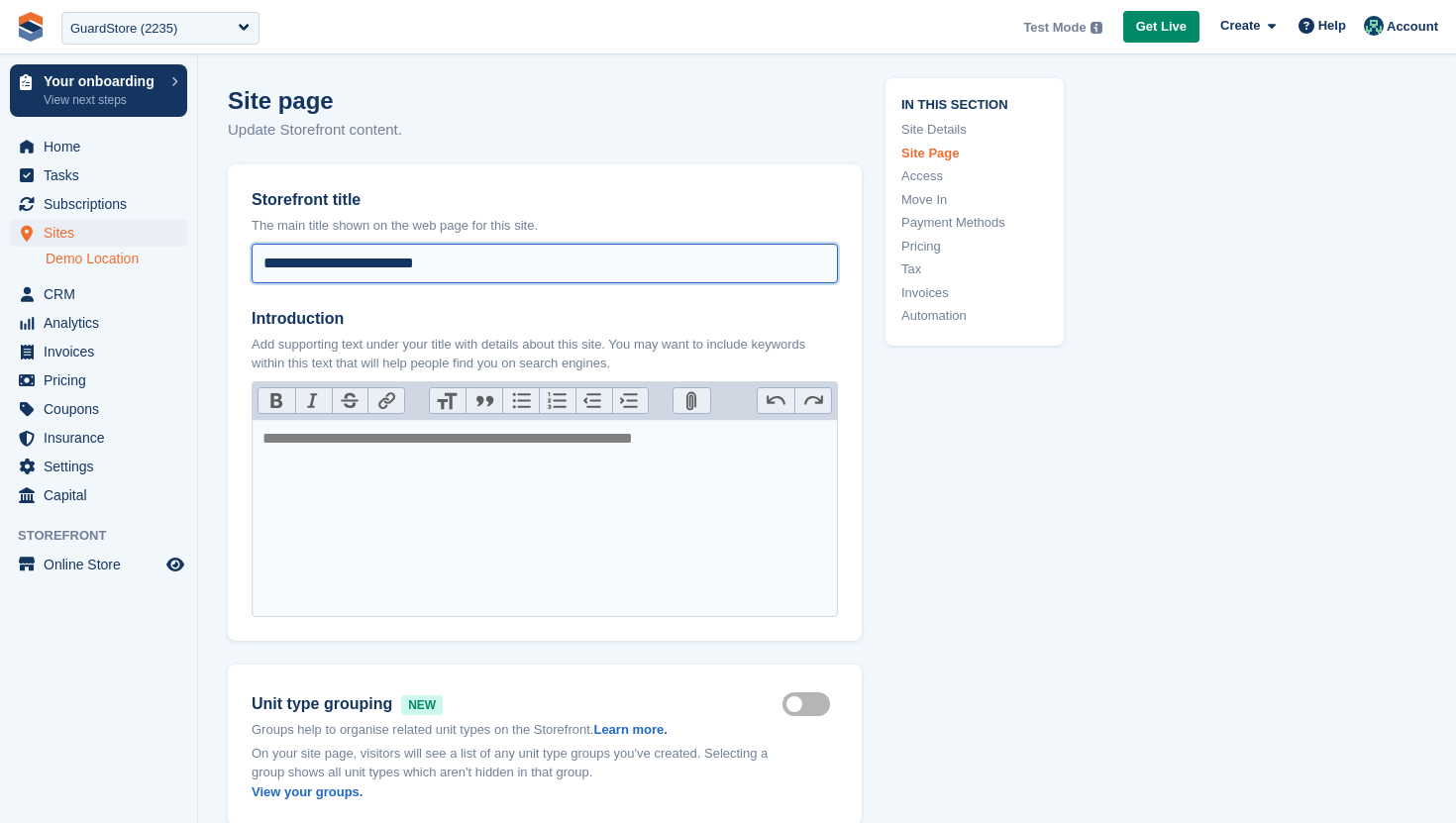 drag, startPoint x: 484, startPoint y: 262, endPoint x: 372, endPoint y: 266, distance: 112.07141 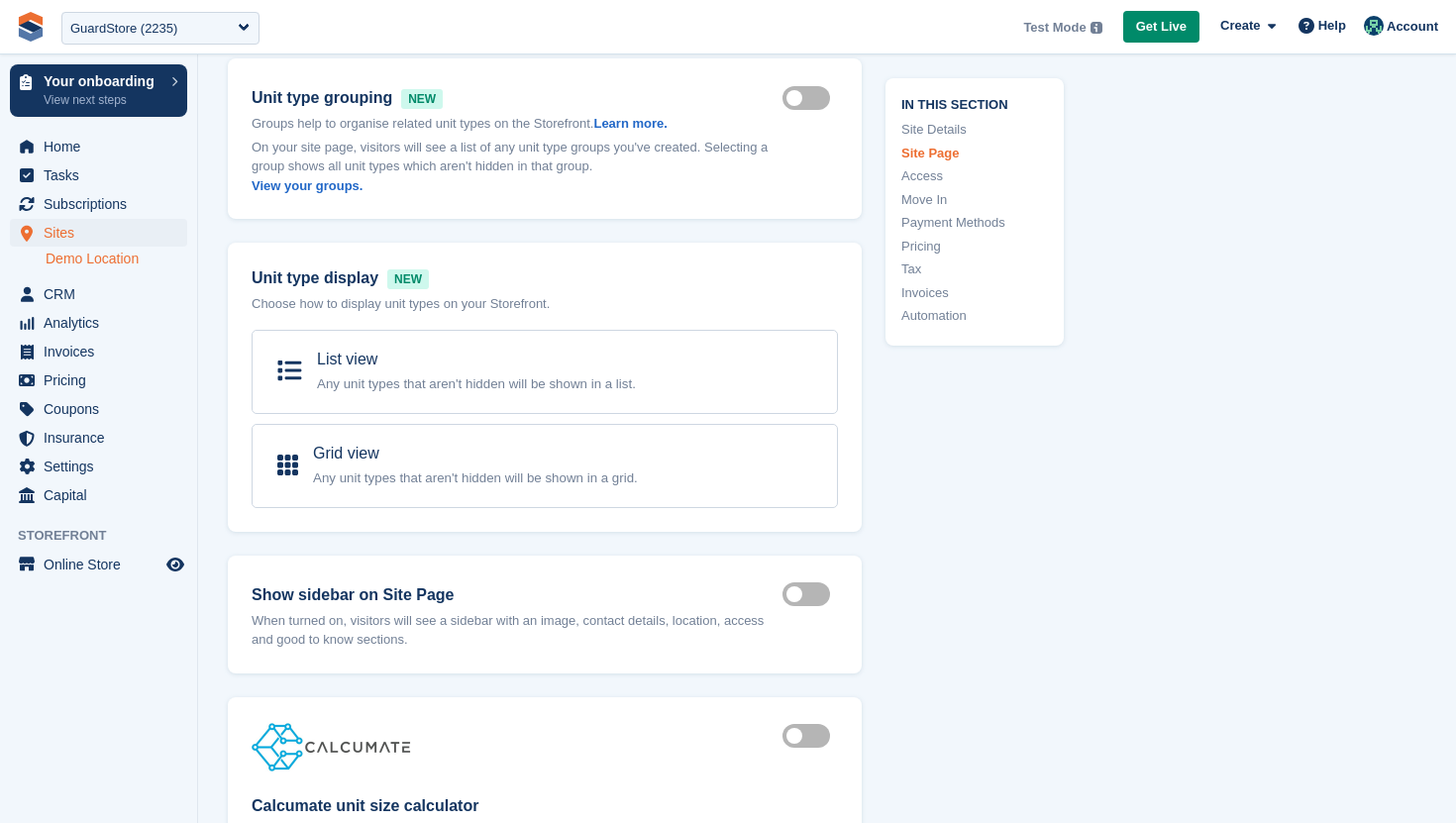 scroll, scrollTop: 1396, scrollLeft: 0, axis: vertical 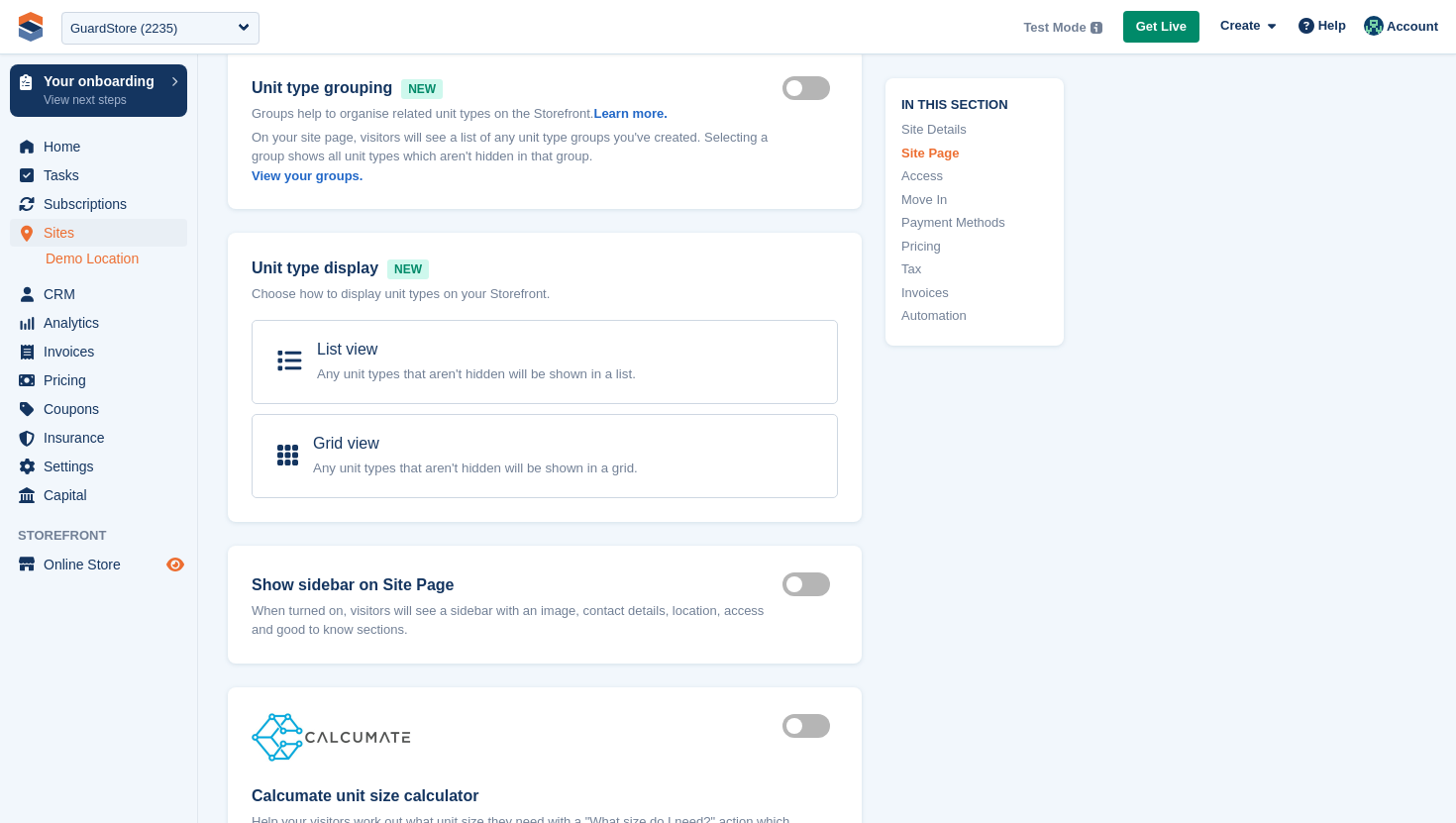 type on "**********" 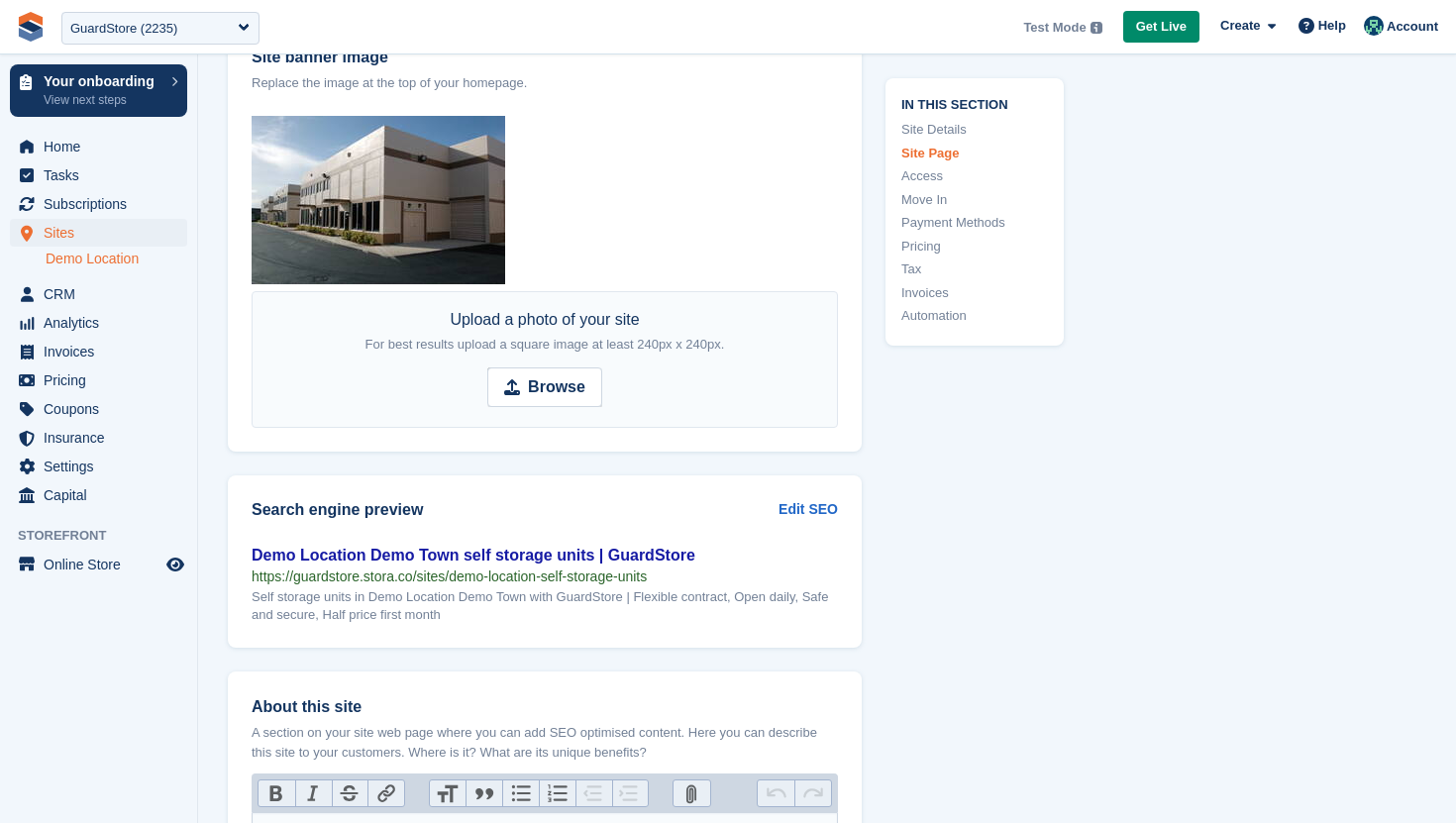scroll, scrollTop: 2269, scrollLeft: 0, axis: vertical 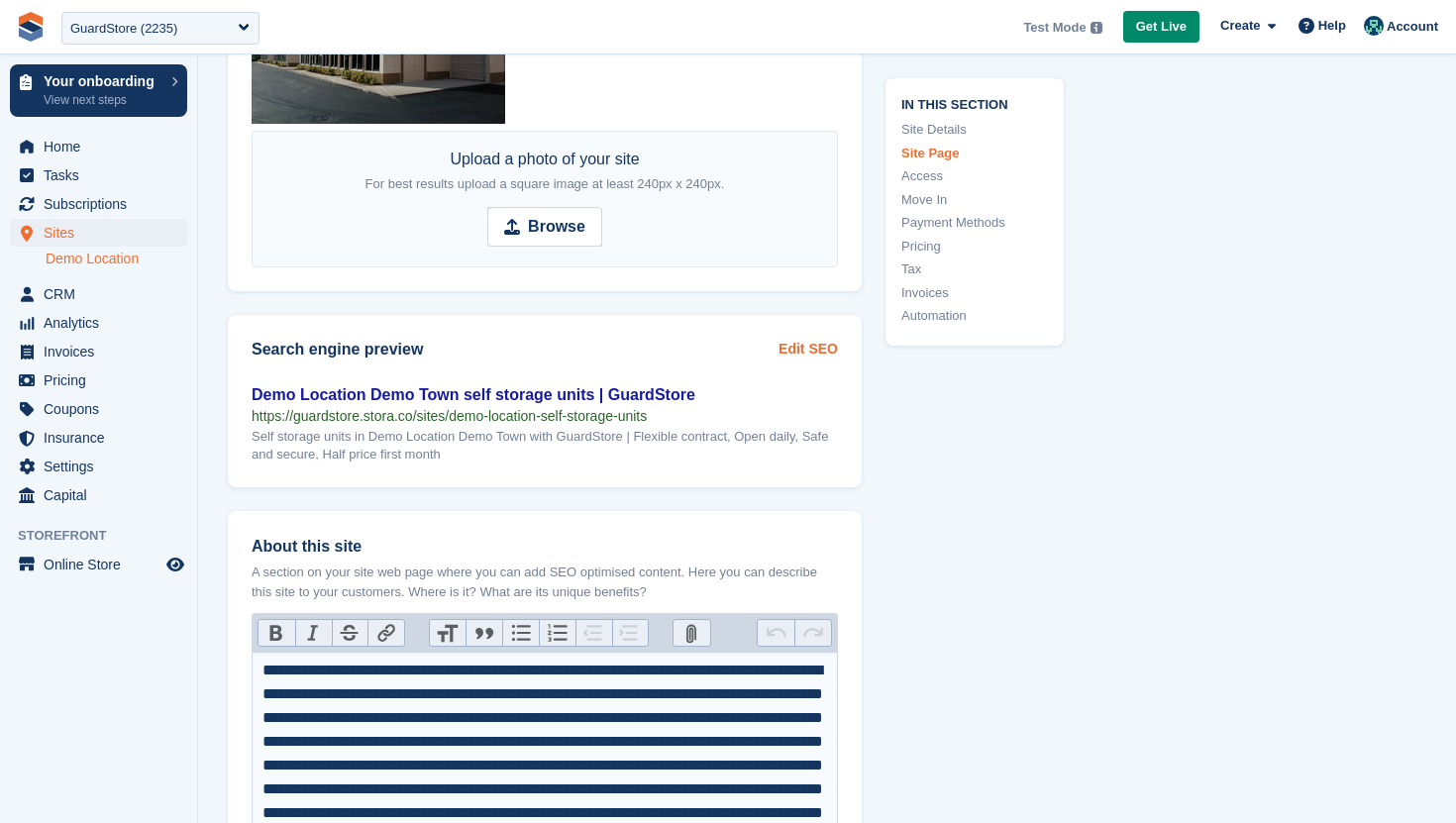 click on "Edit SEO" at bounding box center (808, 349) 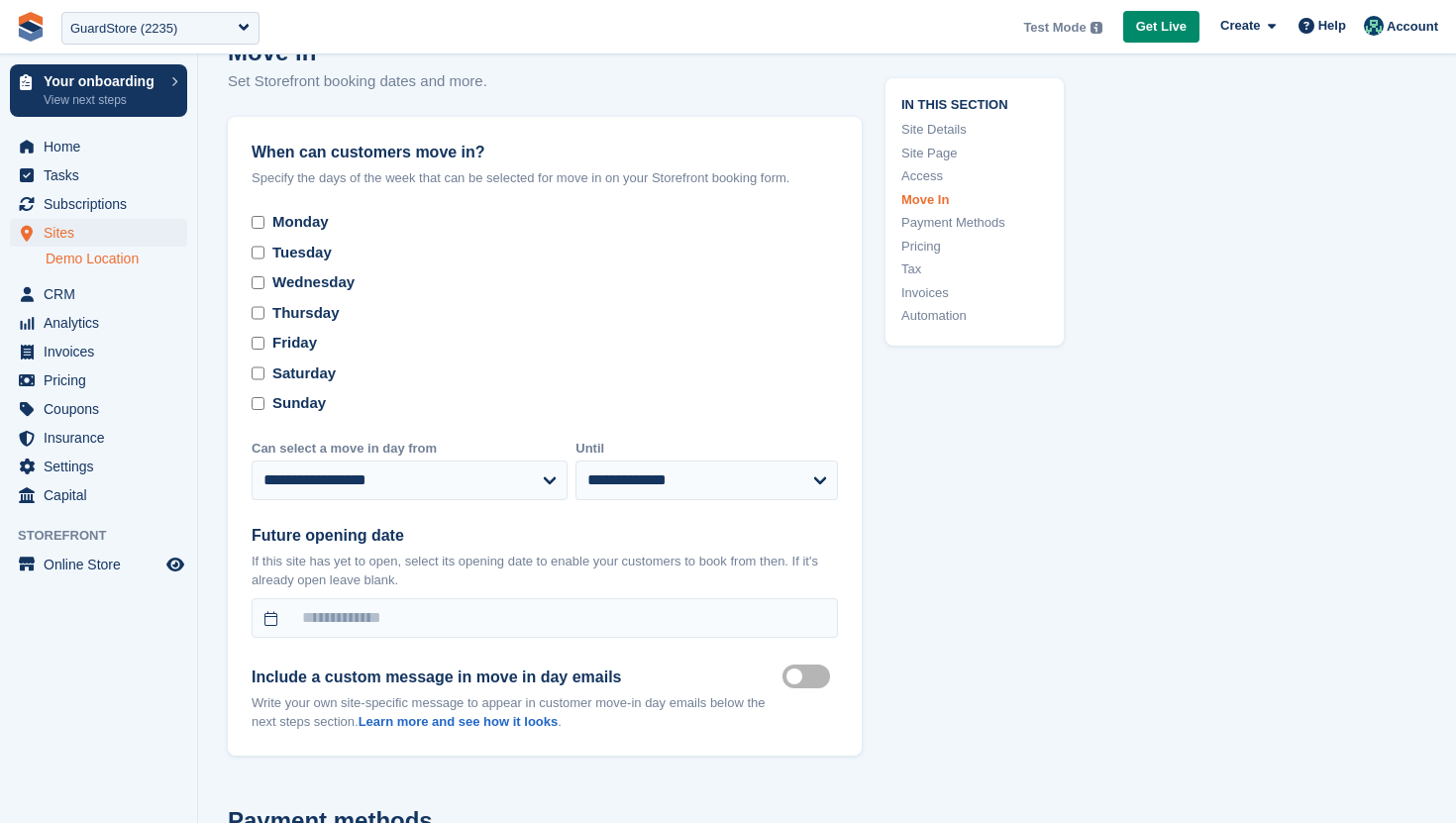 scroll, scrollTop: 5813, scrollLeft: 0, axis: vertical 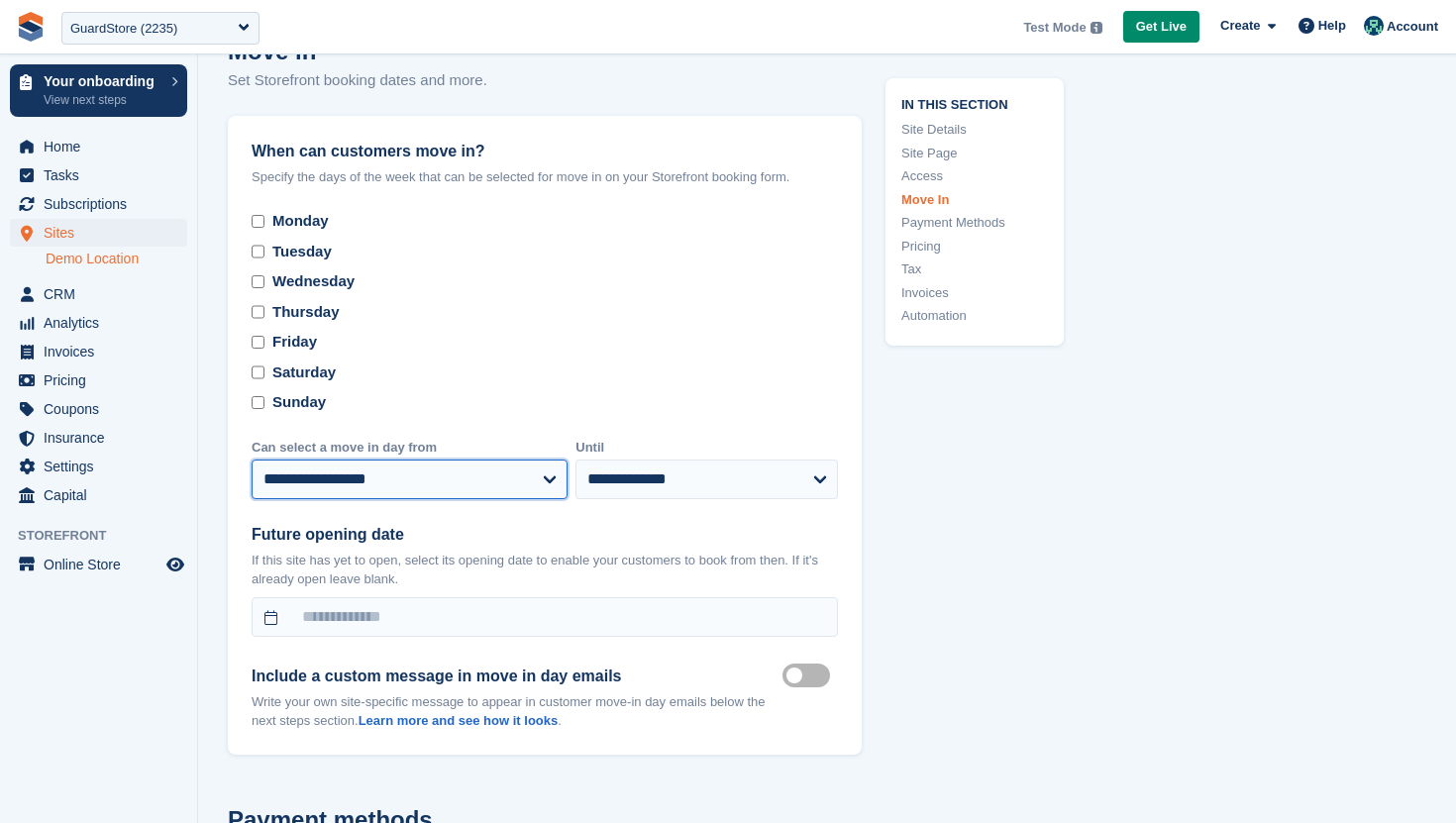 click on "**********" at bounding box center [409, 479] 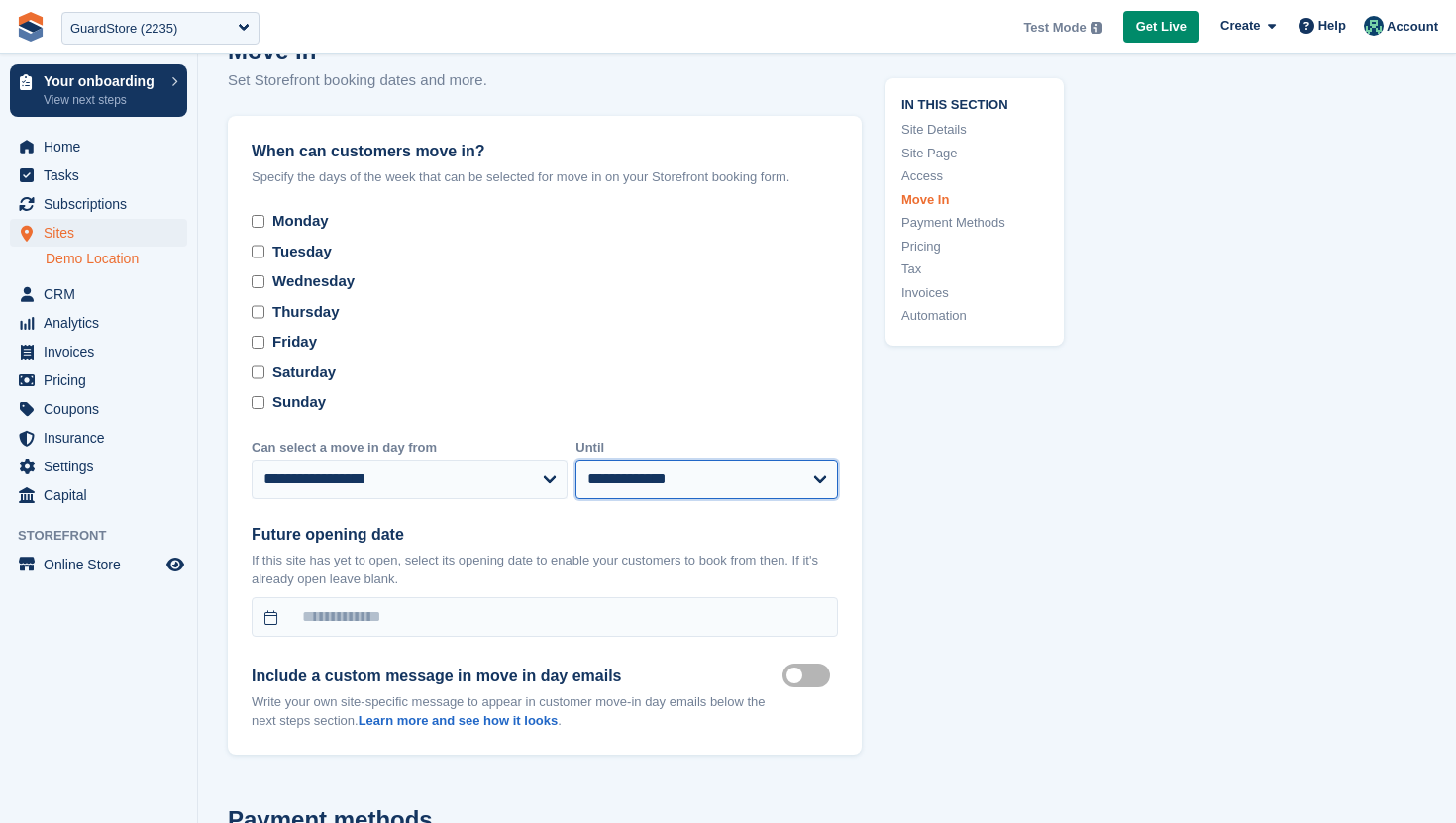 click on "**********" at bounding box center [706, 479] 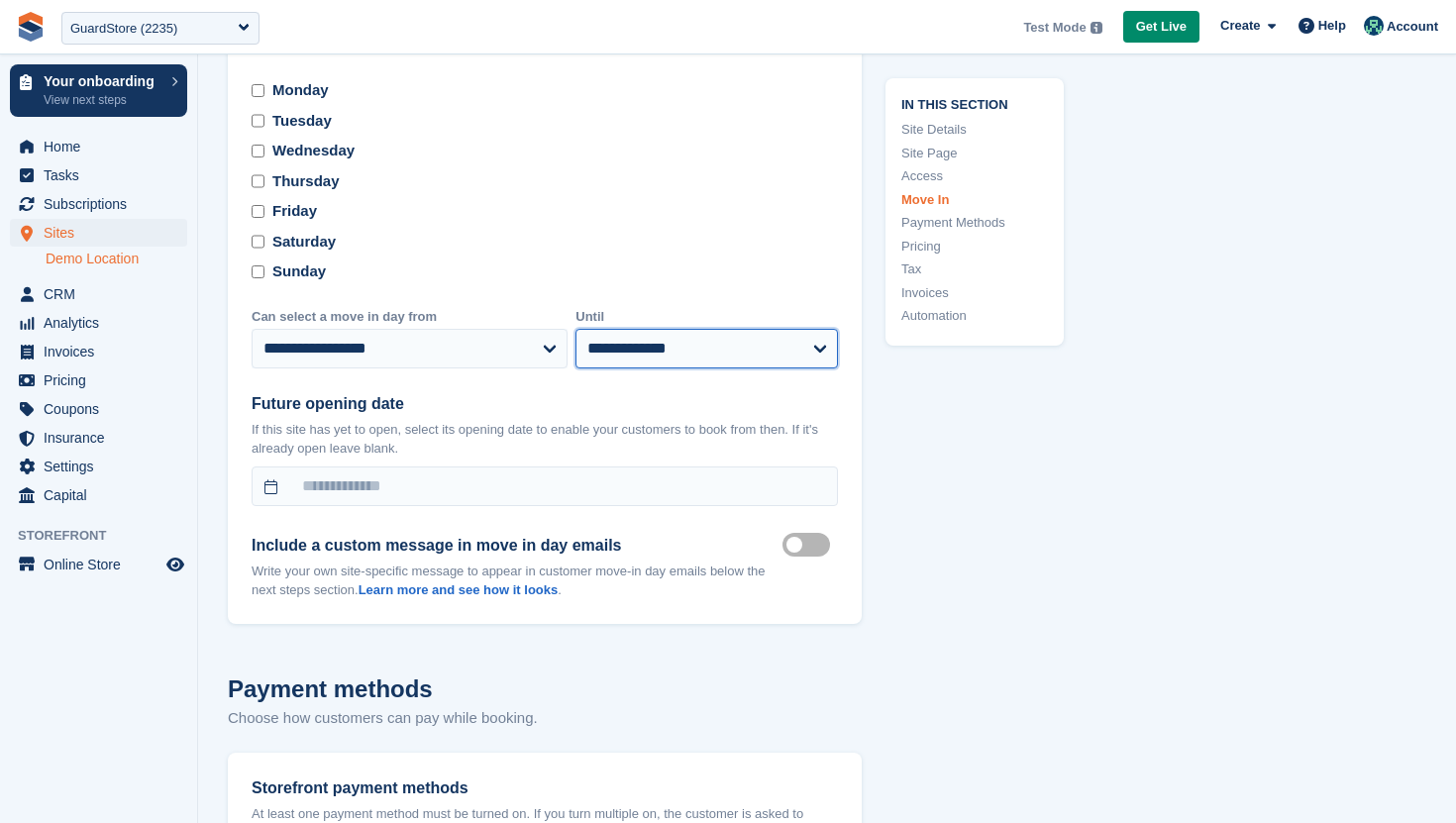 scroll, scrollTop: 5957, scrollLeft: 0, axis: vertical 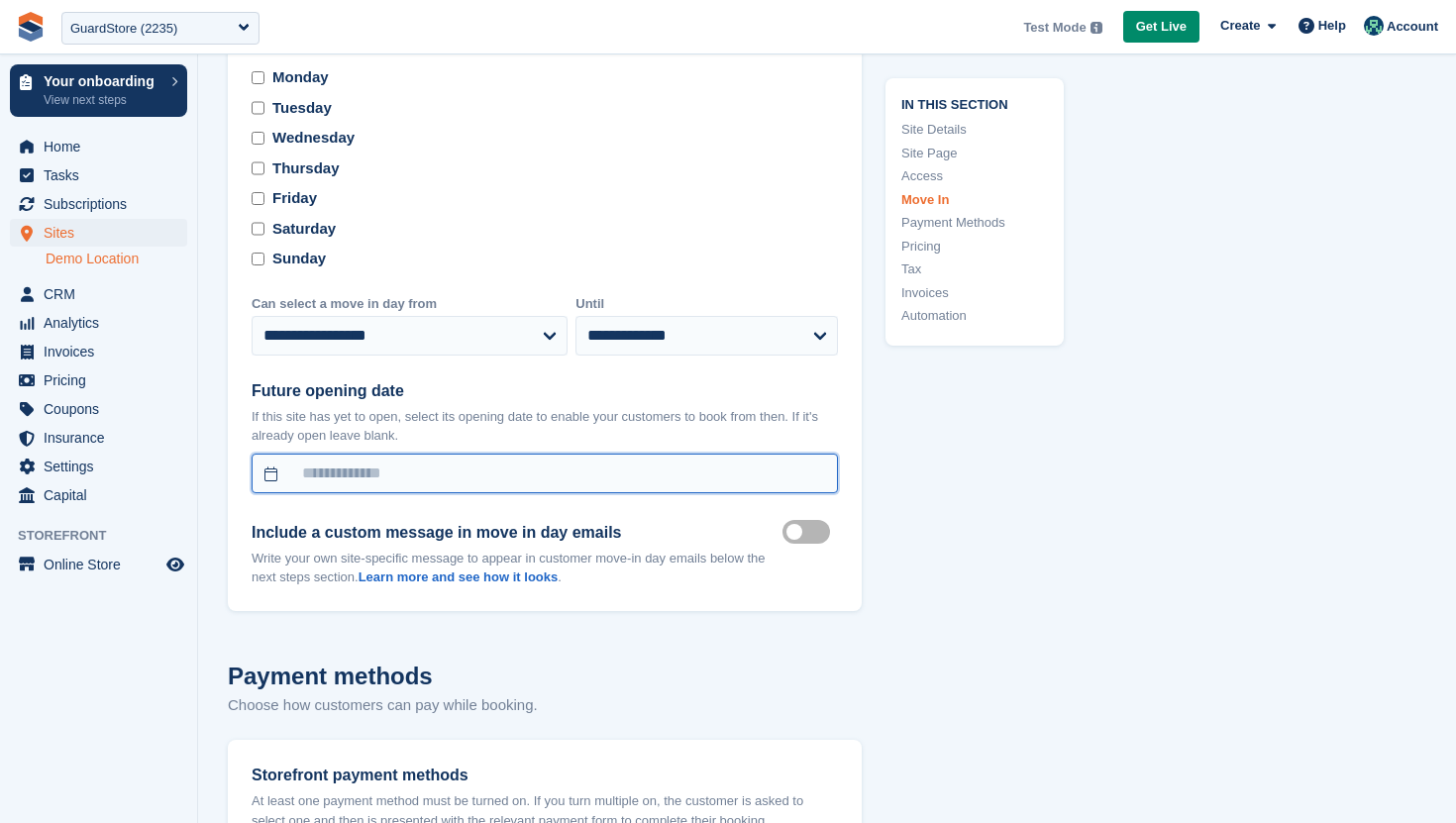 click at bounding box center (545, 473) 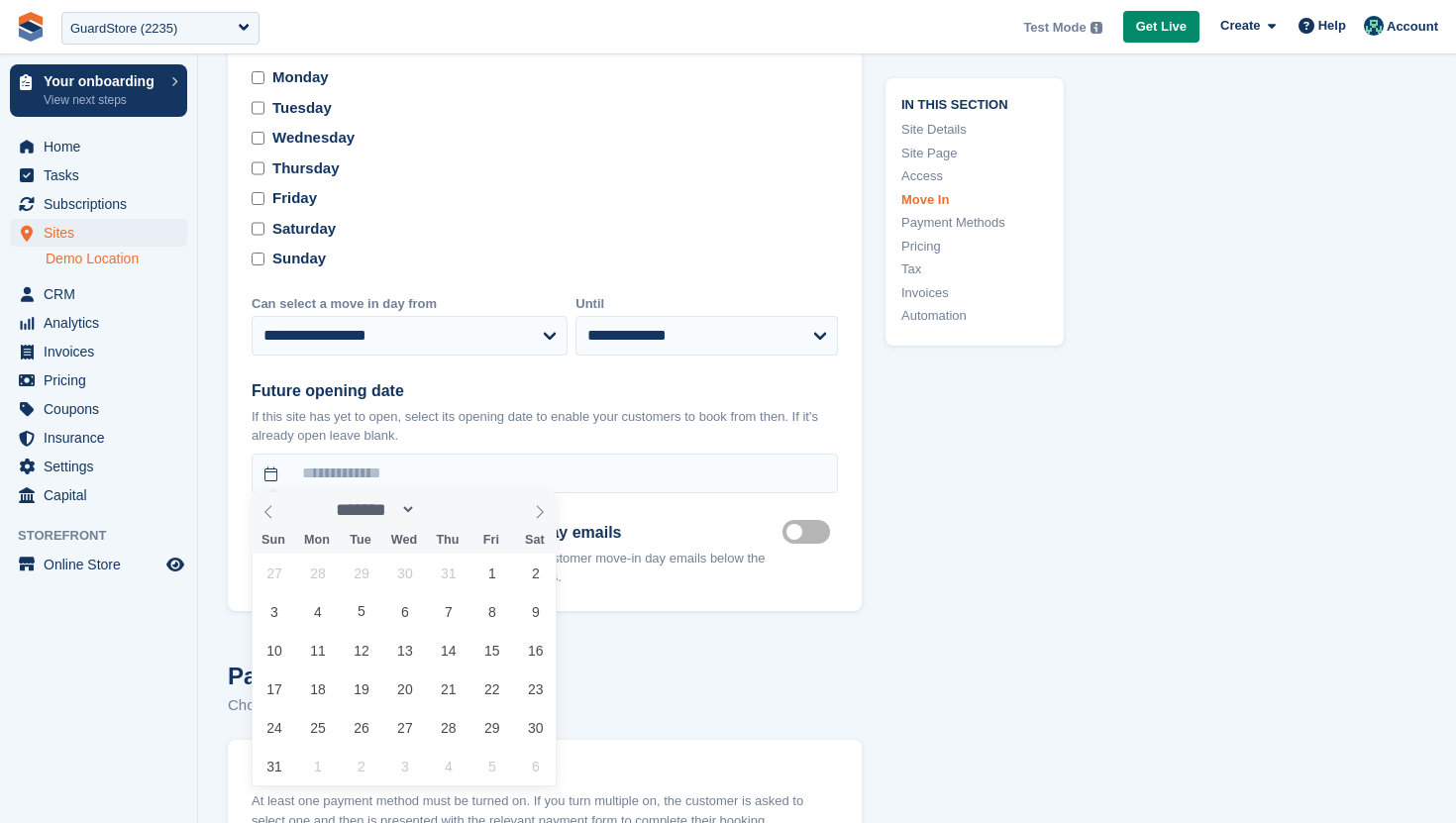 click on "If this site has yet to open, select its opening date to enable your customers to book from then. If it's already open leave blank." at bounding box center (545, 426) 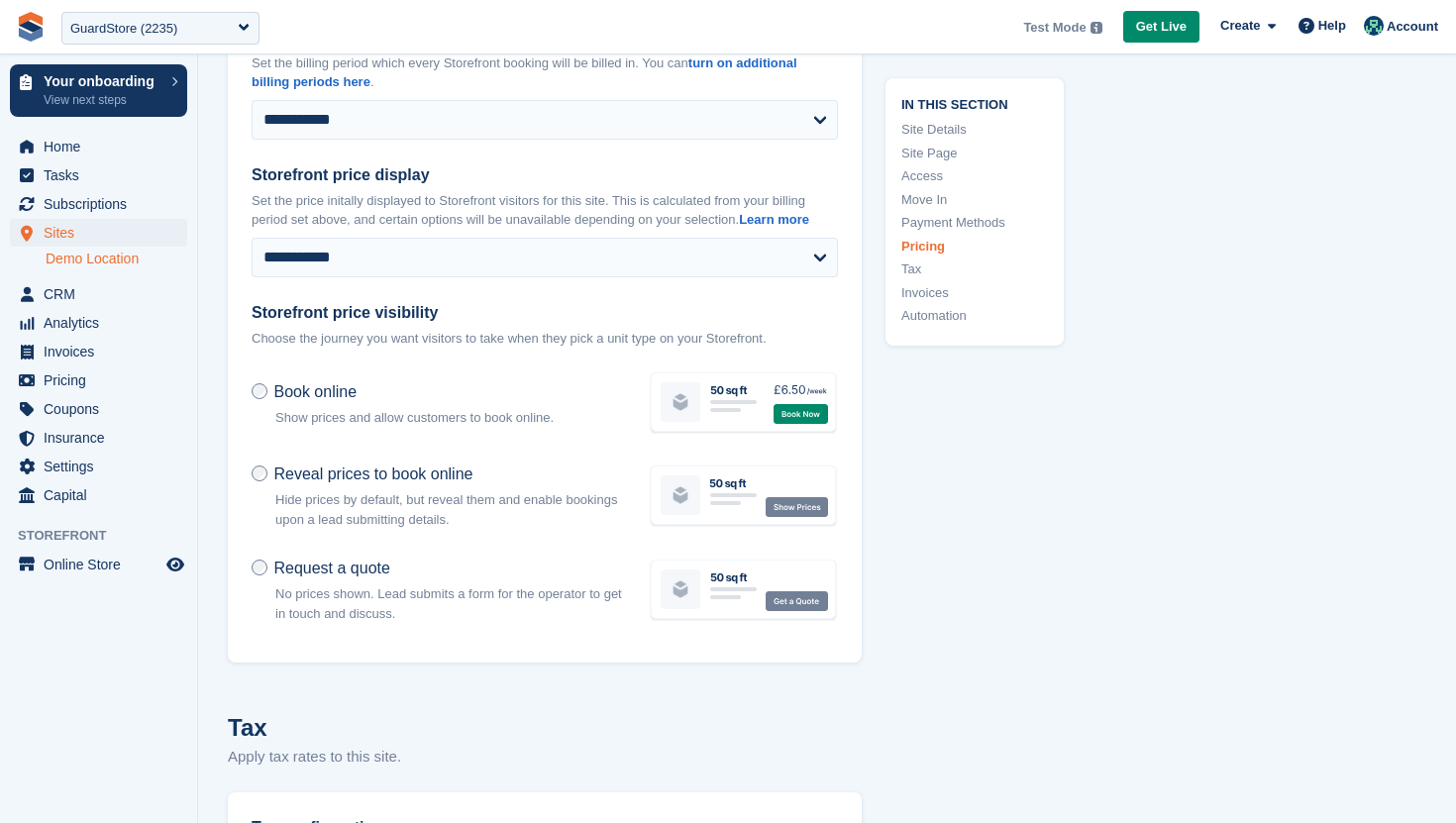 scroll, scrollTop: 7193, scrollLeft: 0, axis: vertical 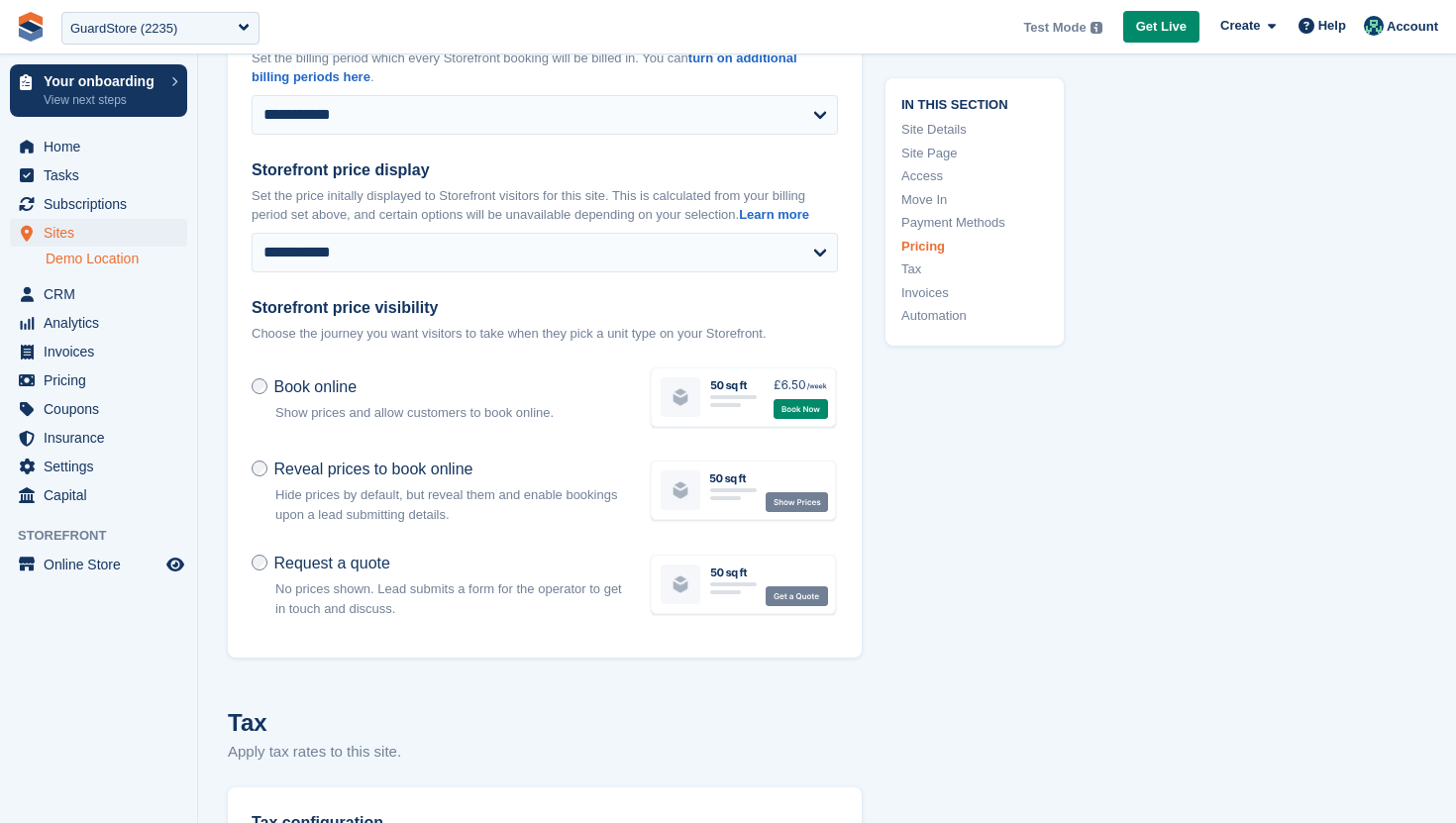 click on "Request a quote" at bounding box center [331, 563] 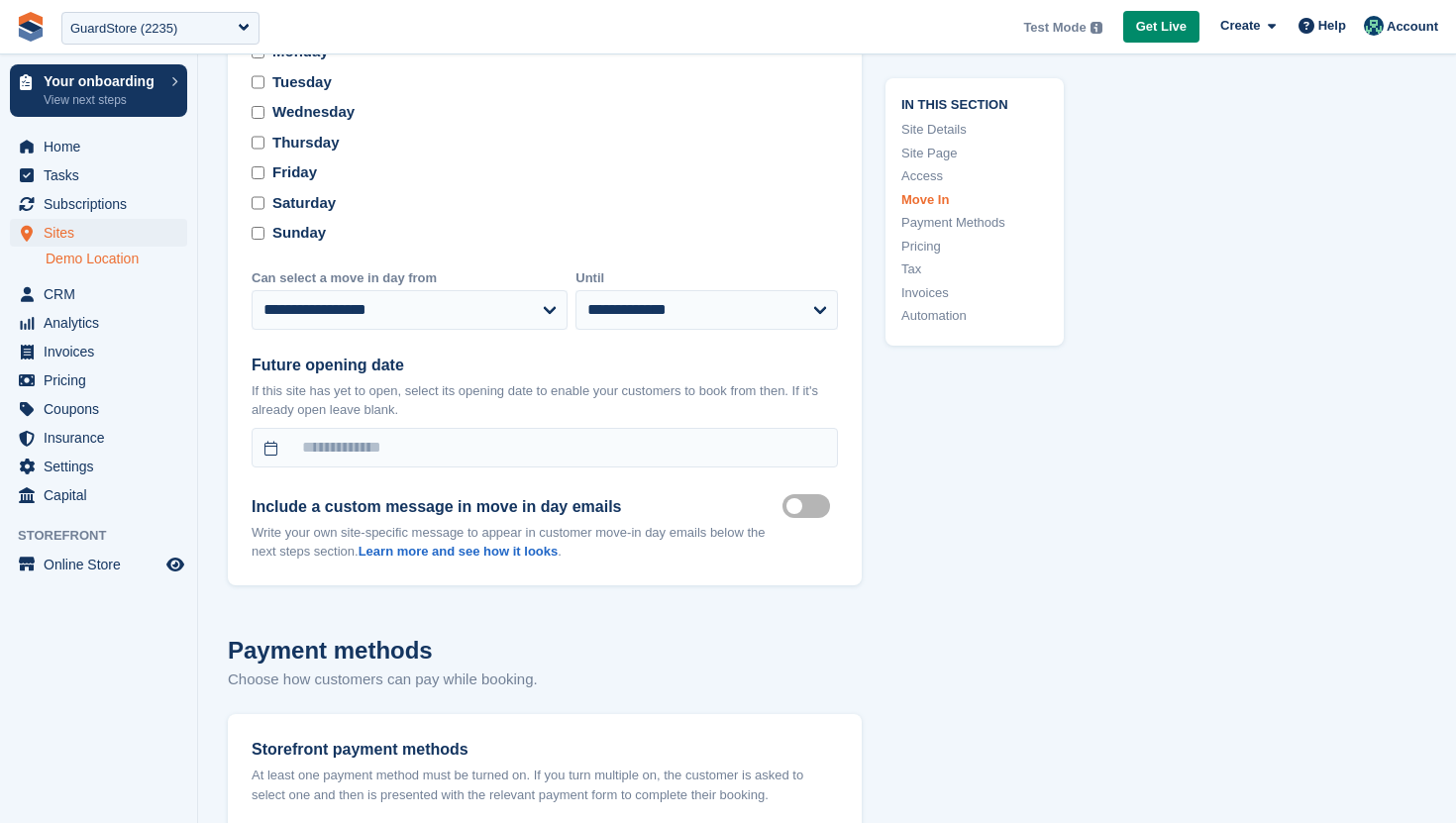 scroll, scrollTop: 5979, scrollLeft: 0, axis: vertical 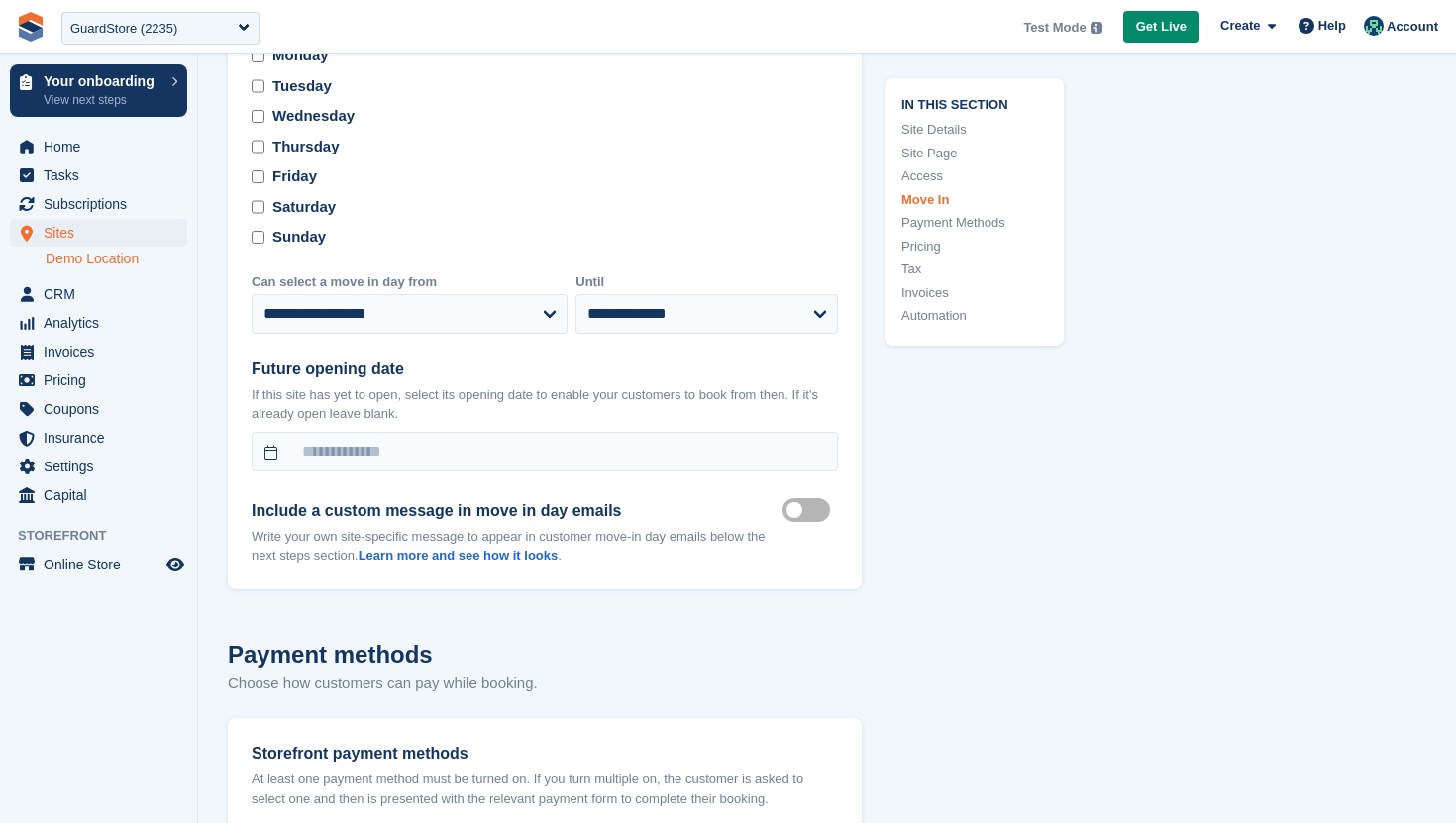 click on "Move in mailer custom message on" at bounding box center (810, 510) 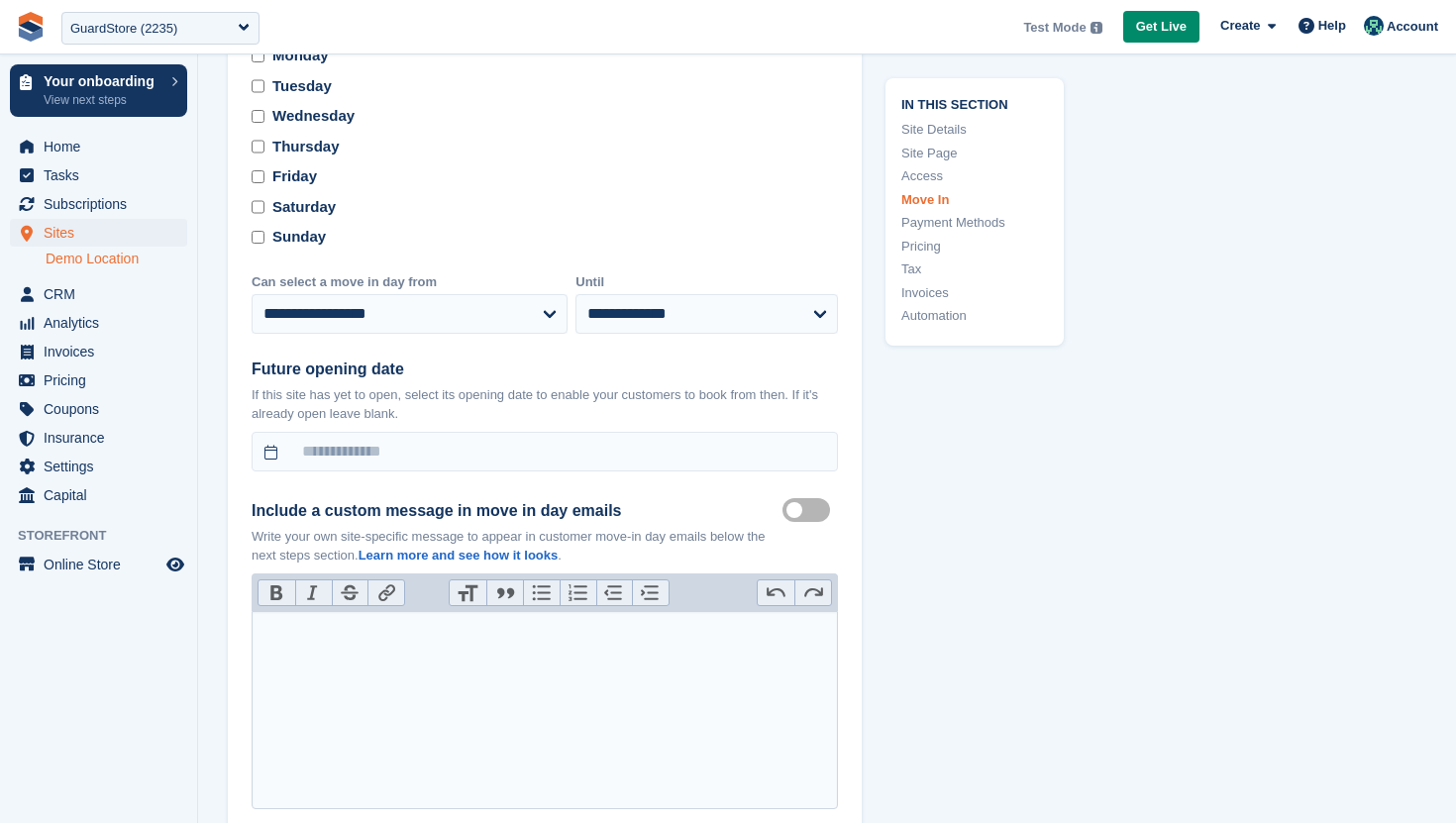 click at bounding box center (545, 710) 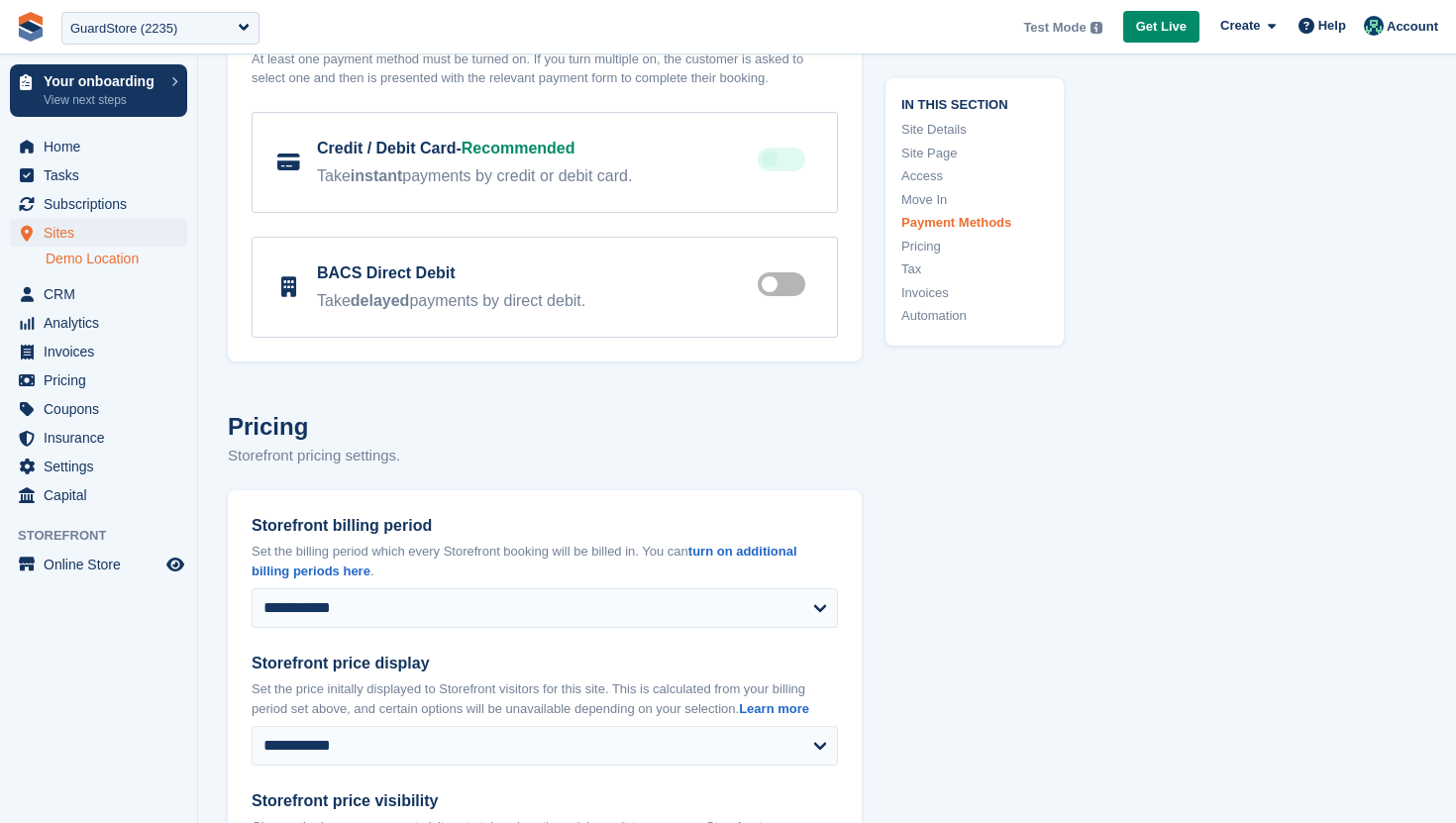 scroll, scrollTop: 6946, scrollLeft: 0, axis: vertical 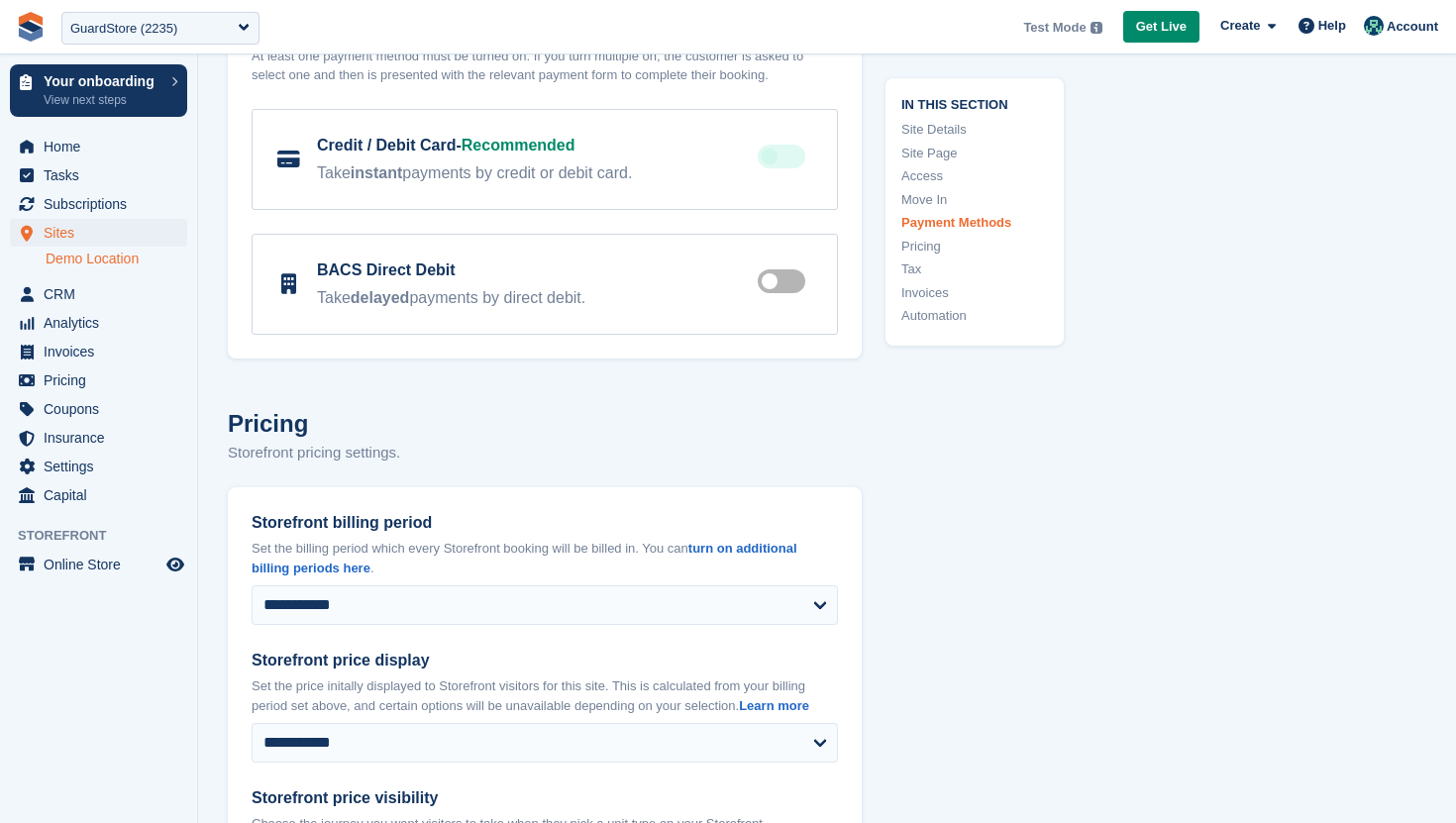 click at bounding box center [785, 281] 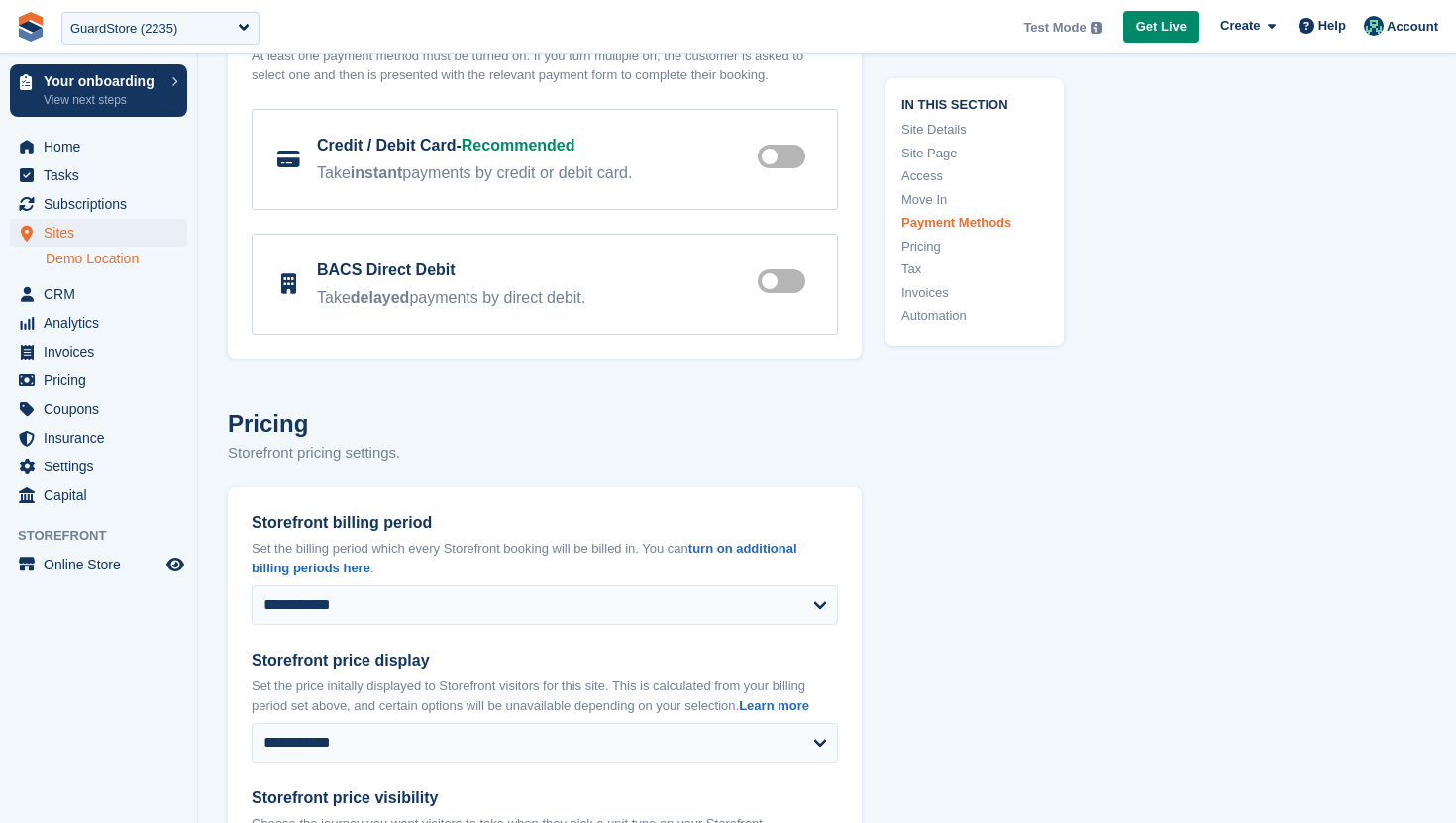 click at bounding box center [785, 281] 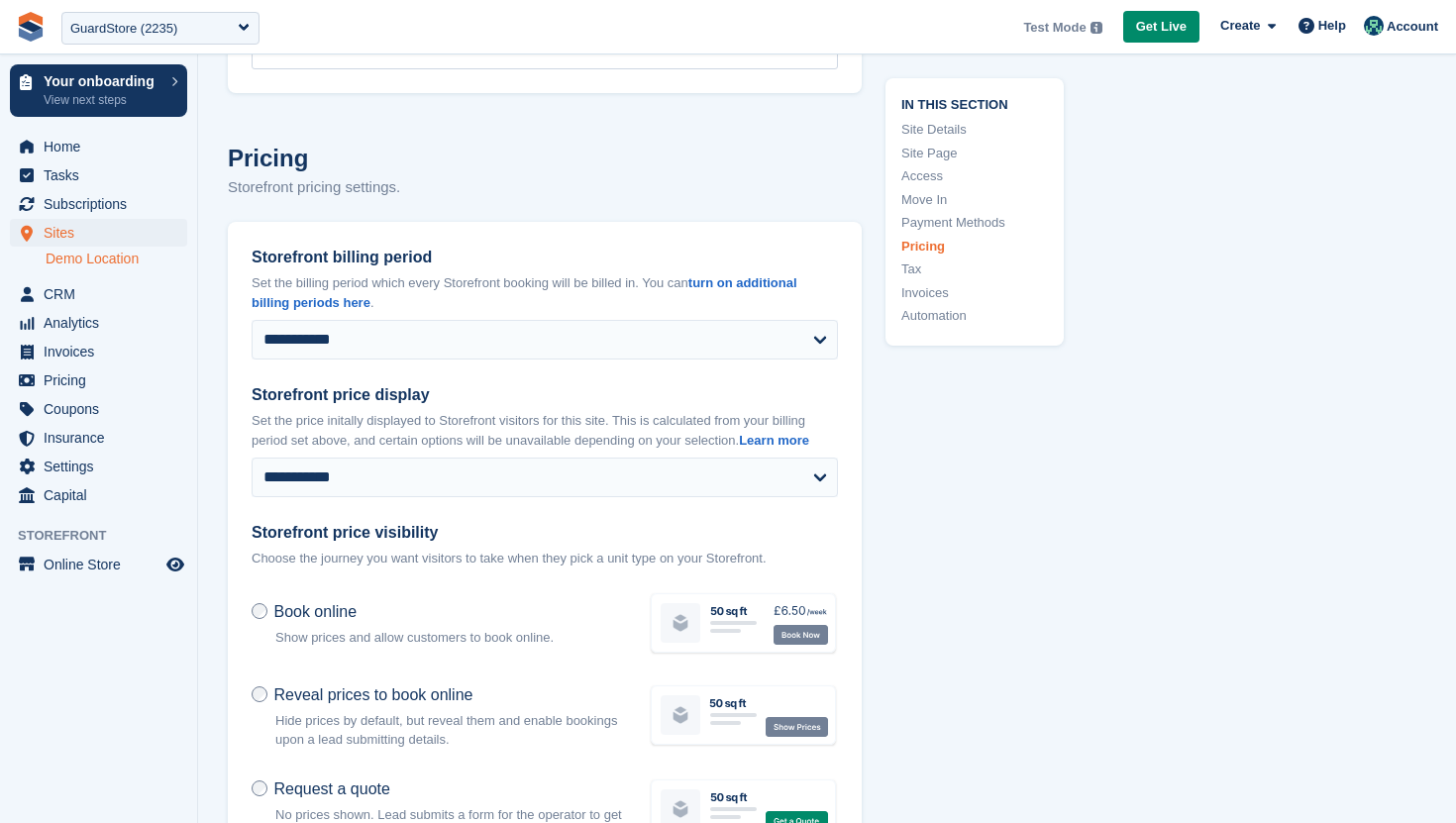 scroll, scrollTop: 7215, scrollLeft: 0, axis: vertical 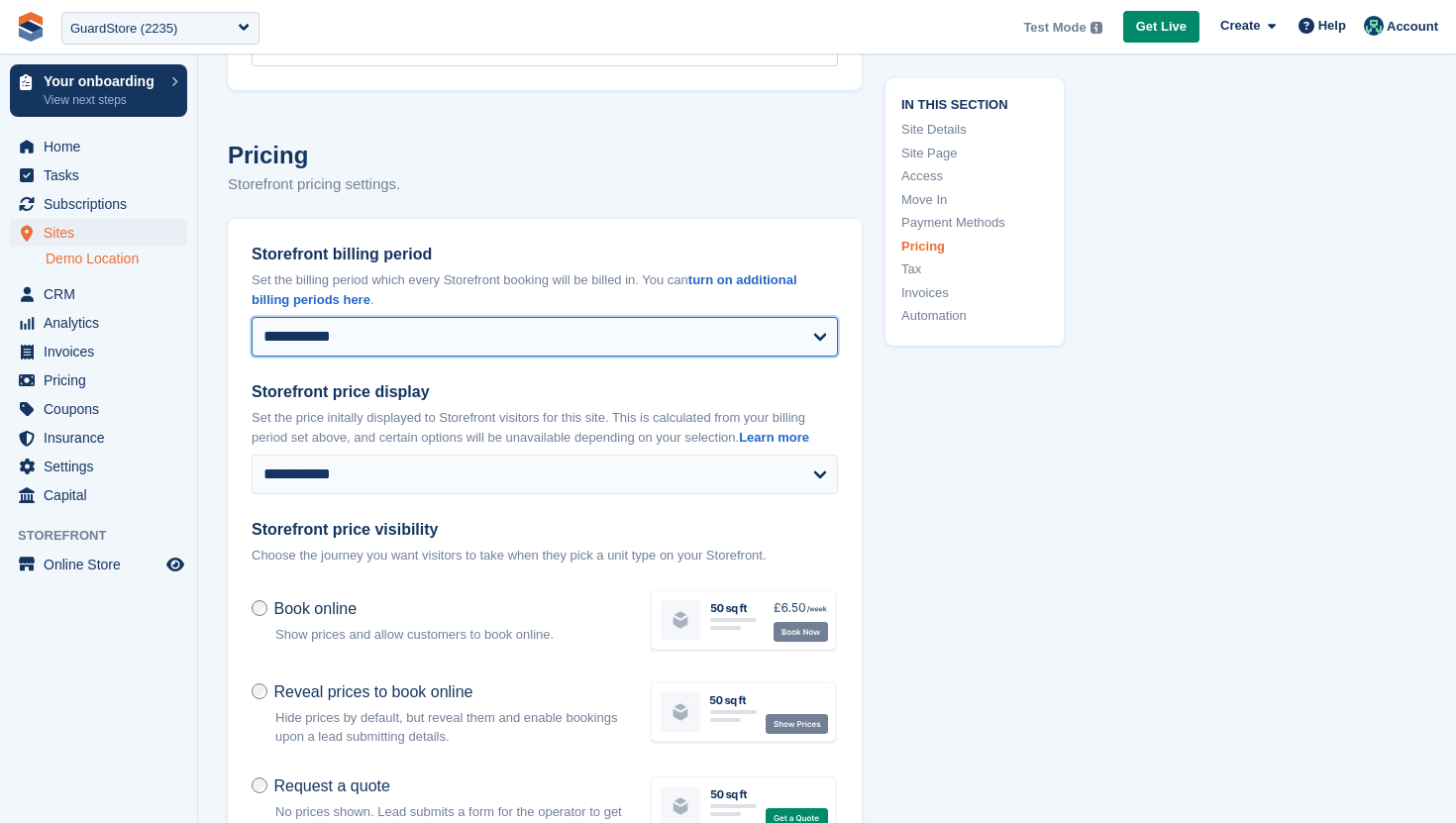 click on "**********" at bounding box center [545, 337] 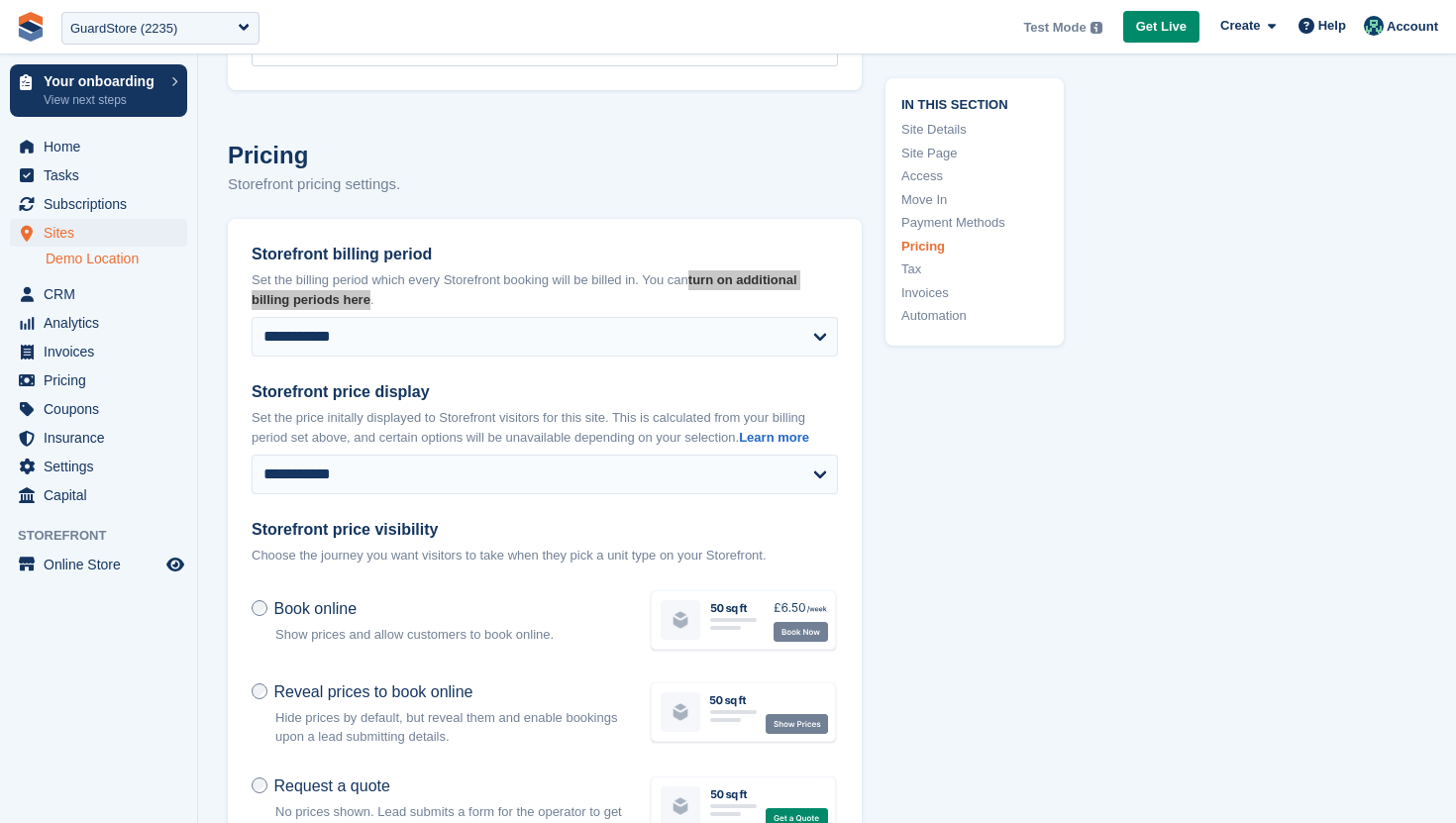 drag, startPoint x: 755, startPoint y: 279, endPoint x: 991, endPoint y: 41, distance: 335.1716 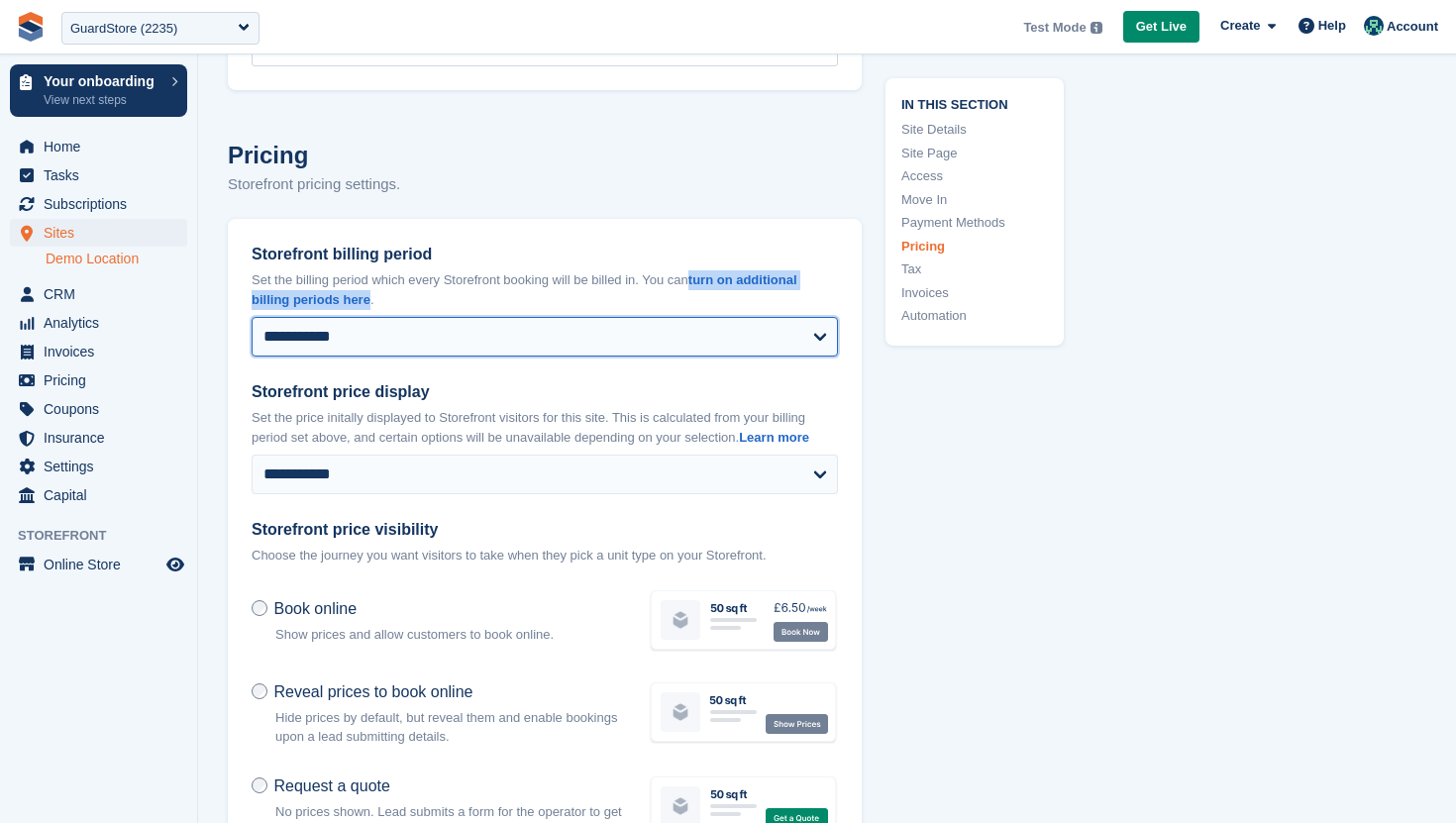 click on "**********" at bounding box center (545, 337) 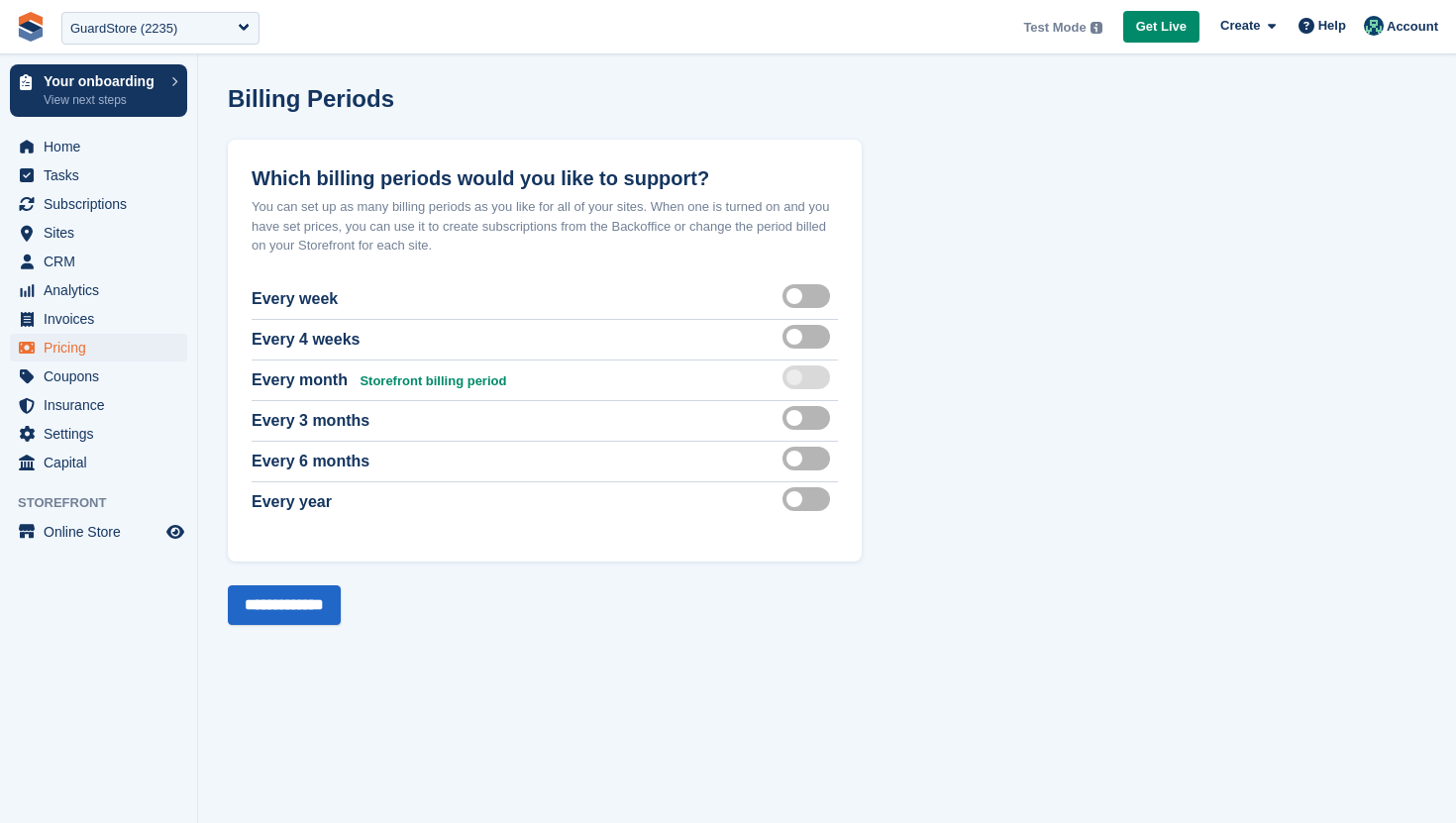 scroll, scrollTop: 0, scrollLeft: 0, axis: both 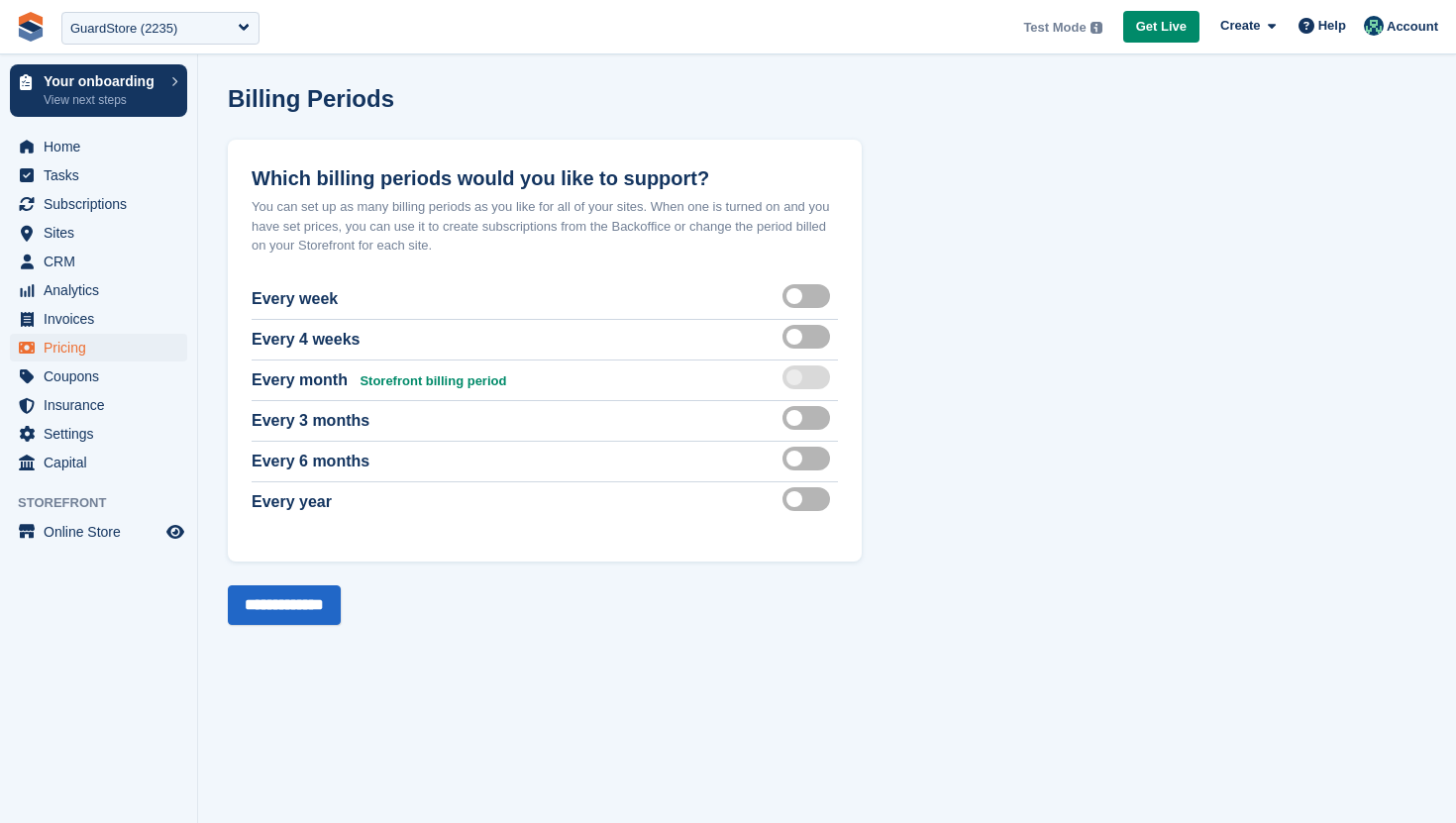 click at bounding box center [810, 296] 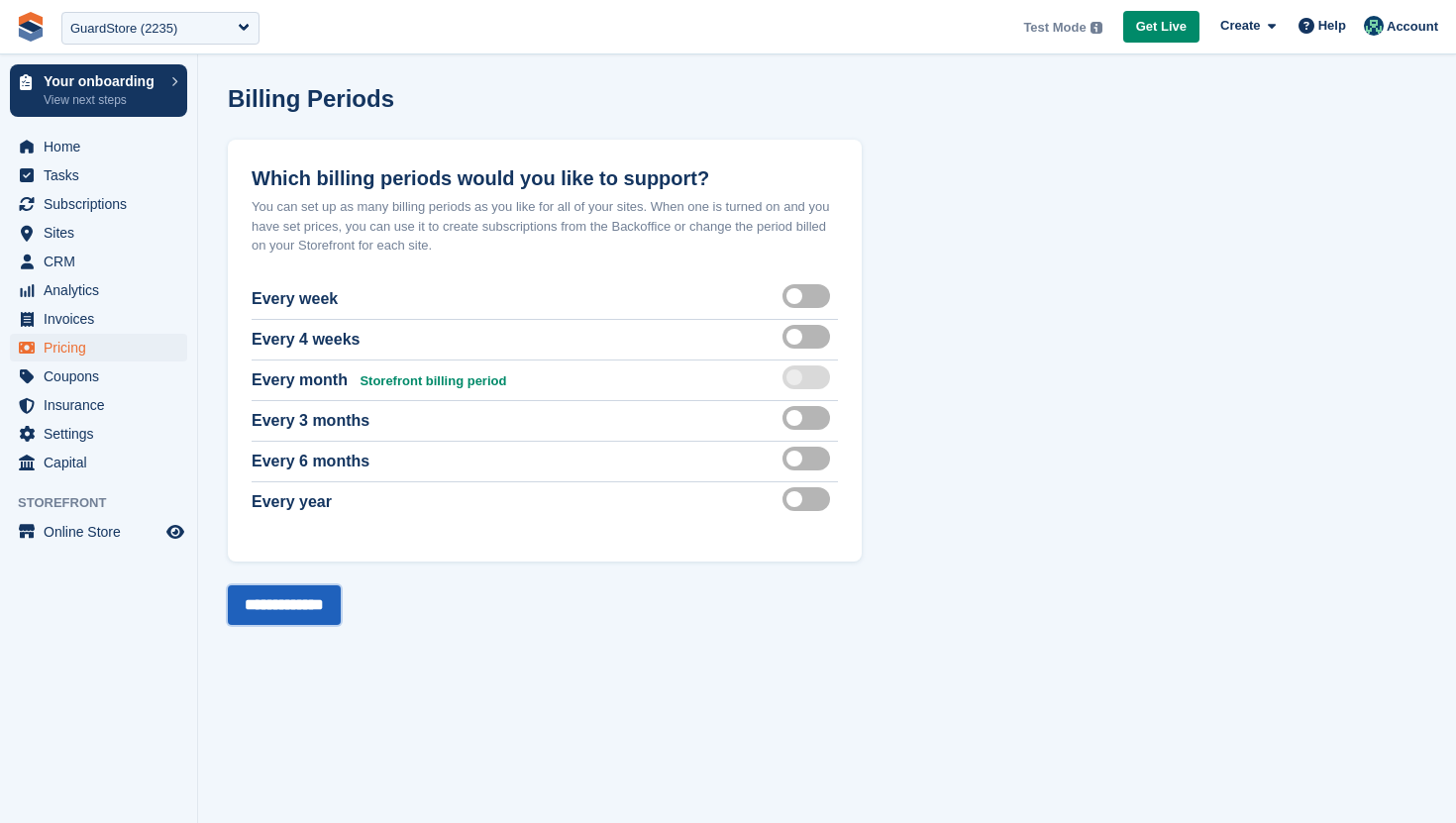 click on "**********" at bounding box center (284, 605) 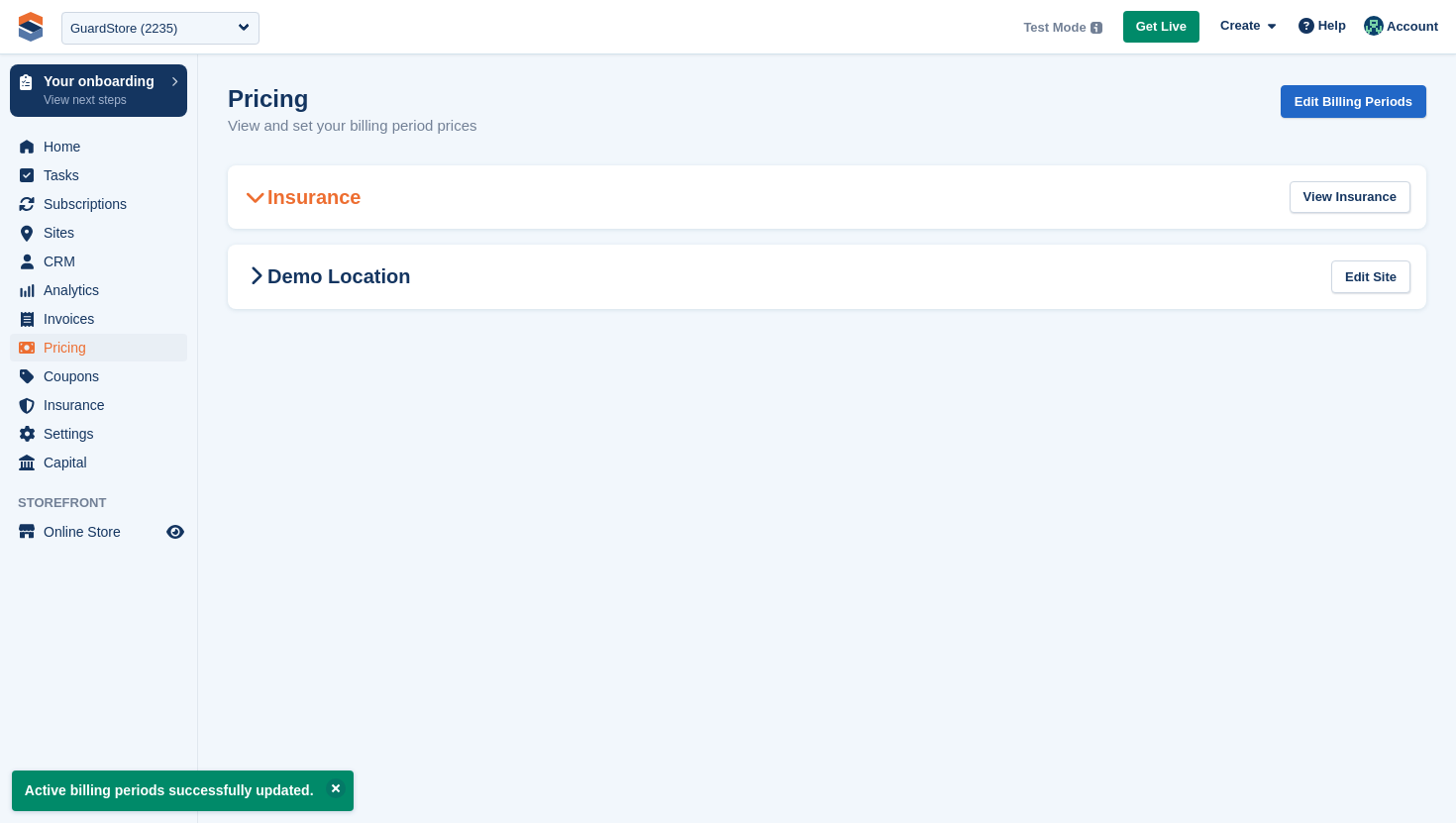 scroll, scrollTop: 0, scrollLeft: 0, axis: both 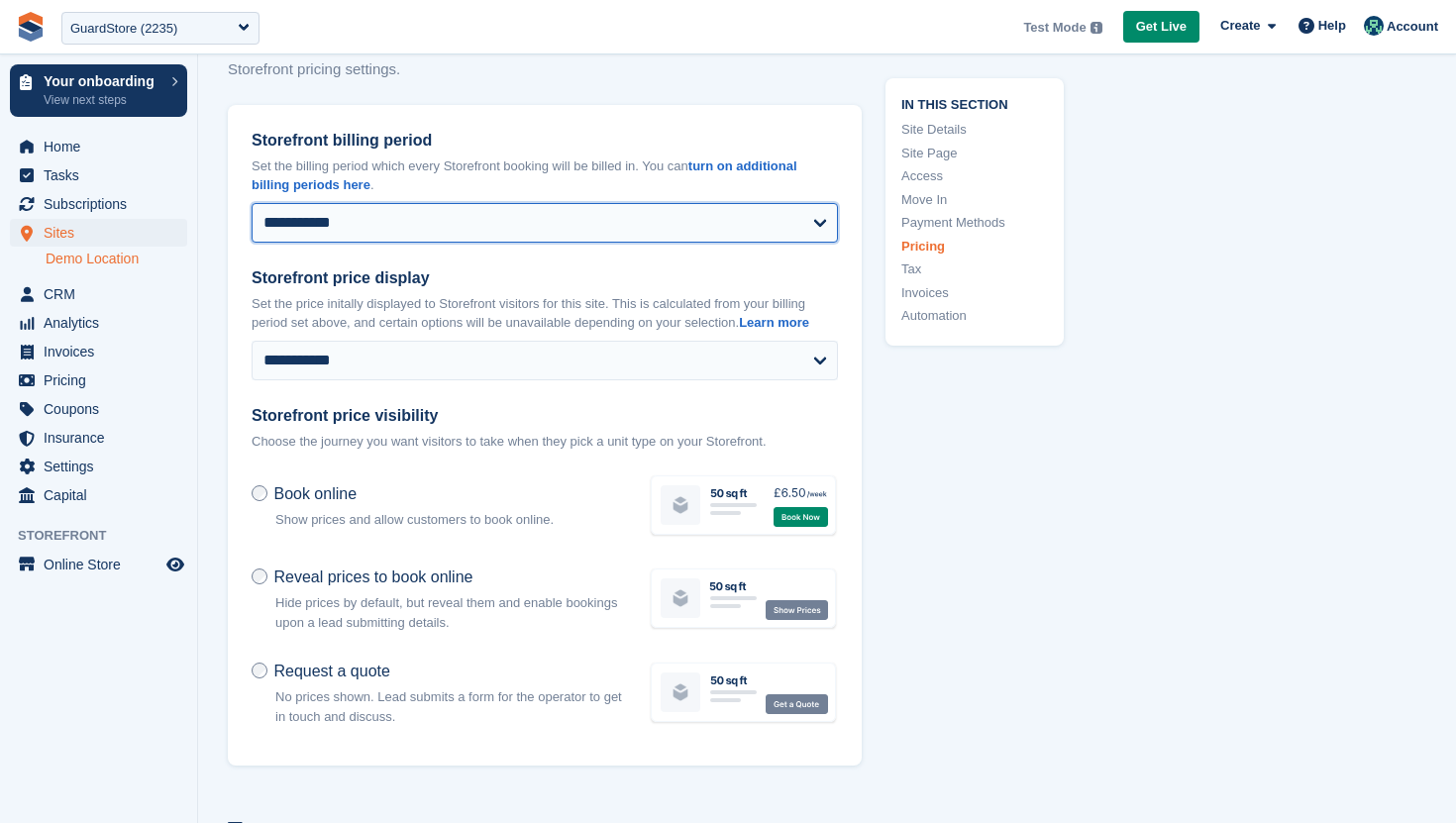 click on "**********" at bounding box center [545, 223] 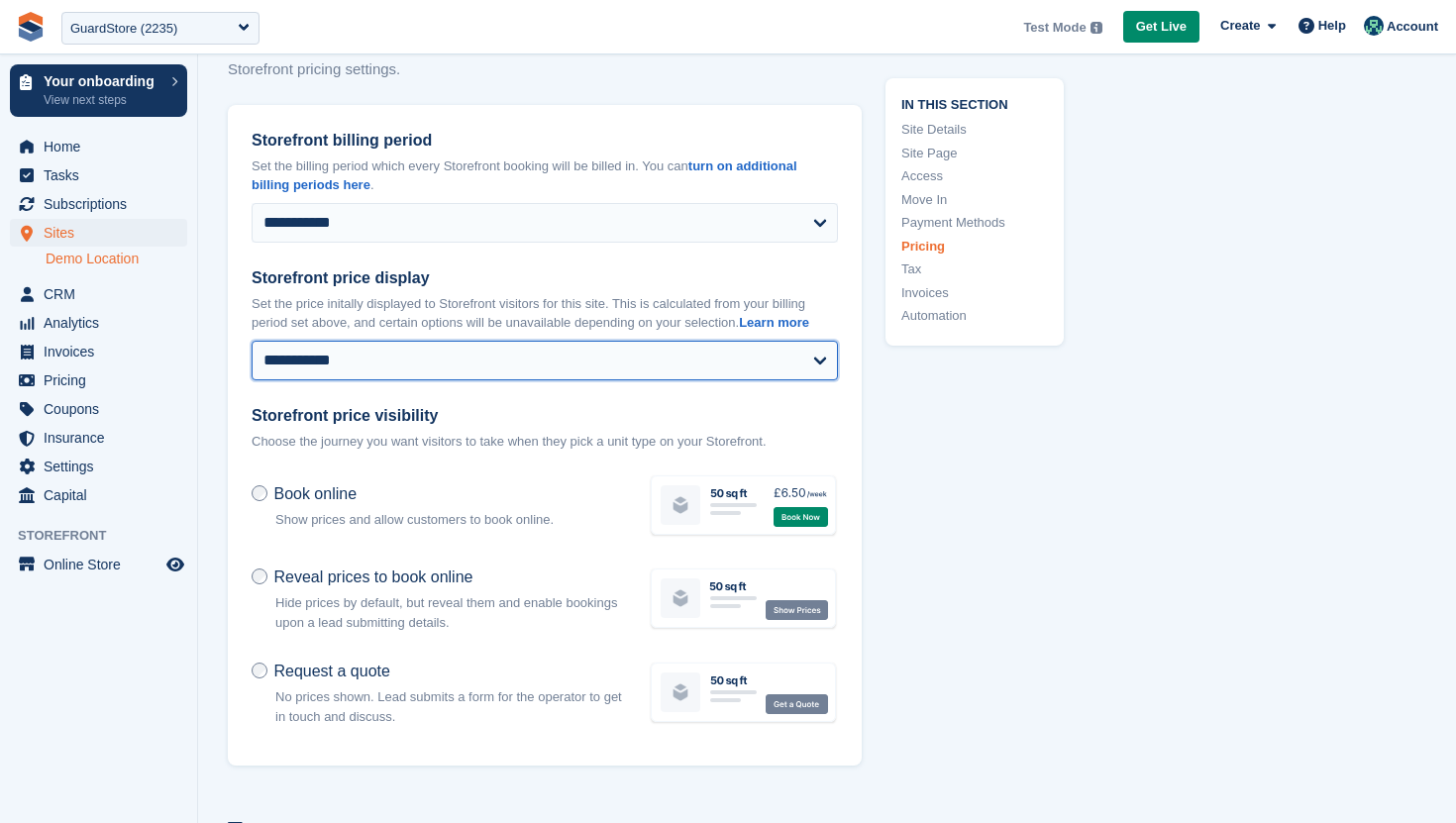 click on "**********" at bounding box center [545, 360] 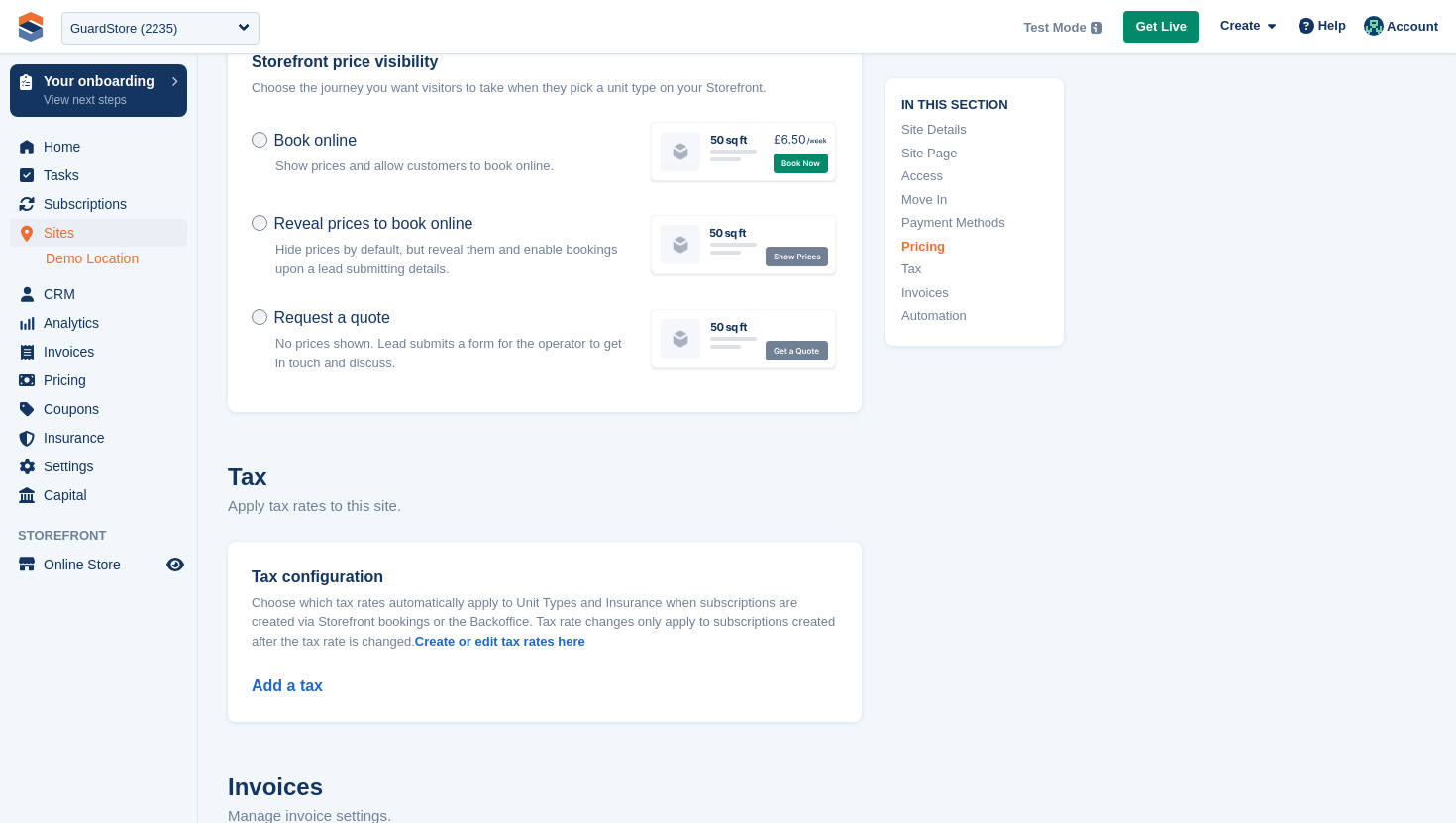 scroll, scrollTop: 6895, scrollLeft: 0, axis: vertical 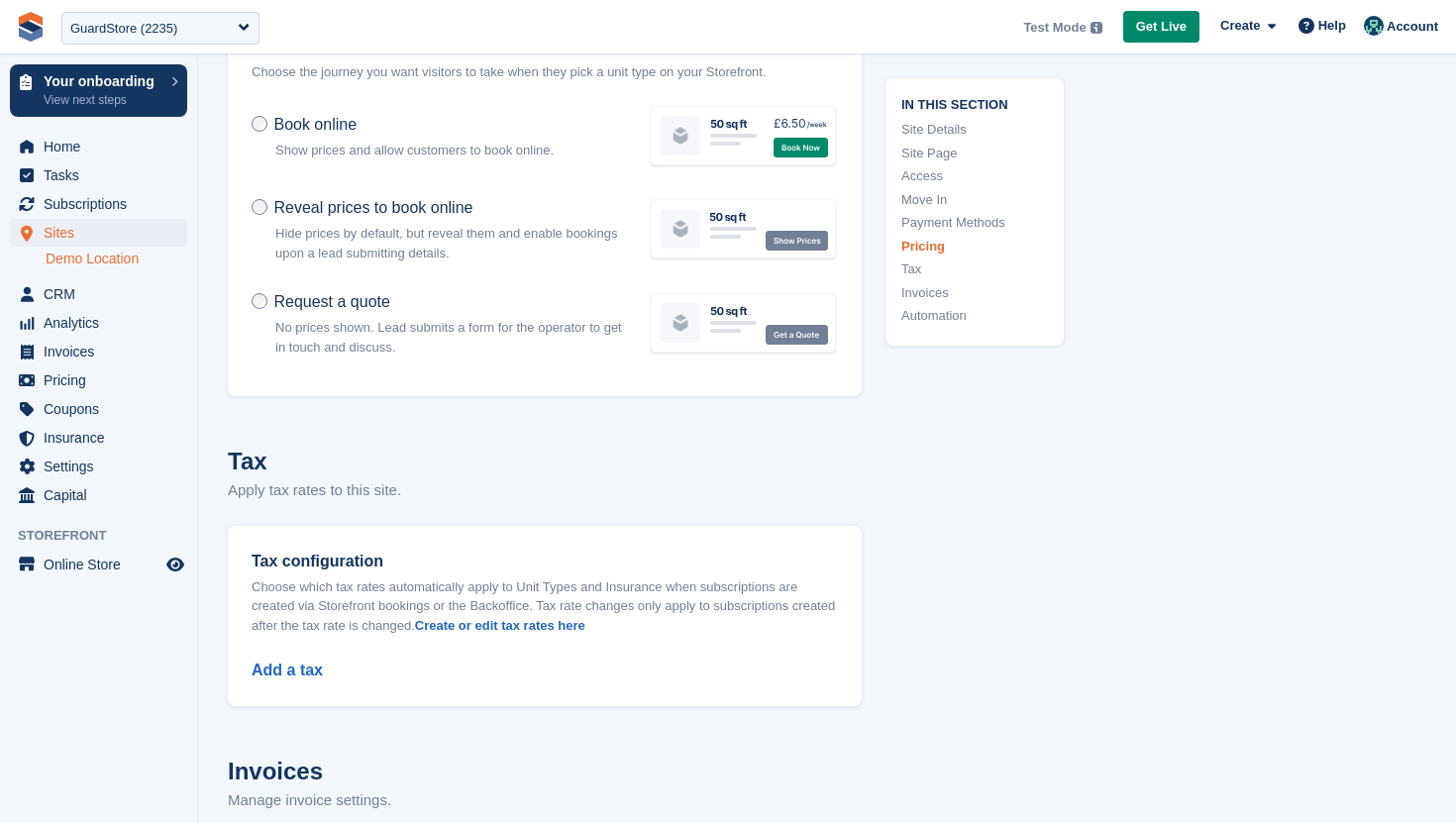 click on "Reveal prices to book online
Hide prices by default, but reveal them and enable bookings upon a lead submitting details." at bounding box center [438, 229] 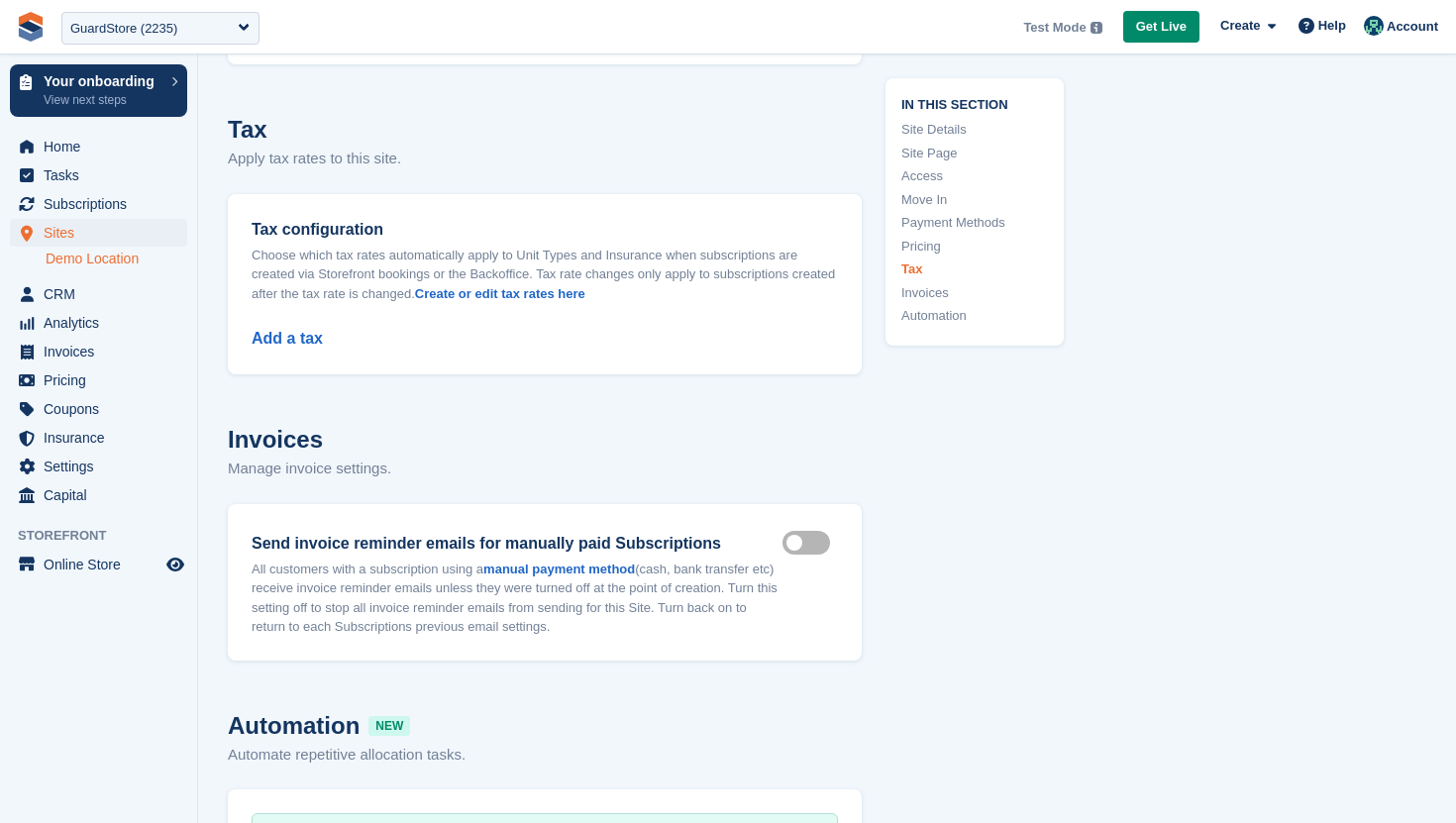 scroll, scrollTop: 7231, scrollLeft: 0, axis: vertical 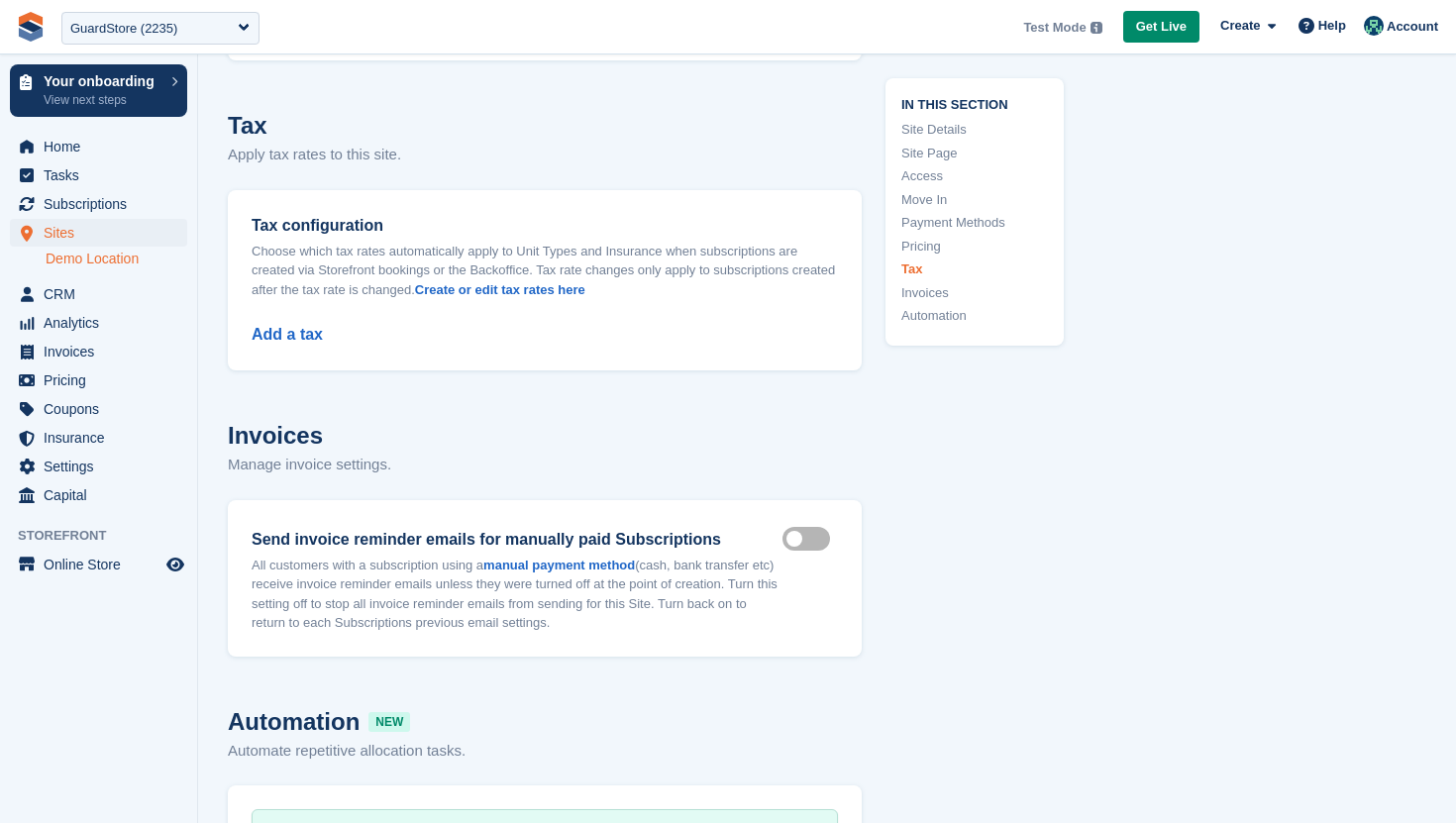 click on "Add a tax" at bounding box center [545, 323] 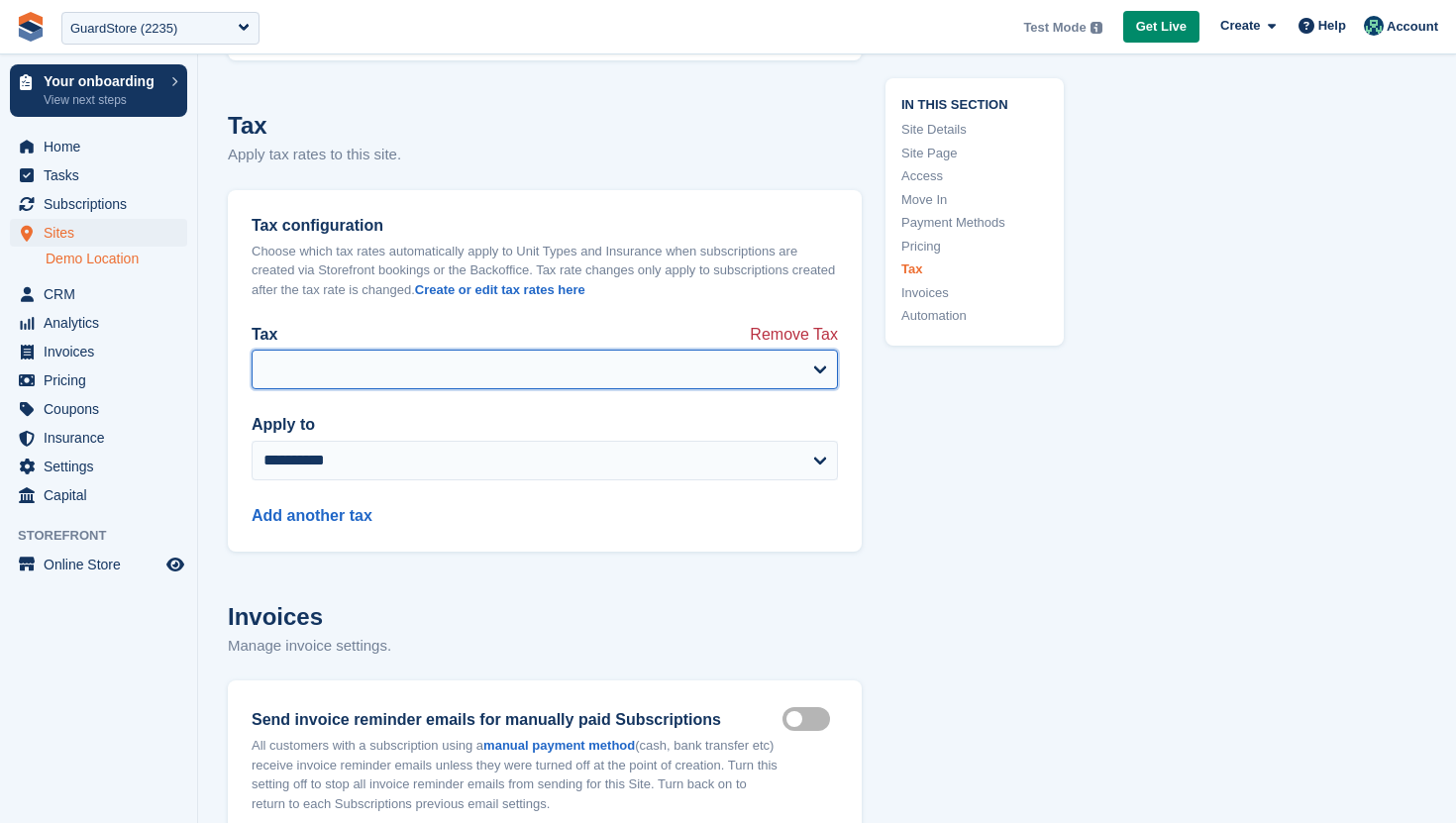 click on "Tax" at bounding box center [545, 369] 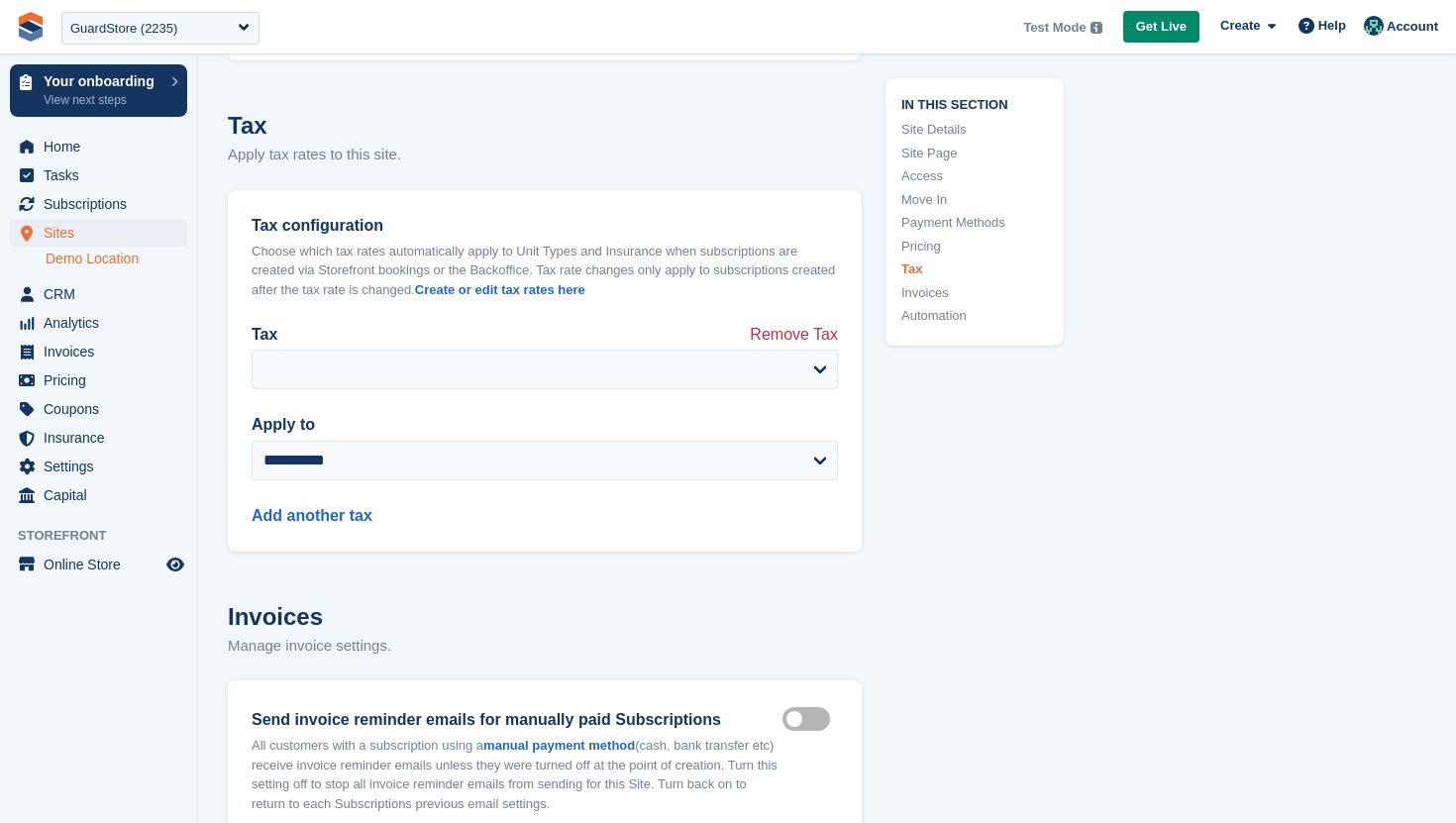 click on "Remove Tax" at bounding box center (793, 333) 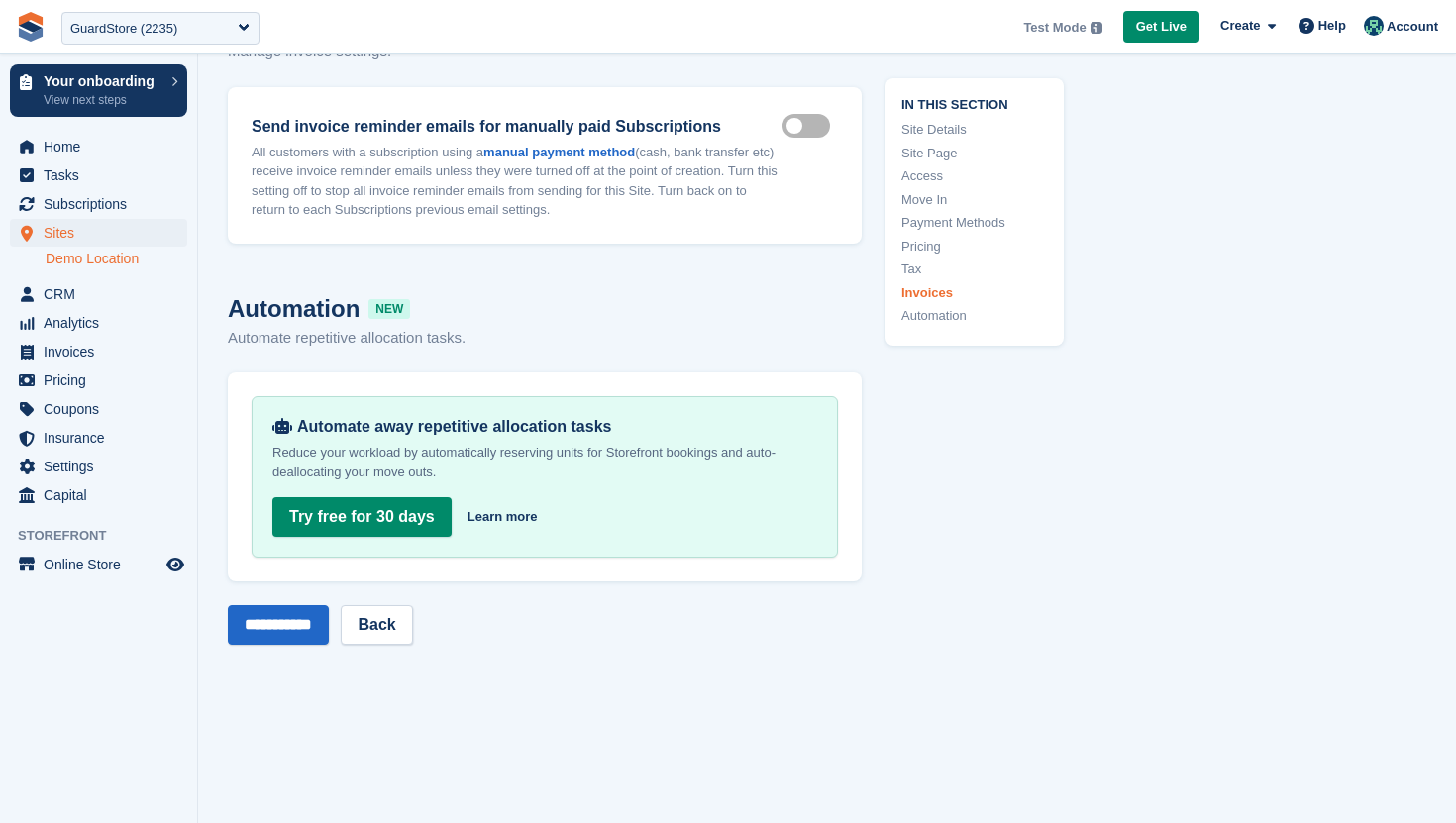 scroll, scrollTop: 7643, scrollLeft: 0, axis: vertical 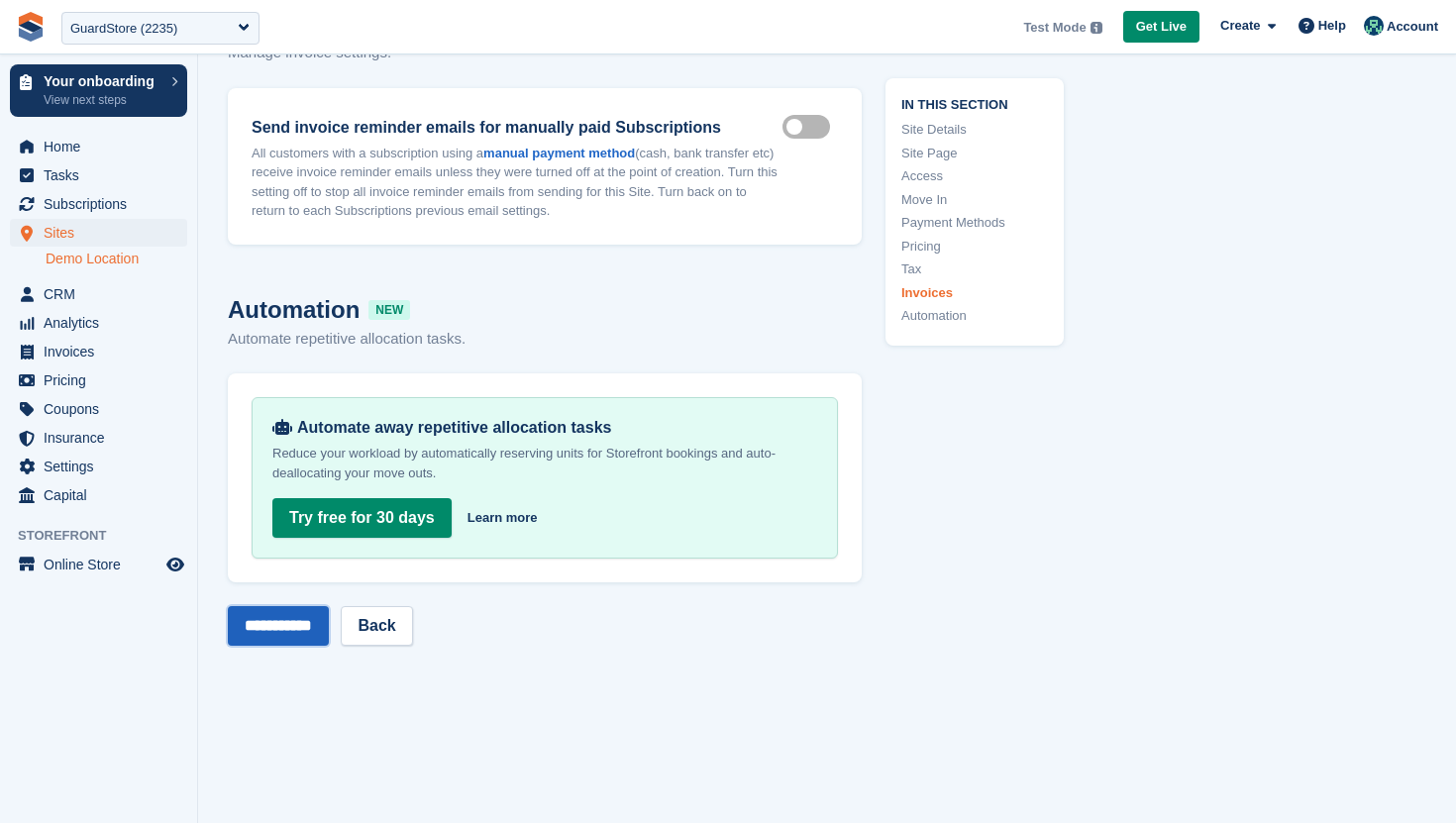 click on "**********" at bounding box center [278, 626] 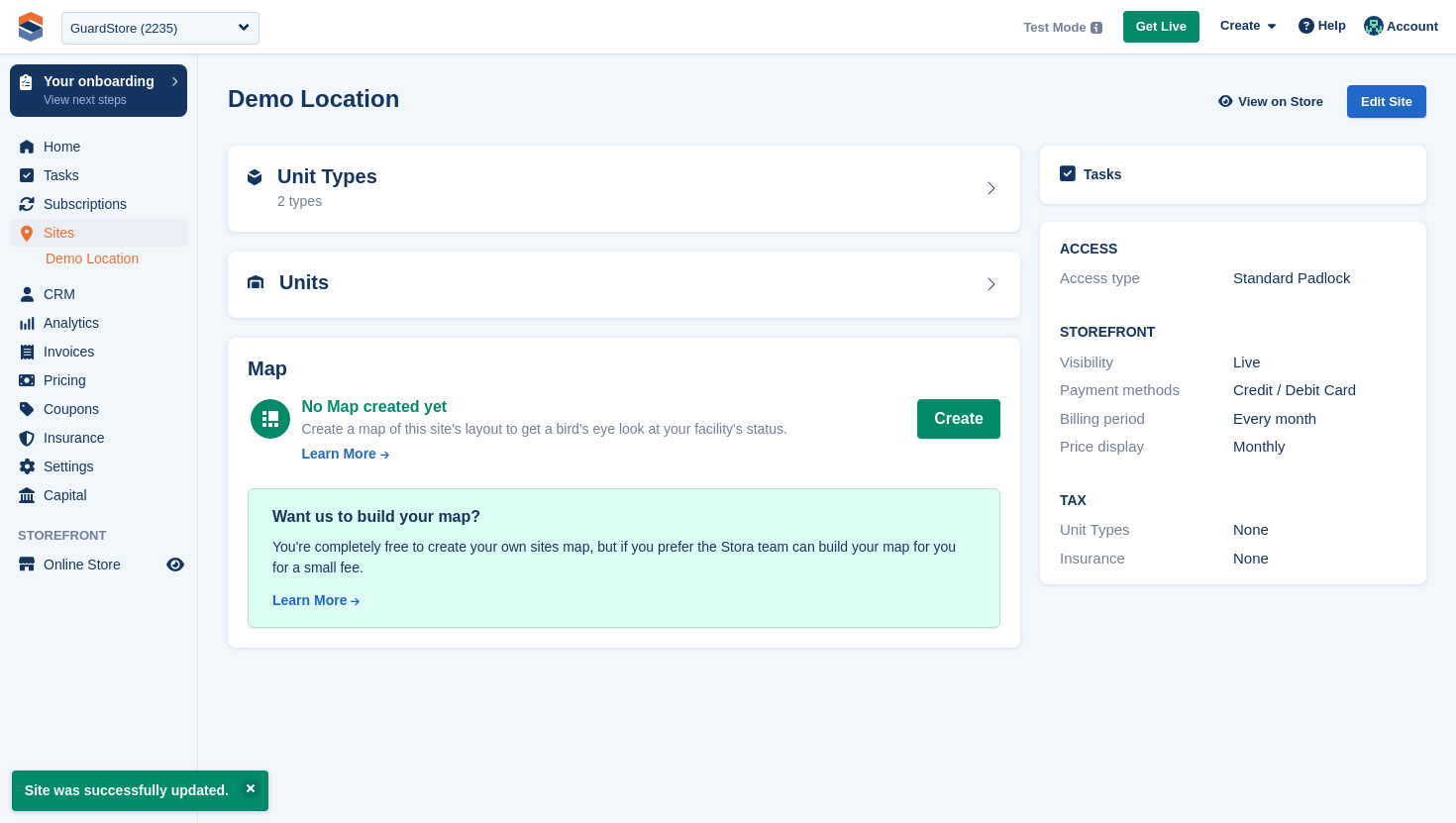 scroll, scrollTop: 0, scrollLeft: 0, axis: both 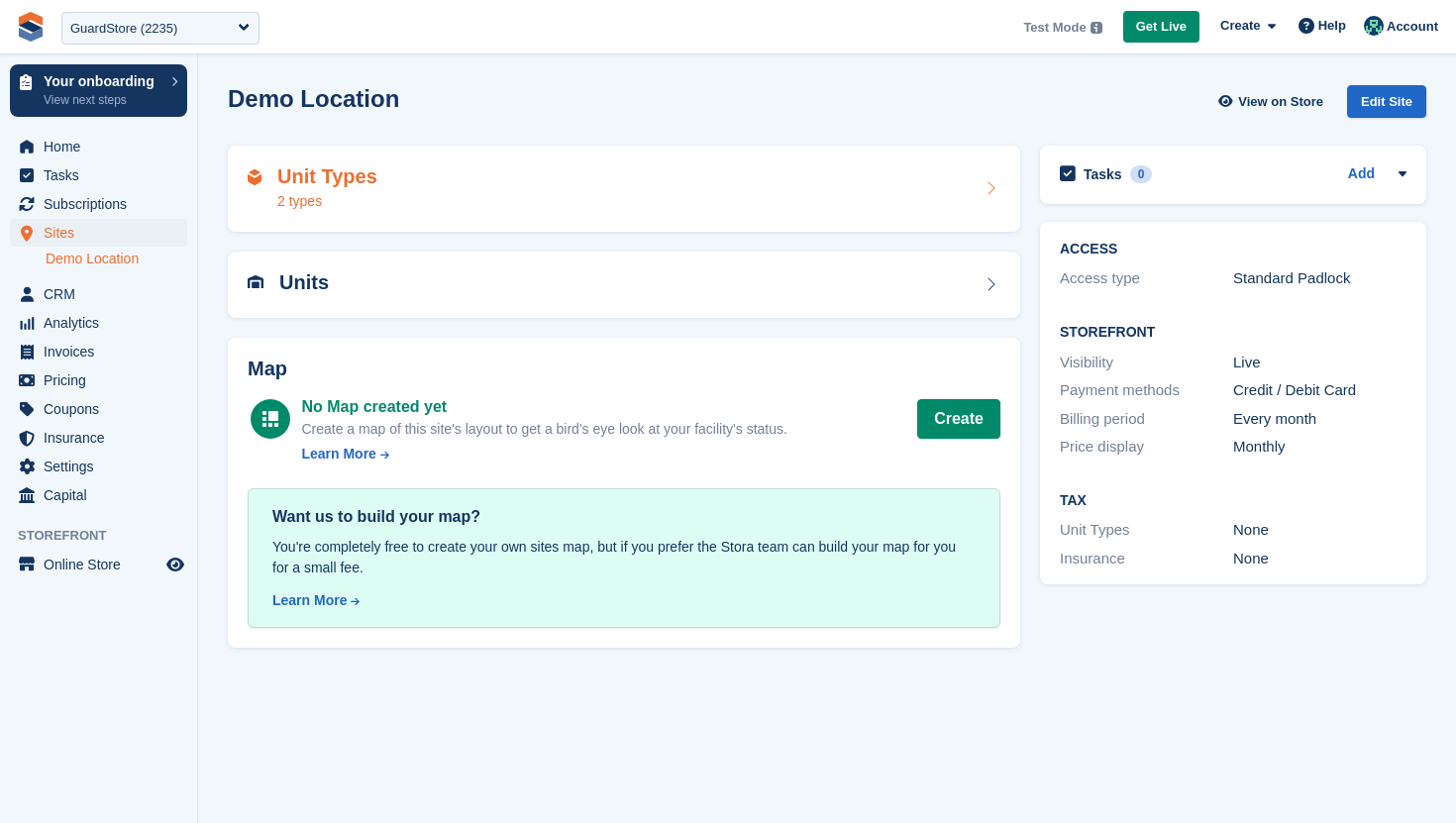 click on "Unit Types" at bounding box center (327, 176) 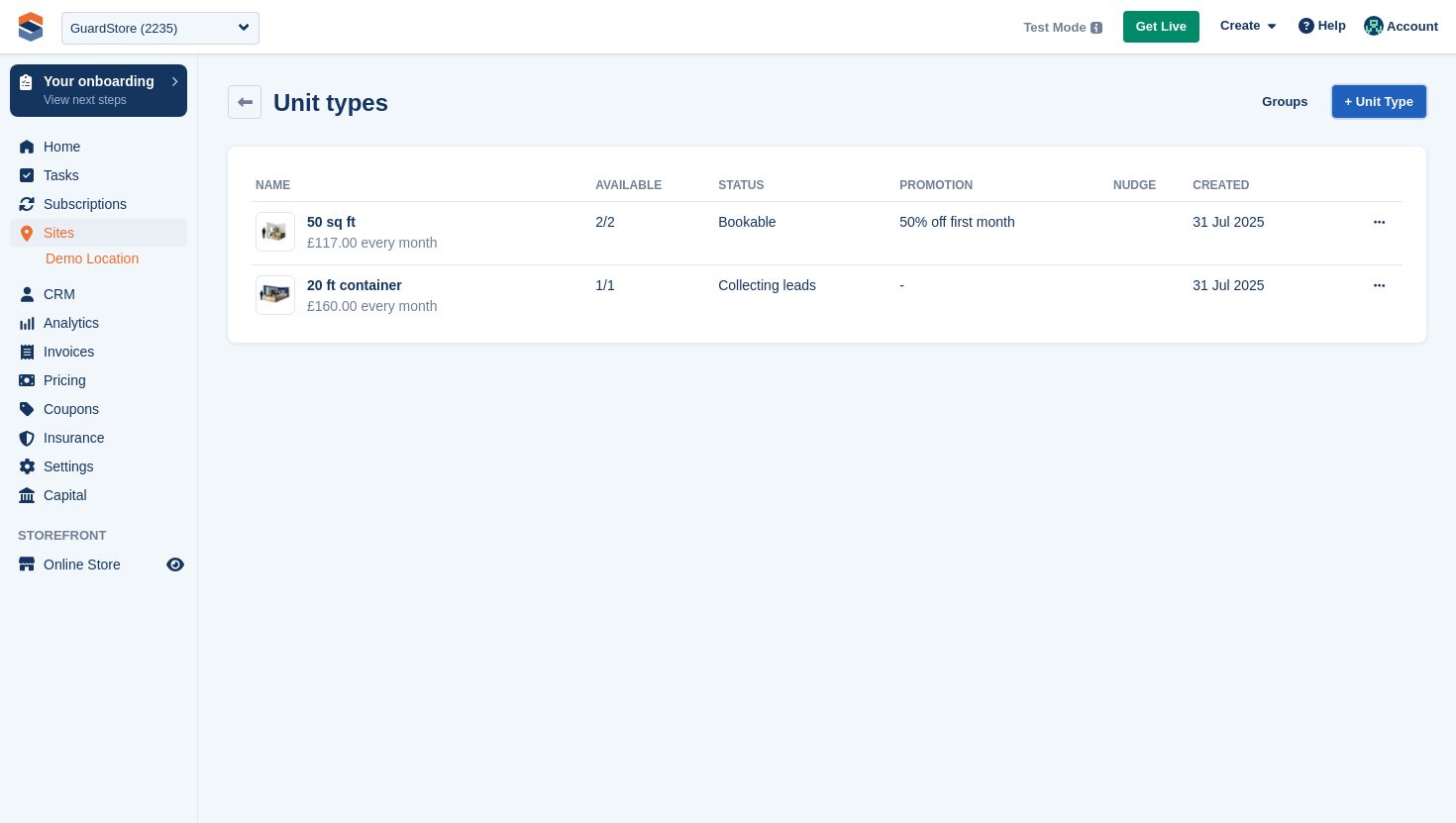 click on "+ Unit Type" at bounding box center [1379, 101] 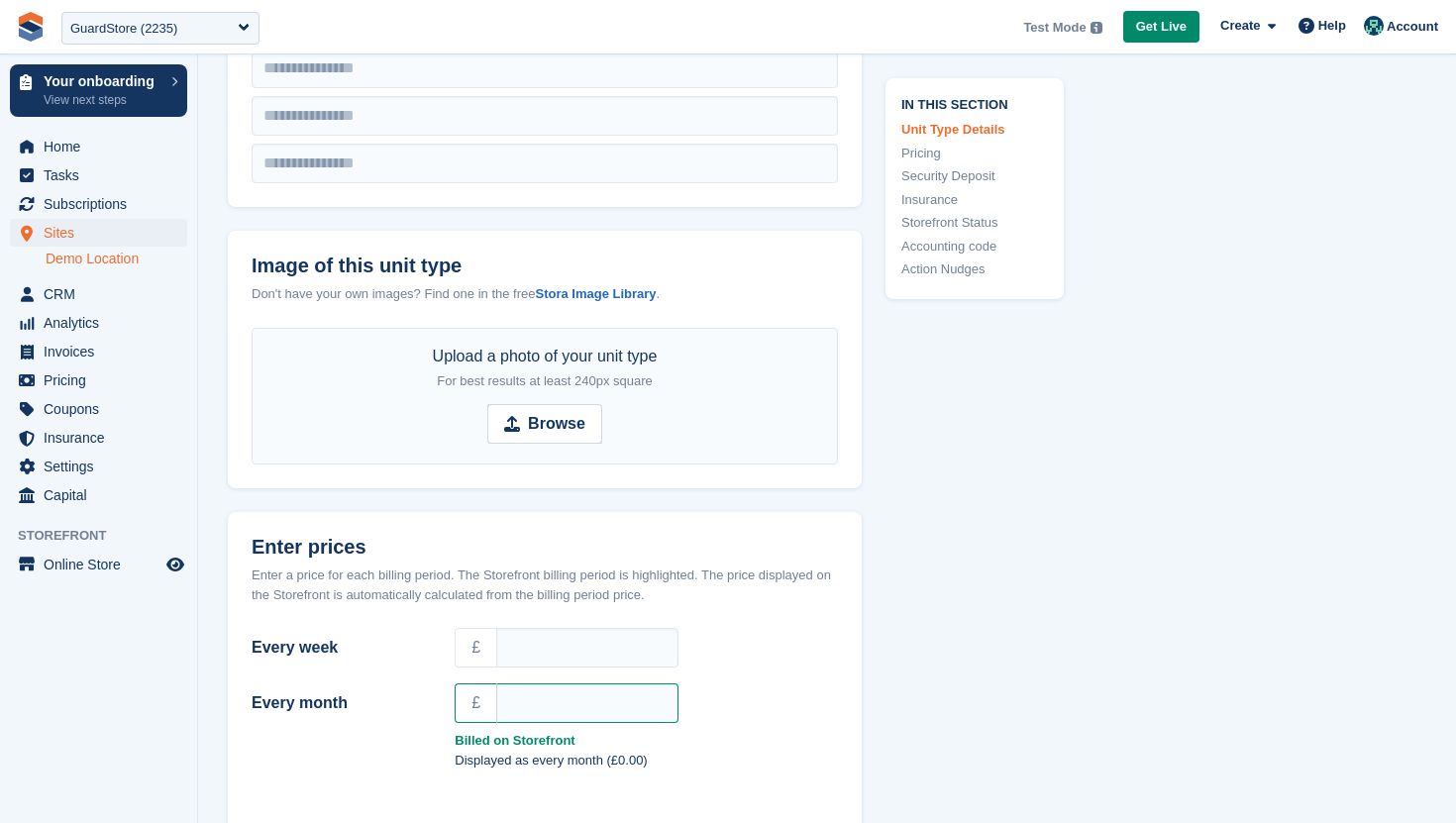 scroll, scrollTop: 896, scrollLeft: 0, axis: vertical 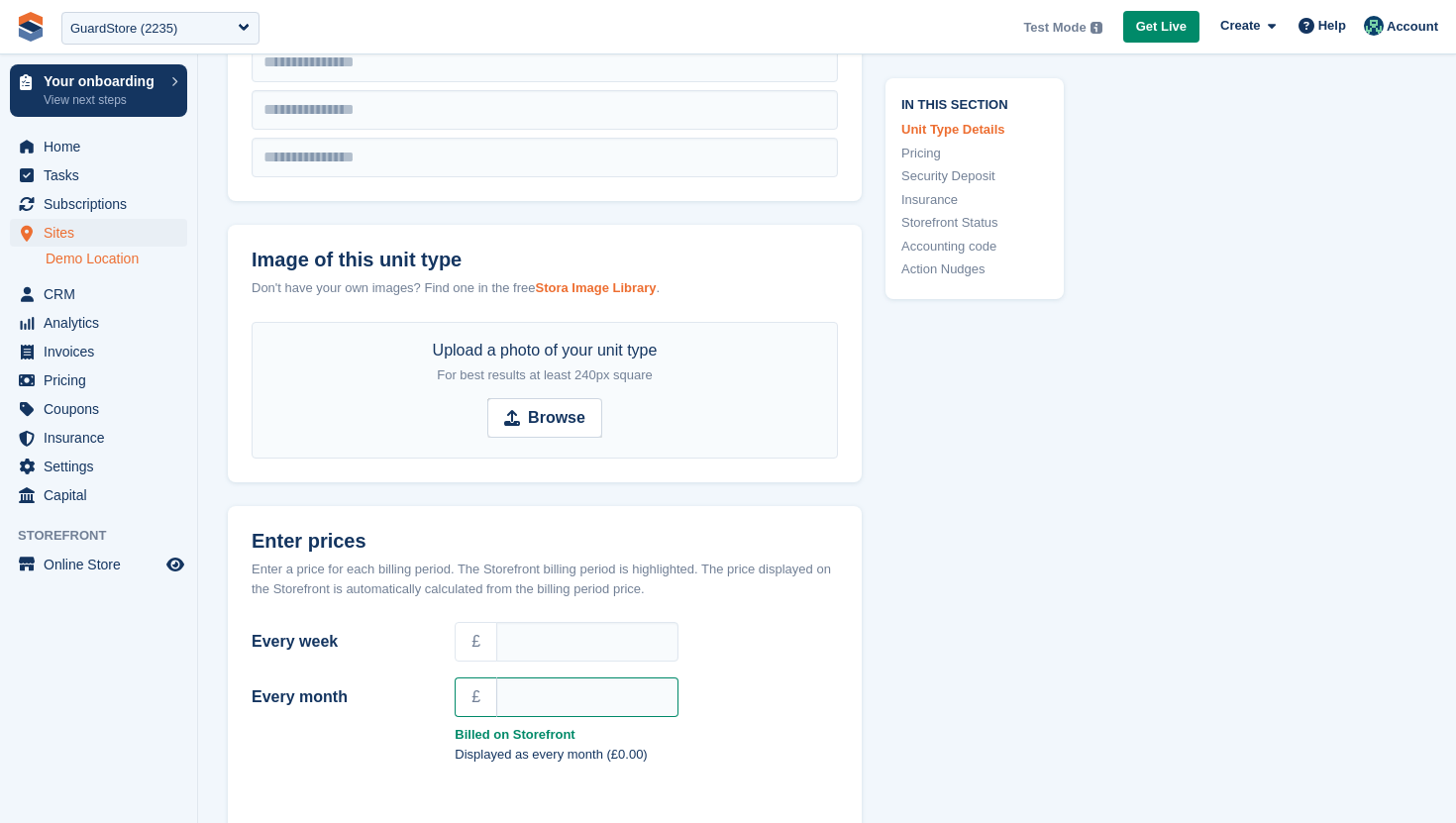 click on "Stora Image Library" at bounding box center [595, 287] 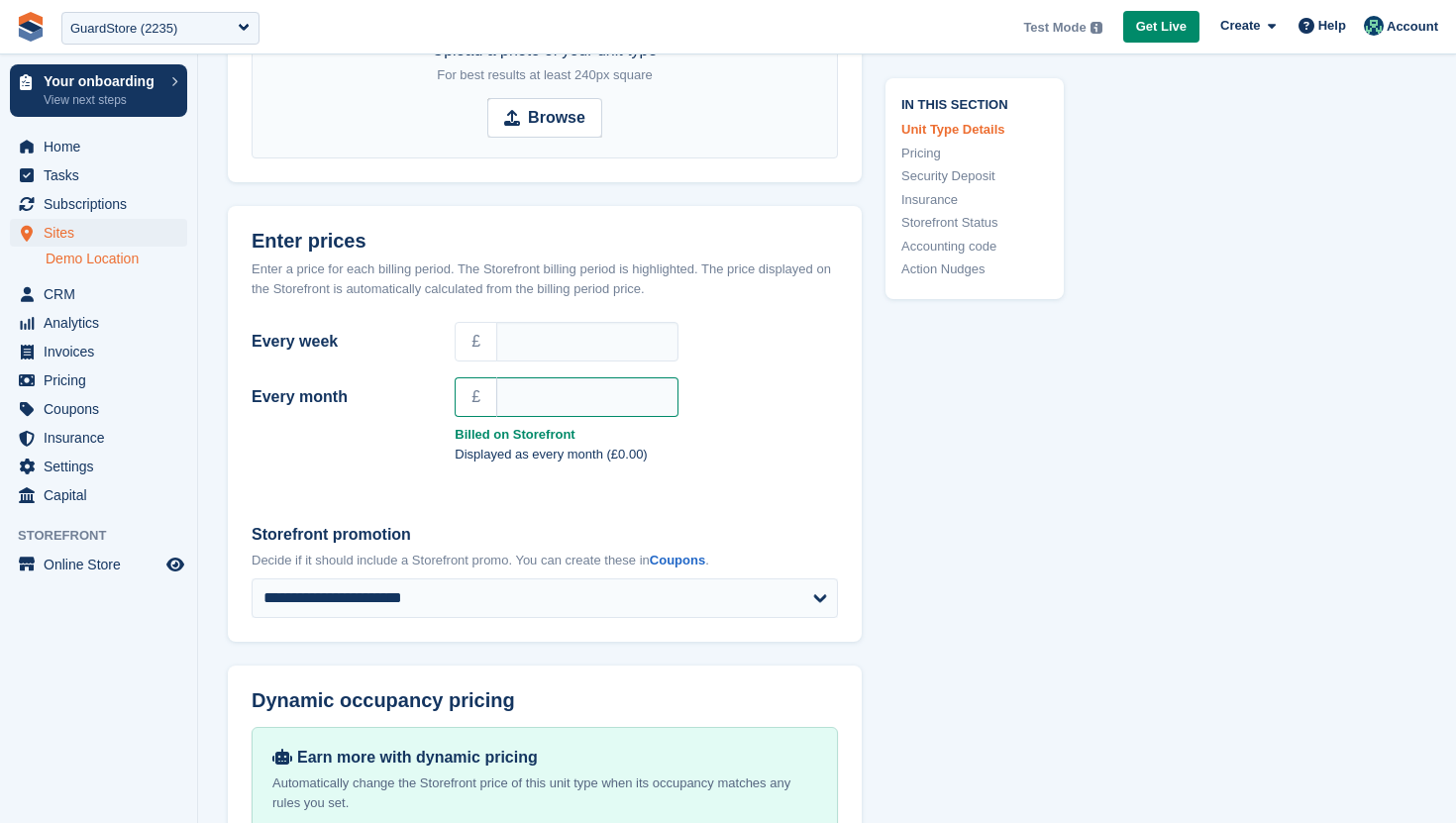 scroll, scrollTop: 1197, scrollLeft: 0, axis: vertical 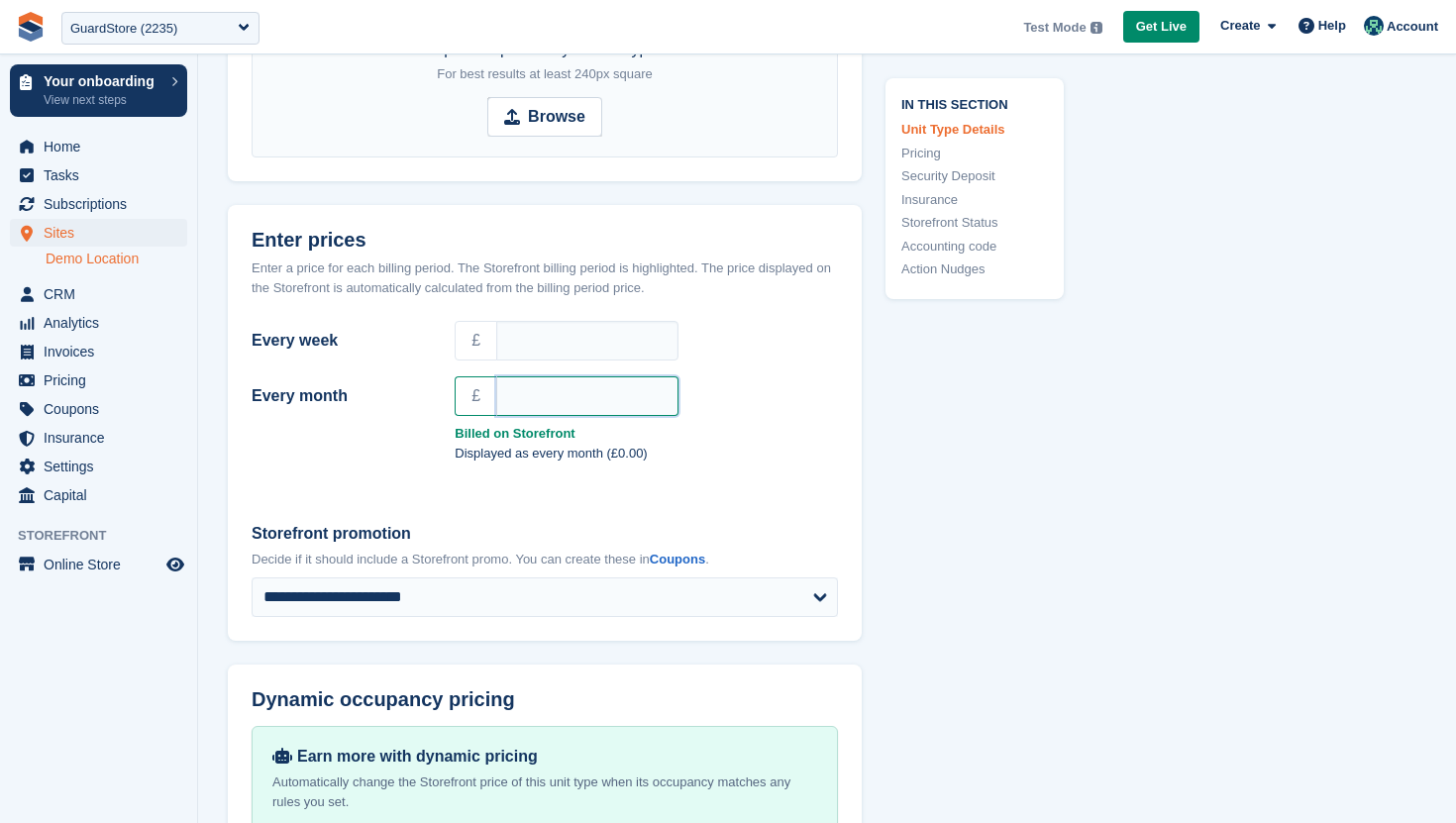 click on "Every month" at bounding box center [587, 396] 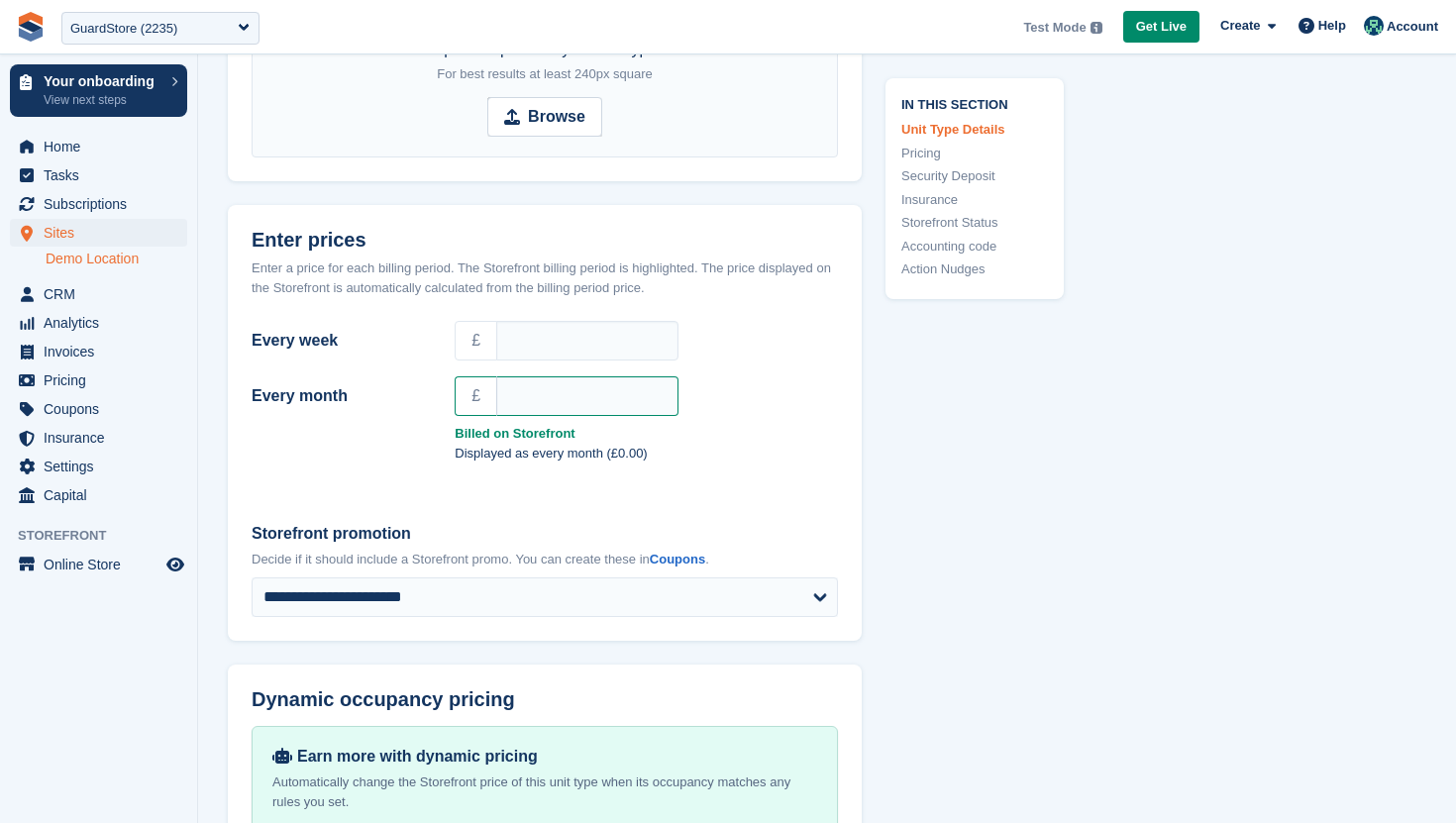 click on "Billed on Storefront" at bounding box center [646, 434] 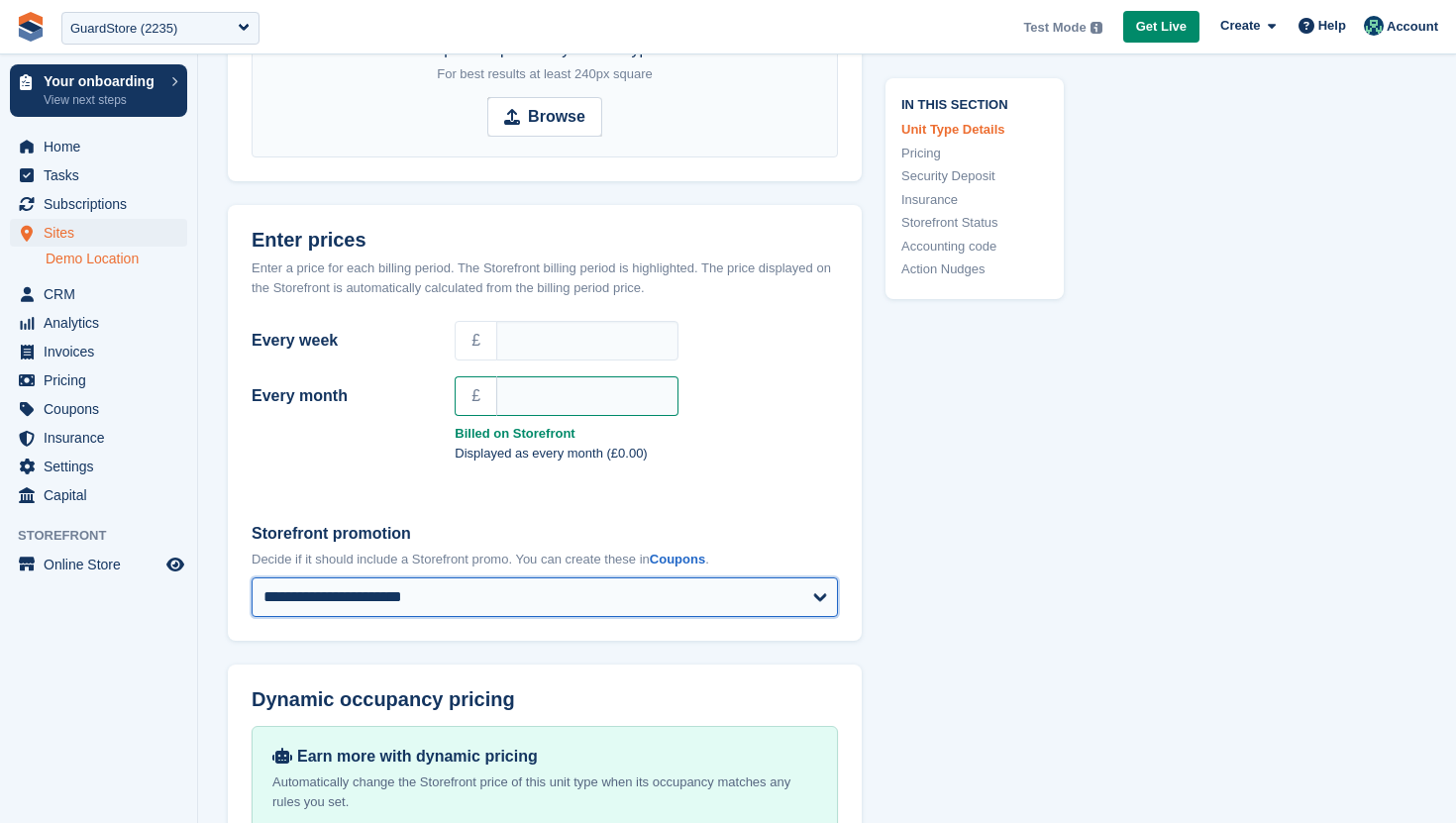 click on "**********" at bounding box center (545, 597) 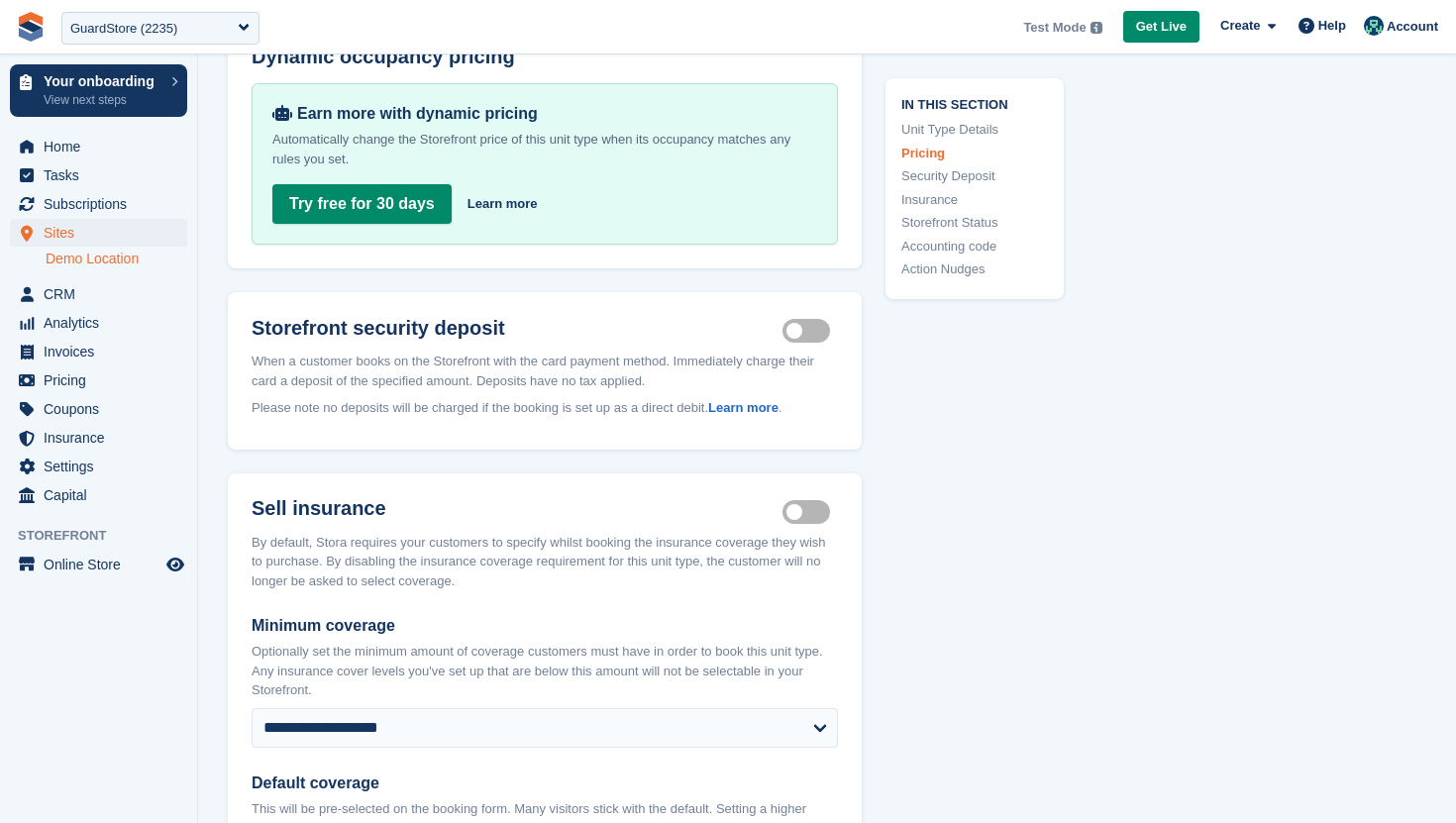 scroll, scrollTop: 1848, scrollLeft: 0, axis: vertical 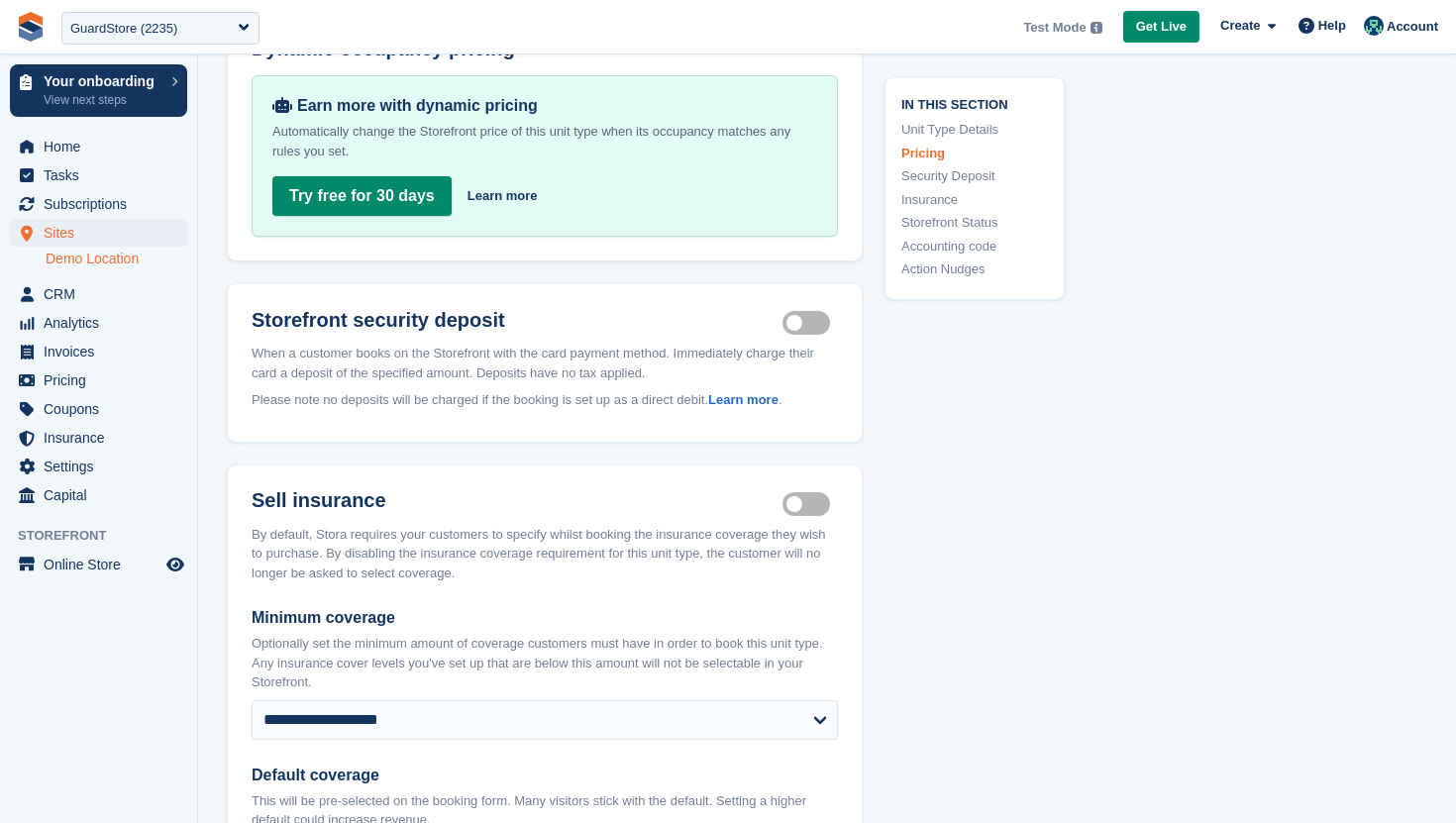 click on "Security deposit on" at bounding box center (810, 323) 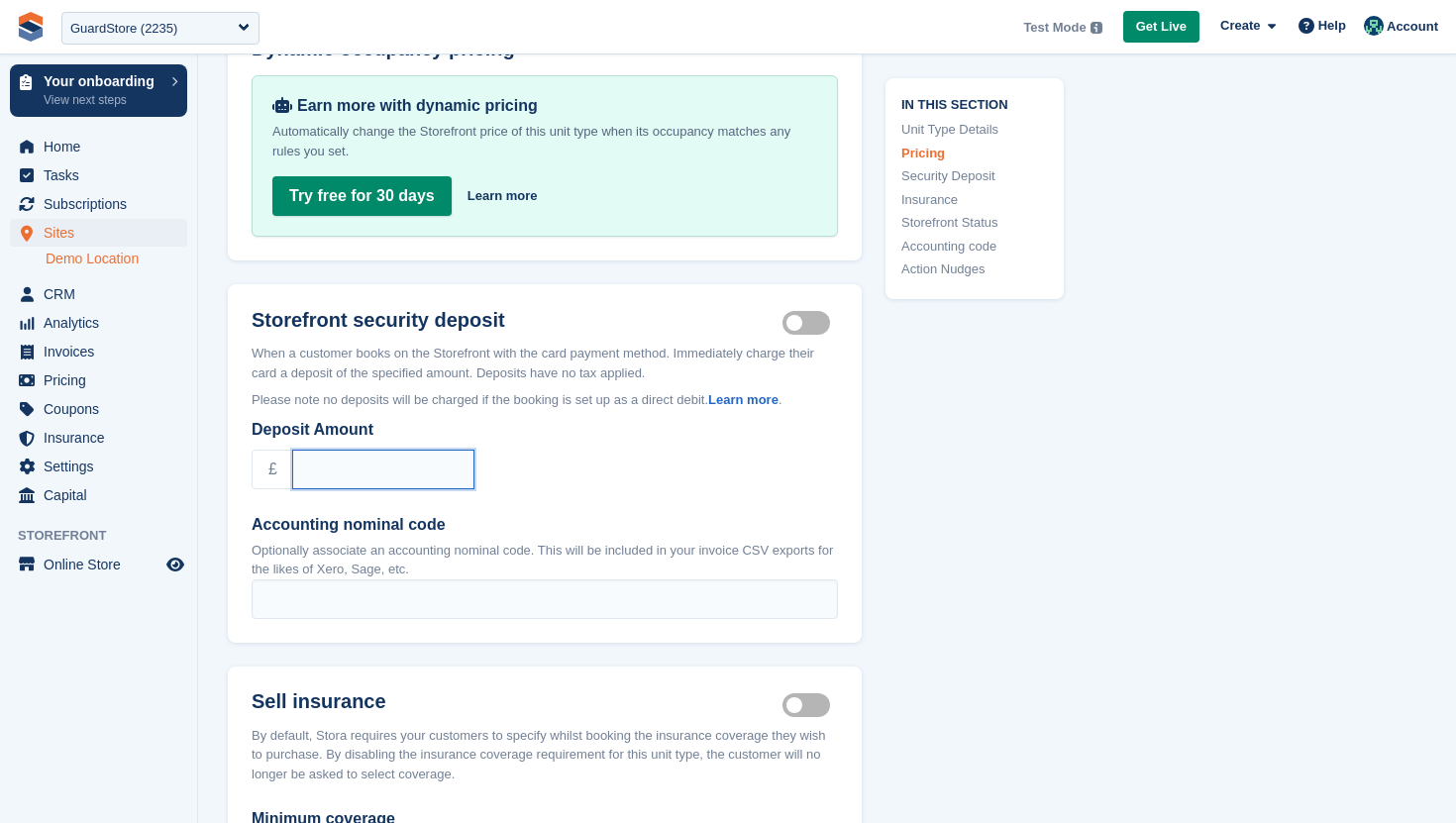 click on "Deposit Amount" at bounding box center [383, 469] 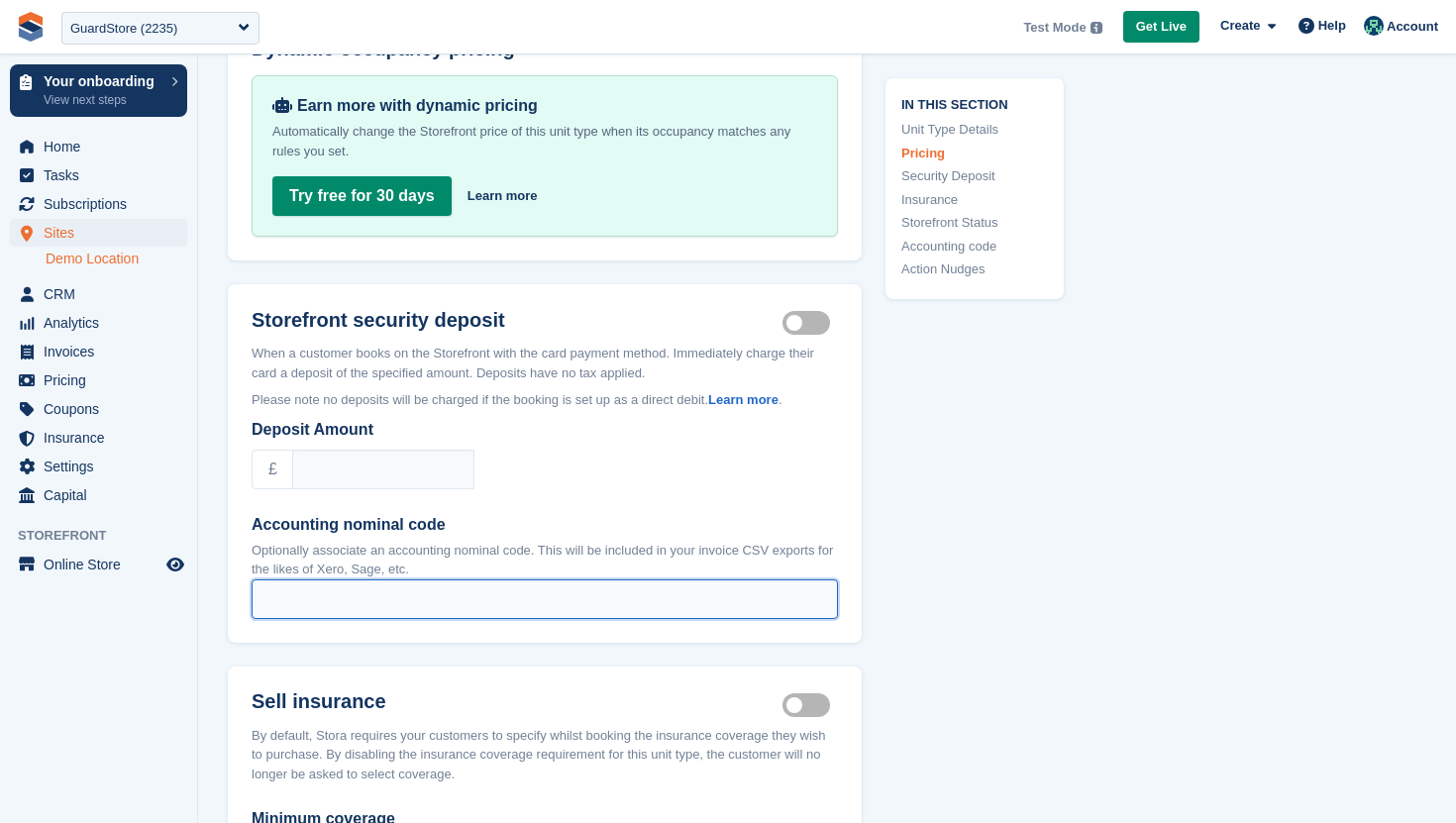 click on "Accounting nominal code" at bounding box center [545, 599] 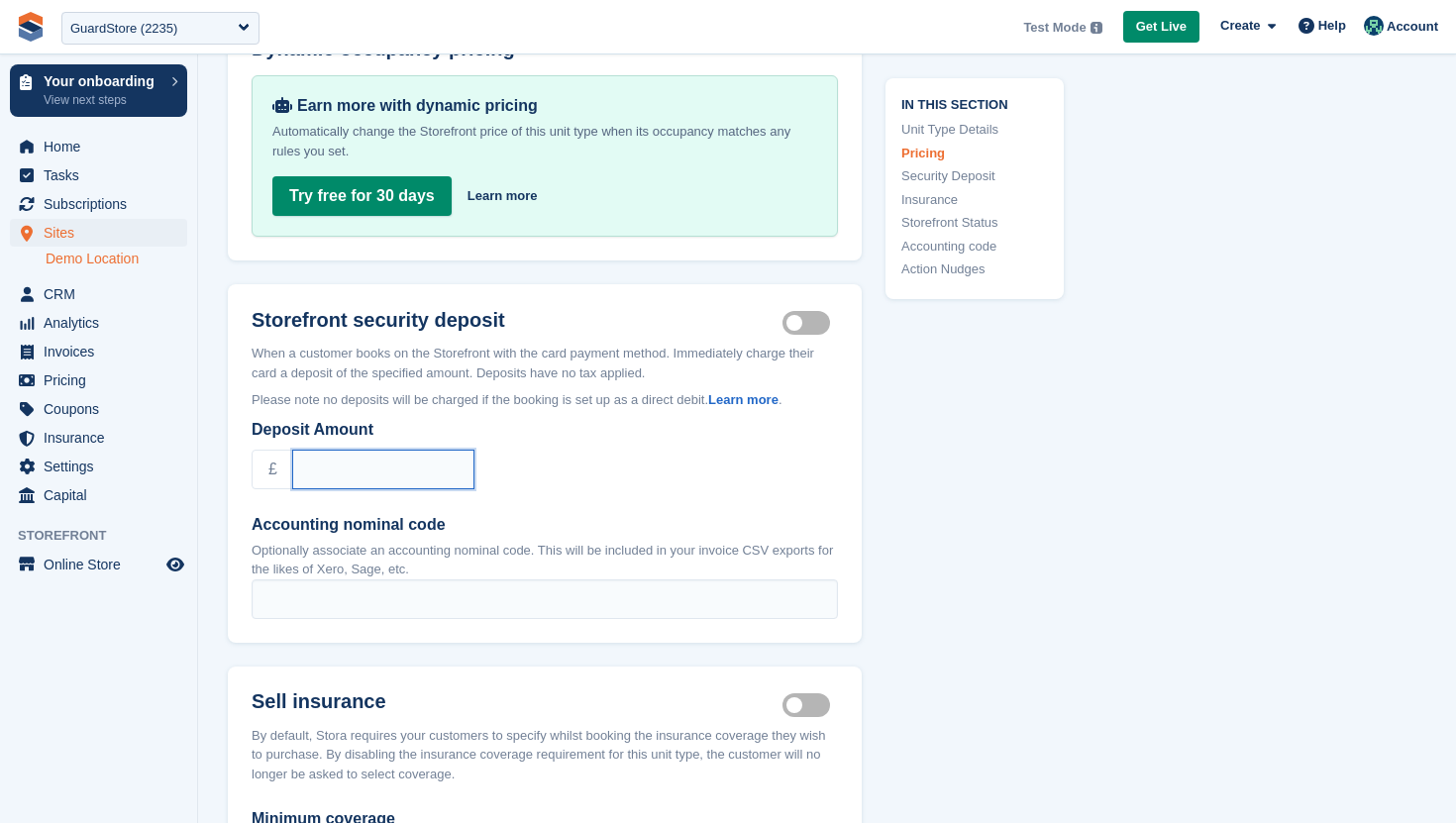 click on "Deposit Amount" at bounding box center [383, 469] 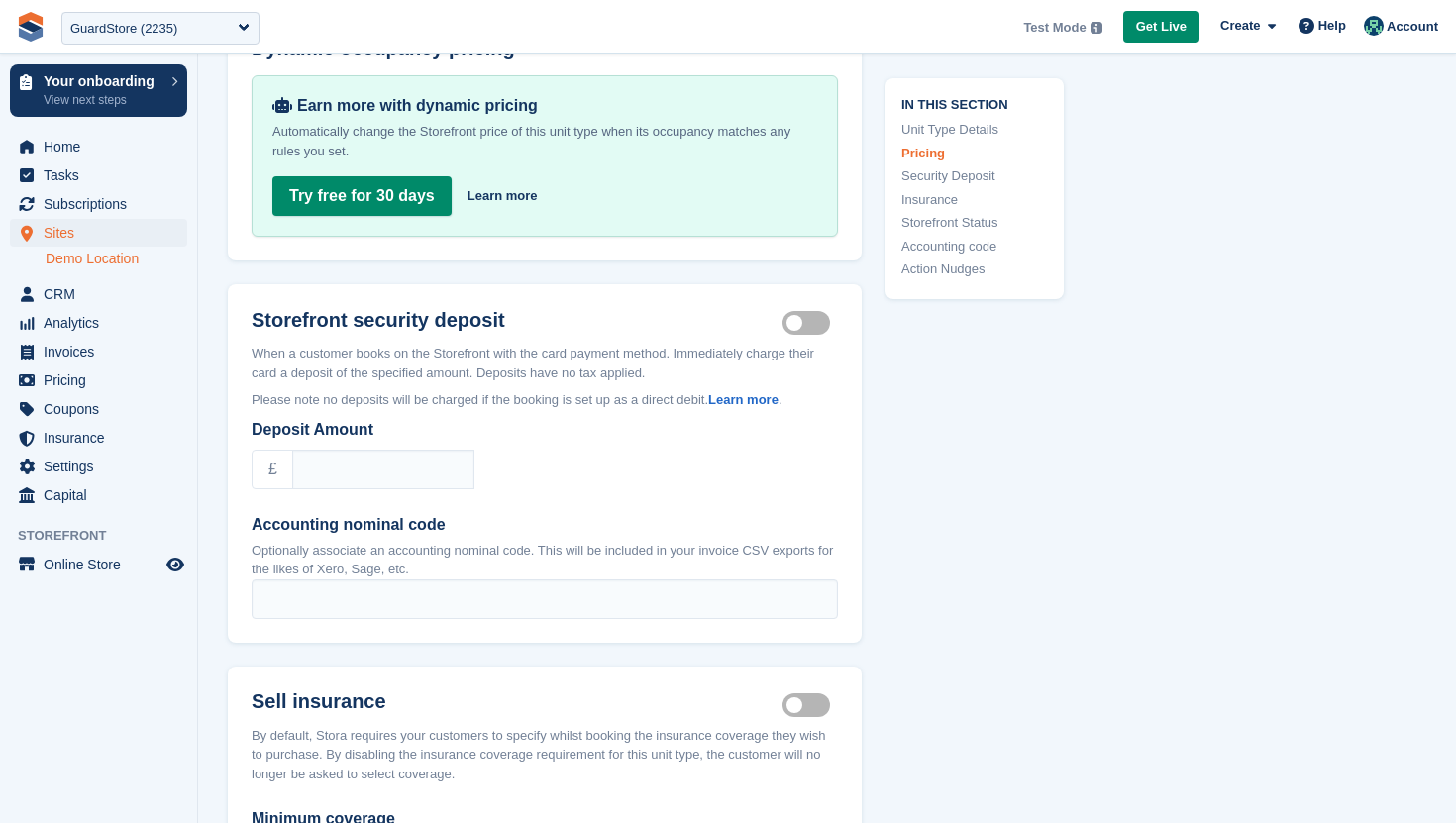 click on "Deposit Amount" at bounding box center [545, 430] 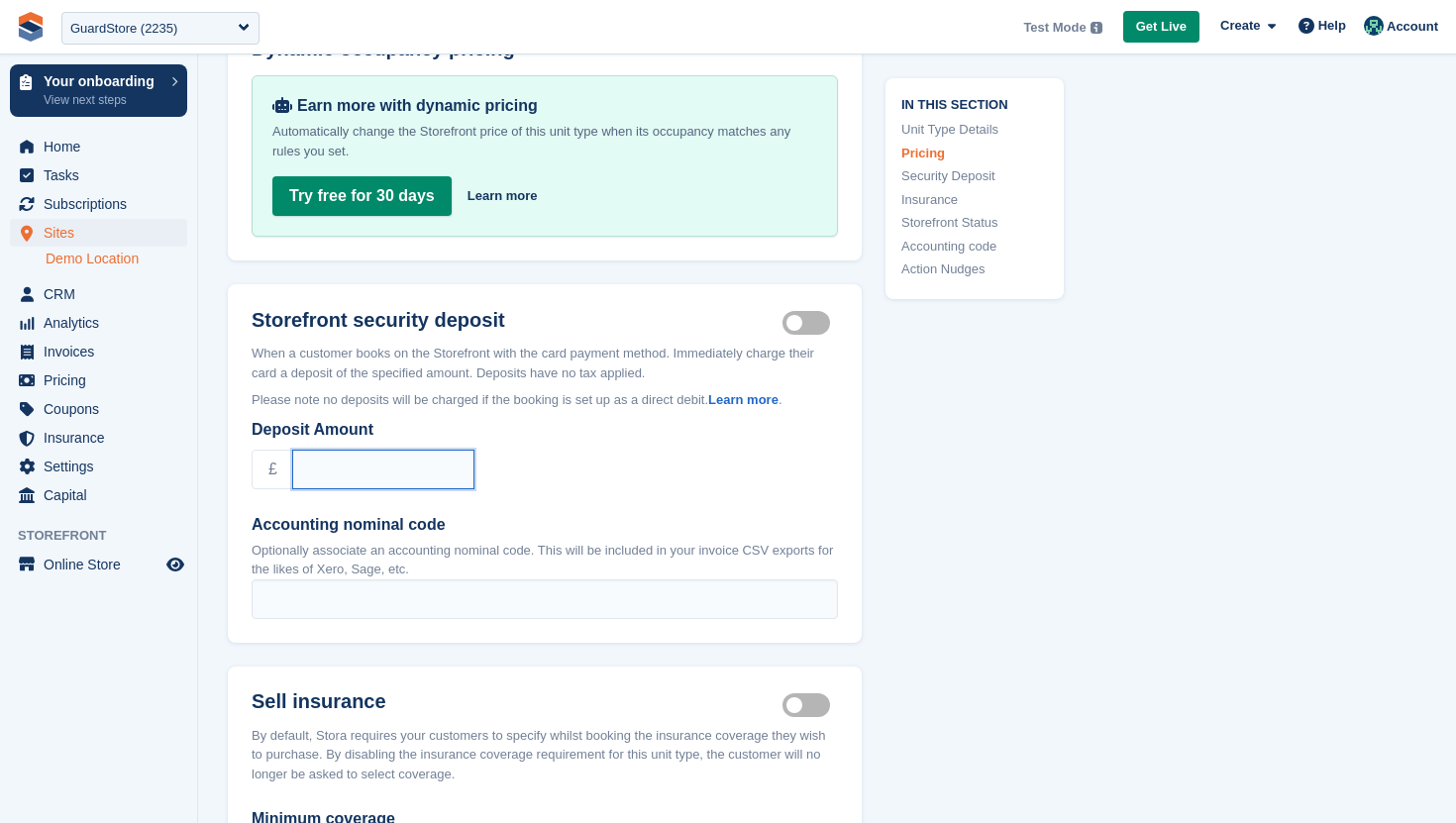 click on "Deposit Amount" at bounding box center (383, 469) 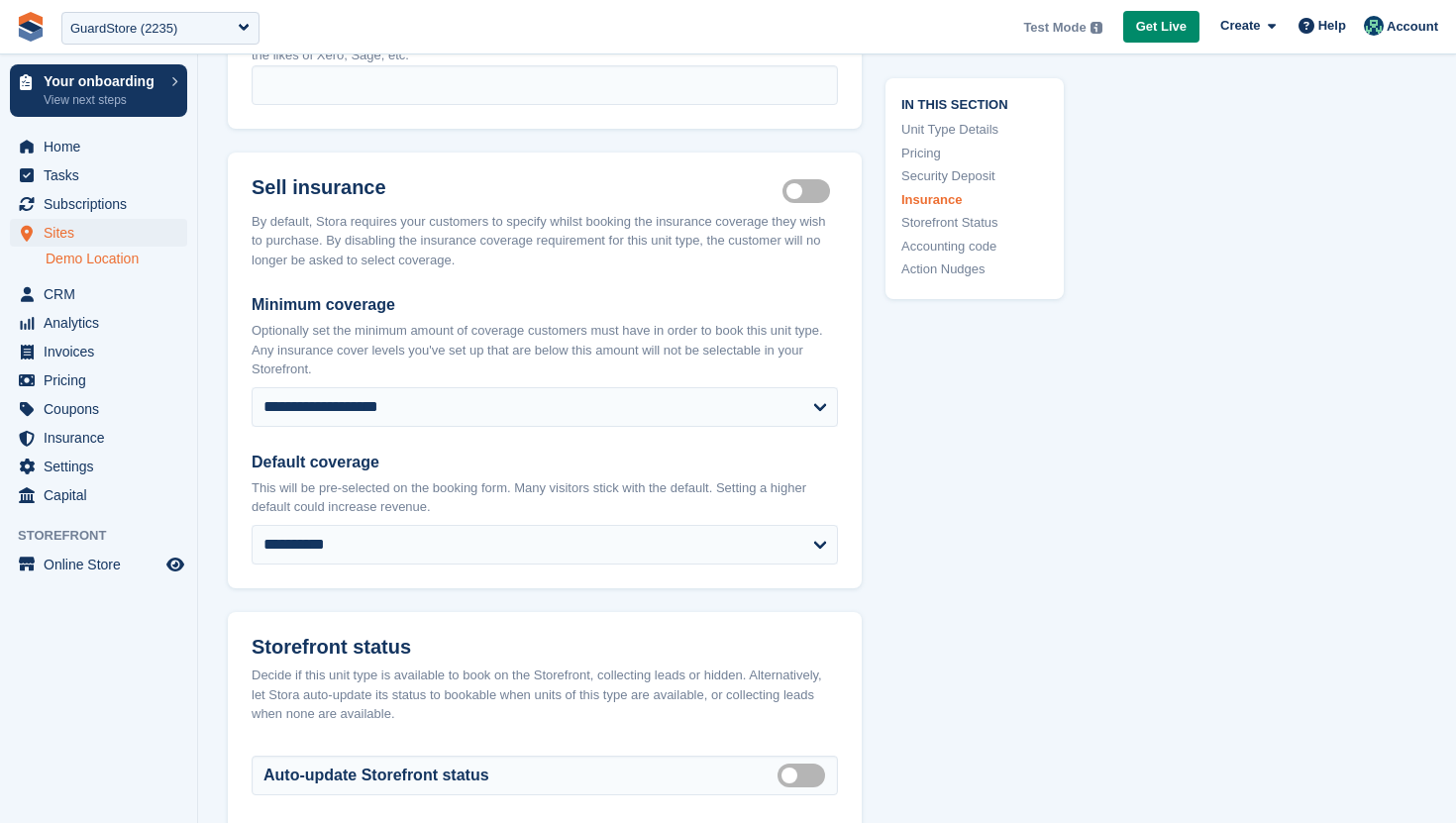 scroll, scrollTop: 2367, scrollLeft: 0, axis: vertical 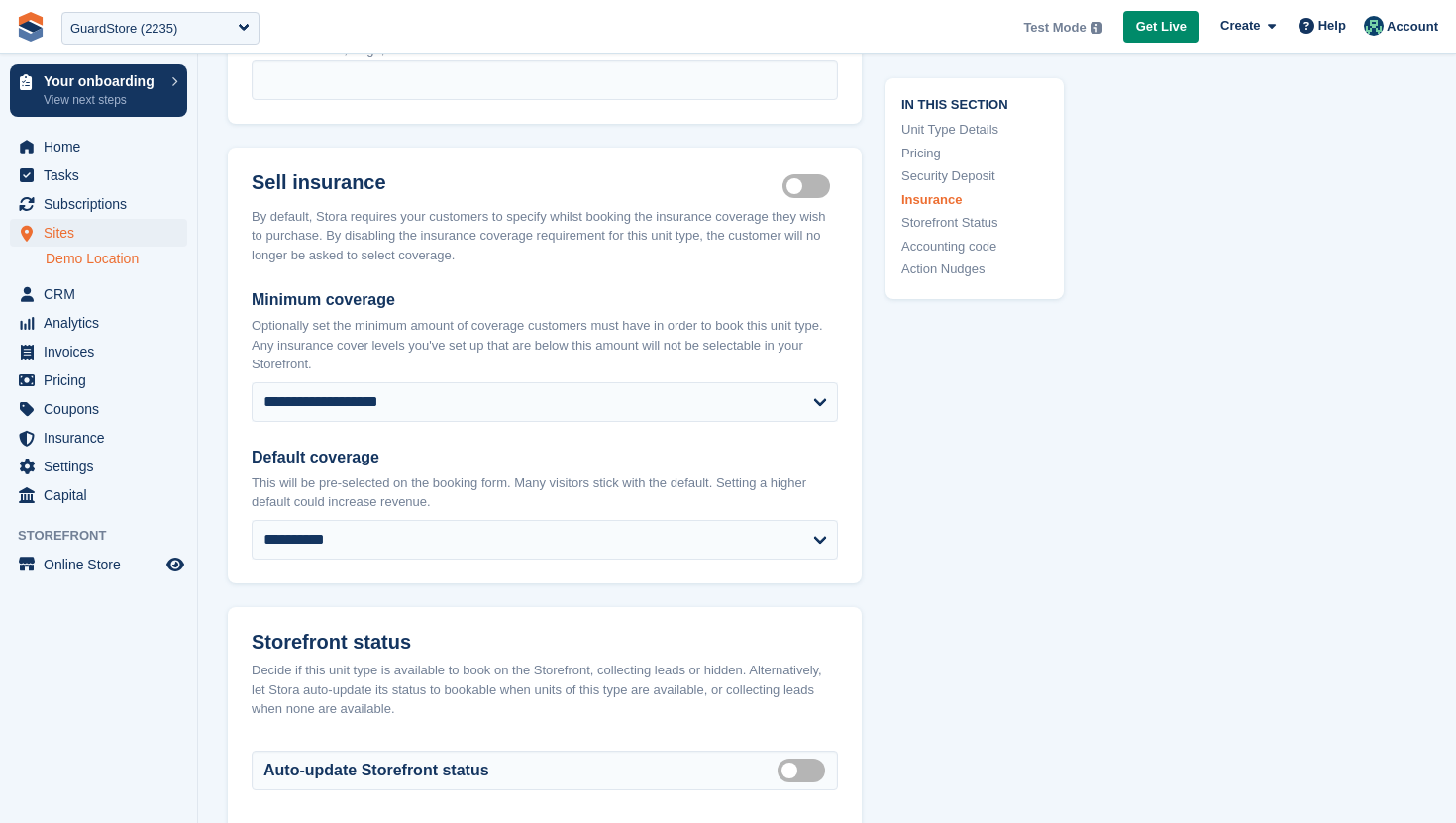 click on "Insurance coverage required" at bounding box center [810, 185] 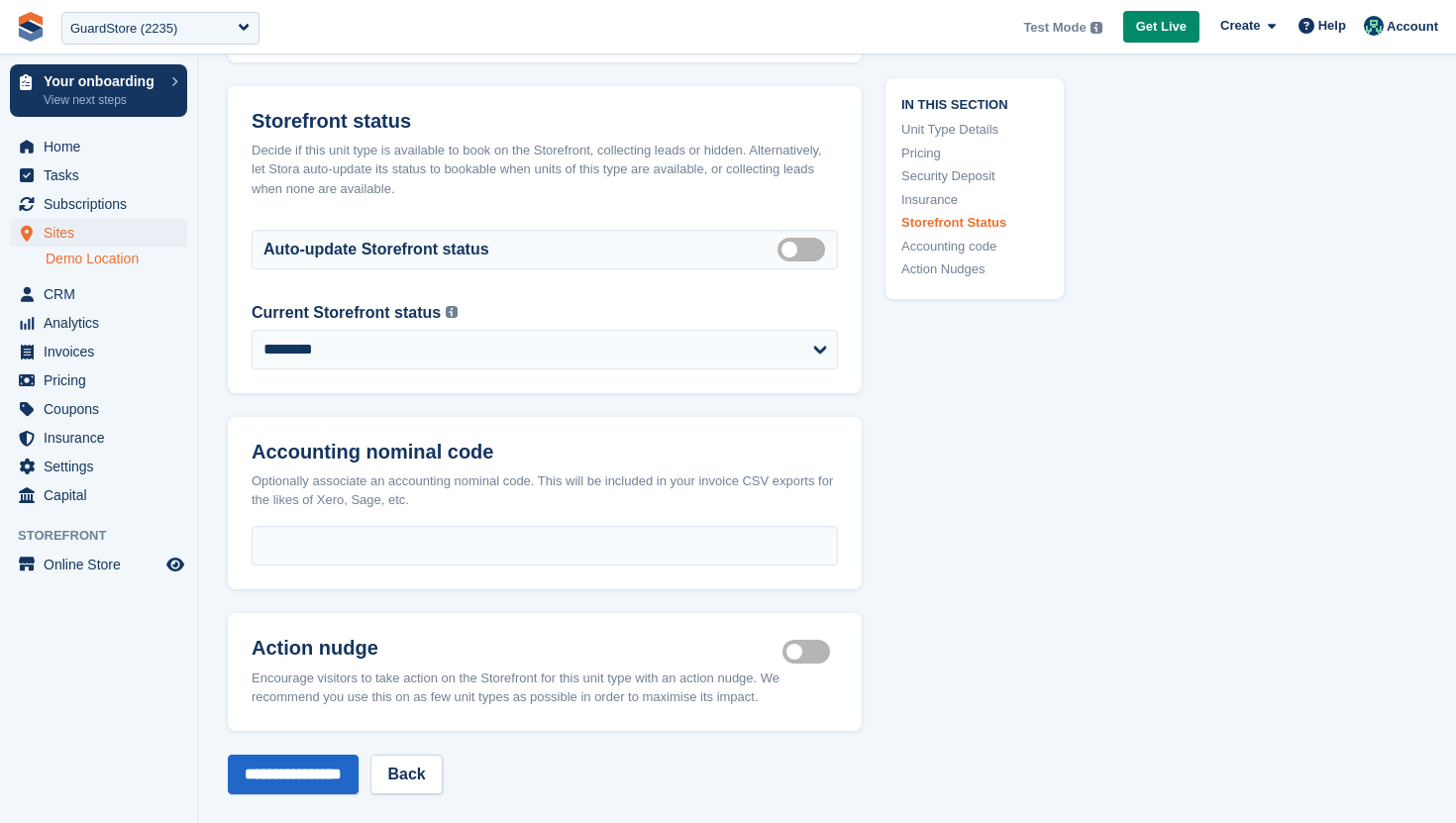 scroll, scrollTop: 2597, scrollLeft: 0, axis: vertical 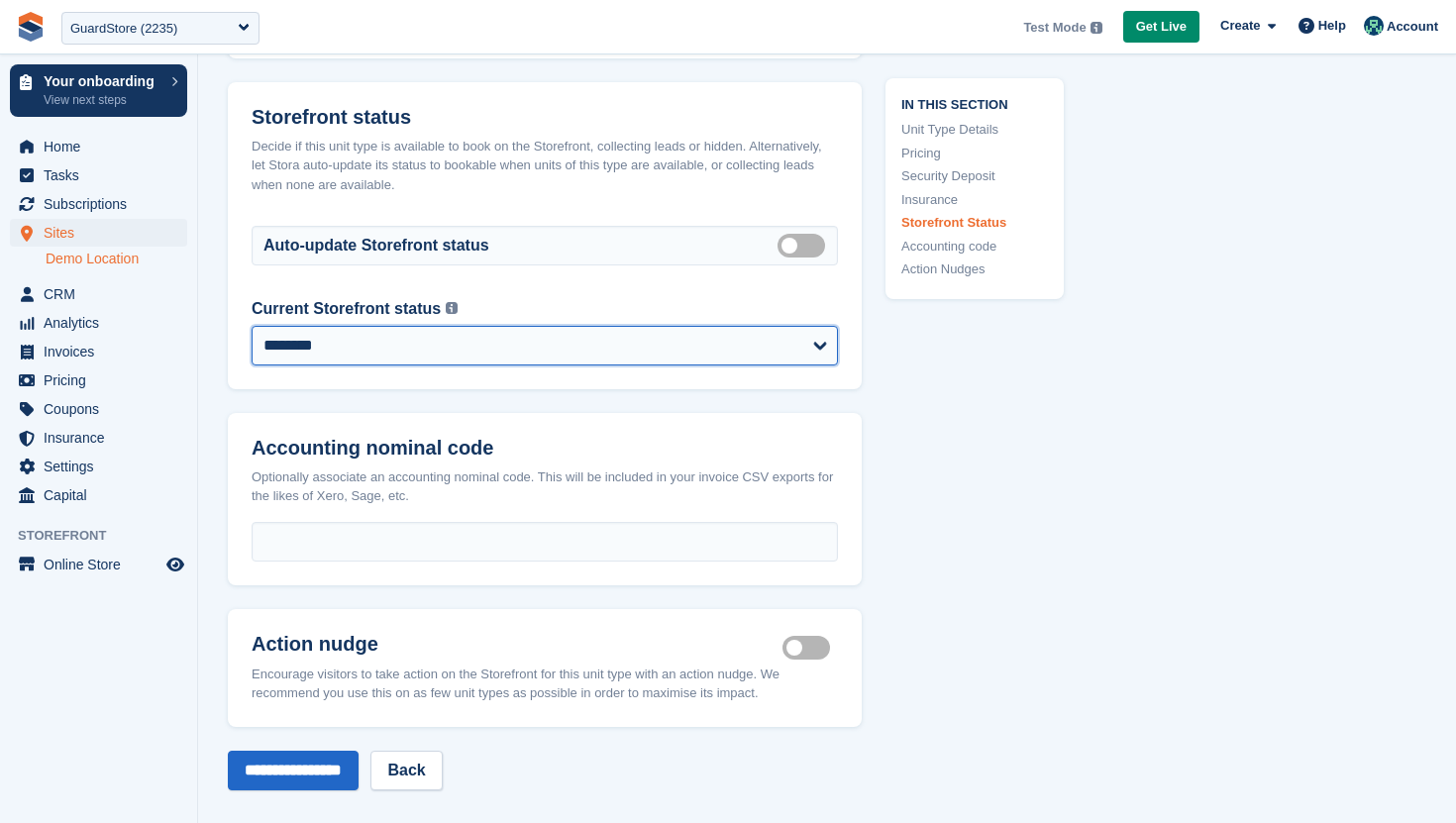 click on "**********" at bounding box center [545, 346] 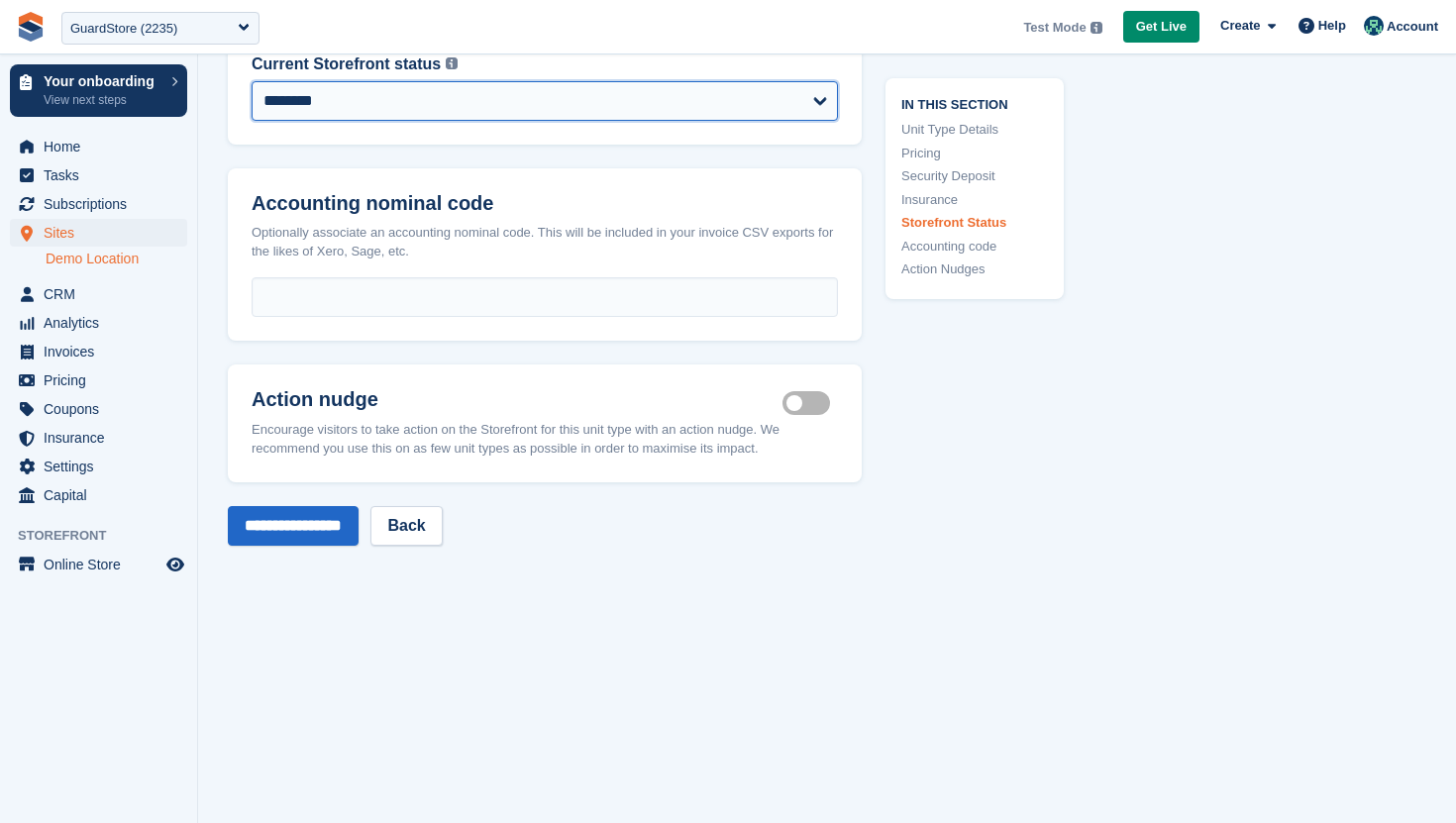 scroll, scrollTop: 2852, scrollLeft: 0, axis: vertical 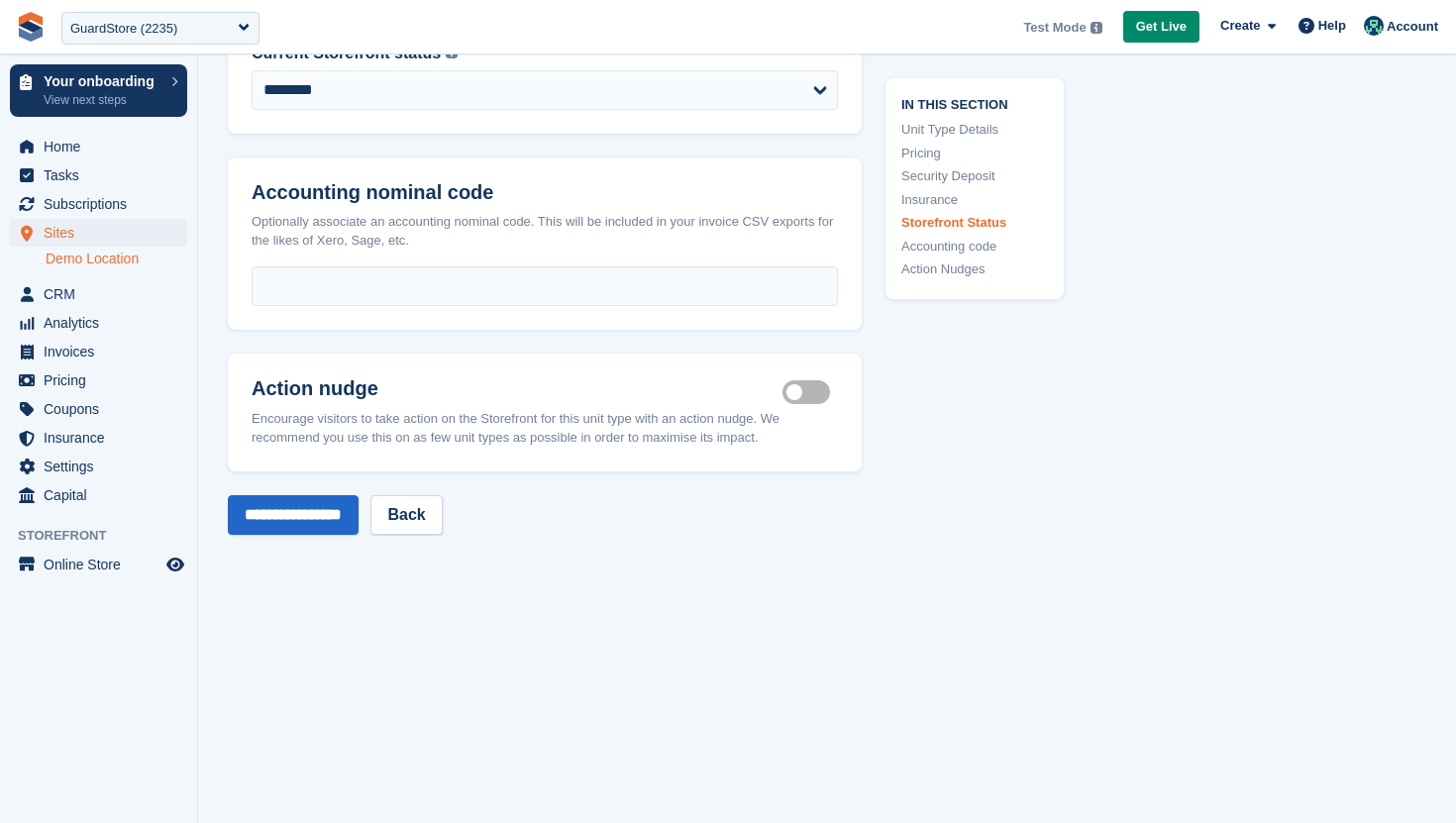 click on "Is active" at bounding box center (810, 391) 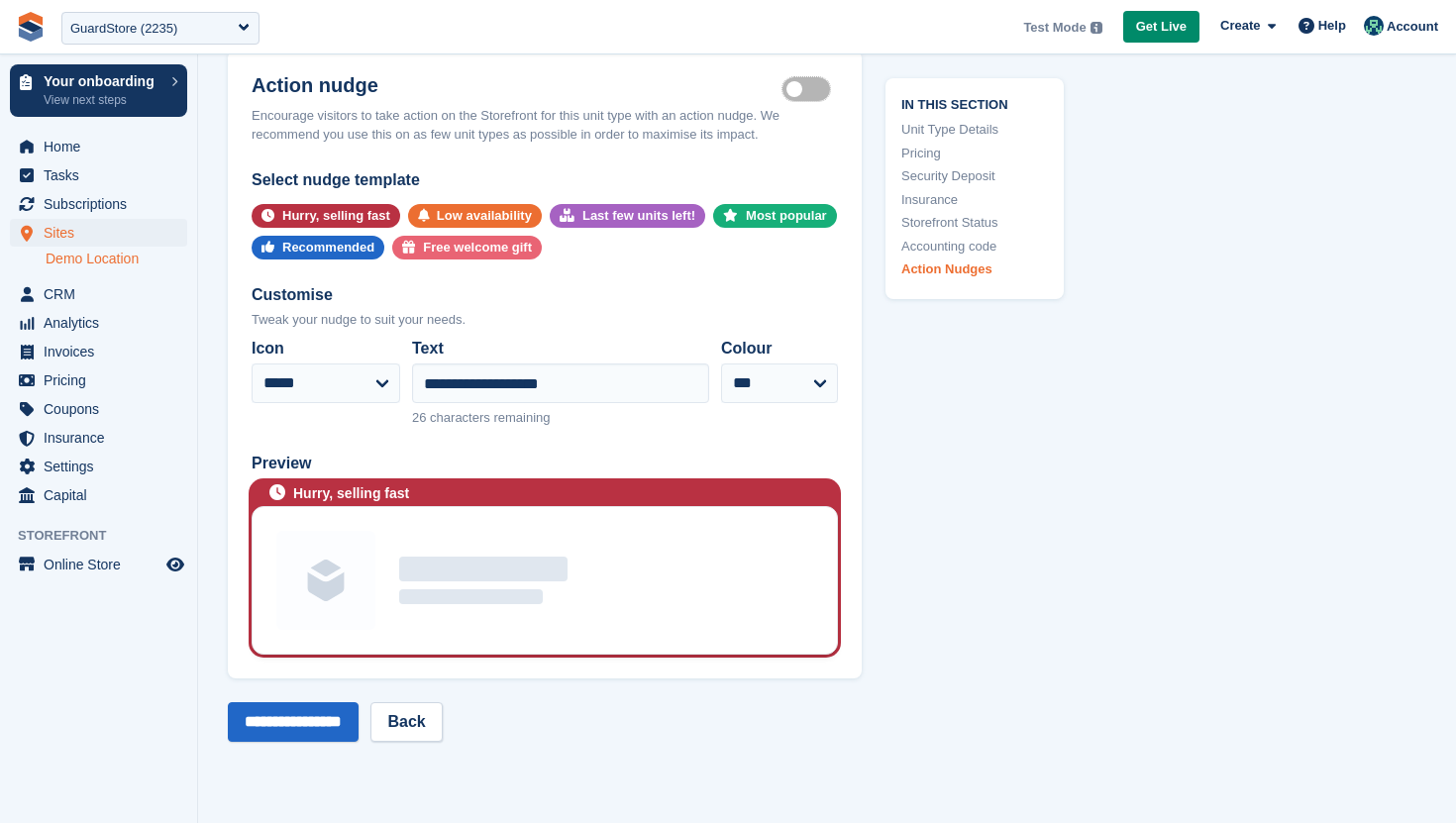 scroll, scrollTop: 3151, scrollLeft: 0, axis: vertical 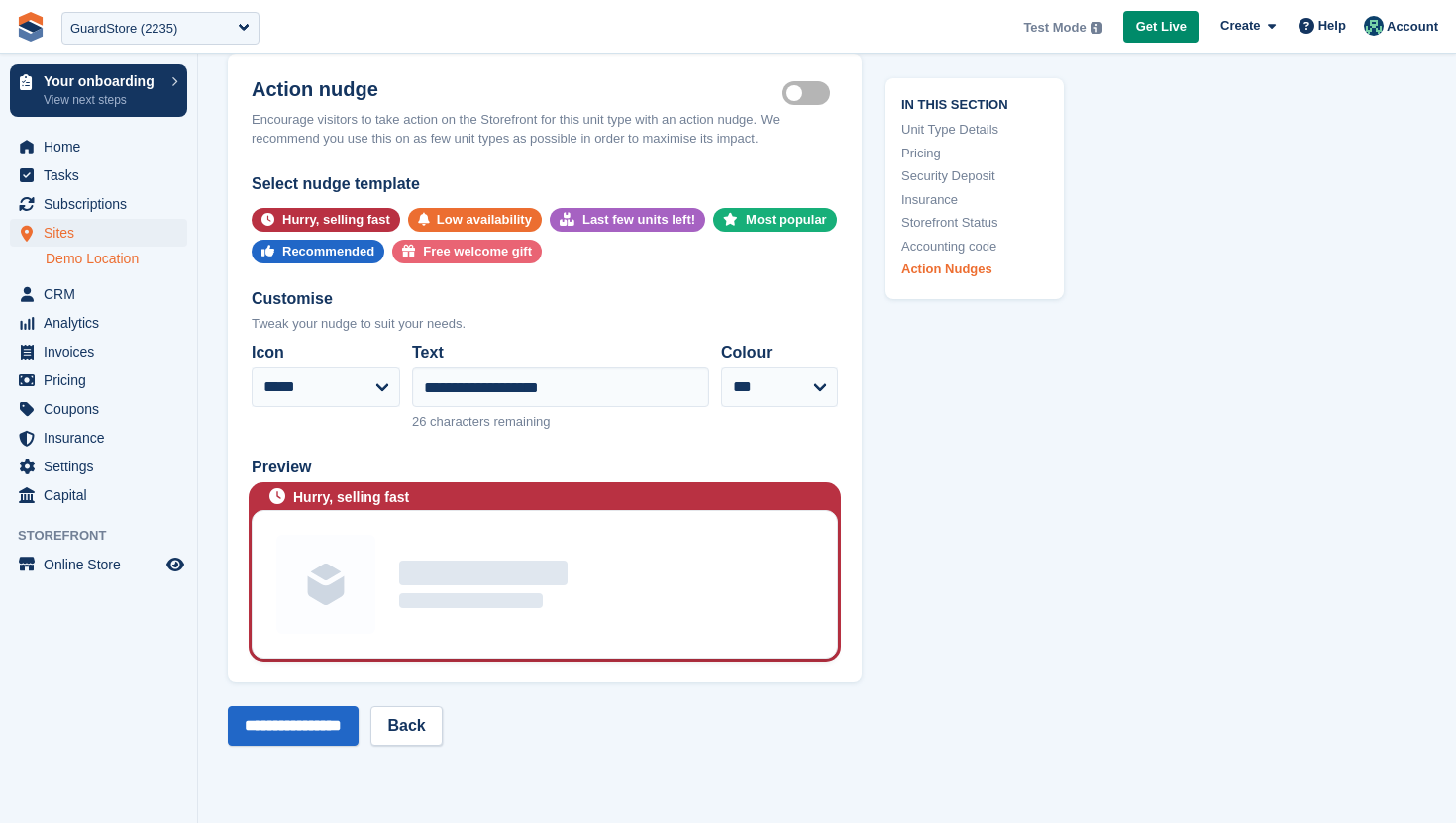 click on "Is active" at bounding box center [810, 92] 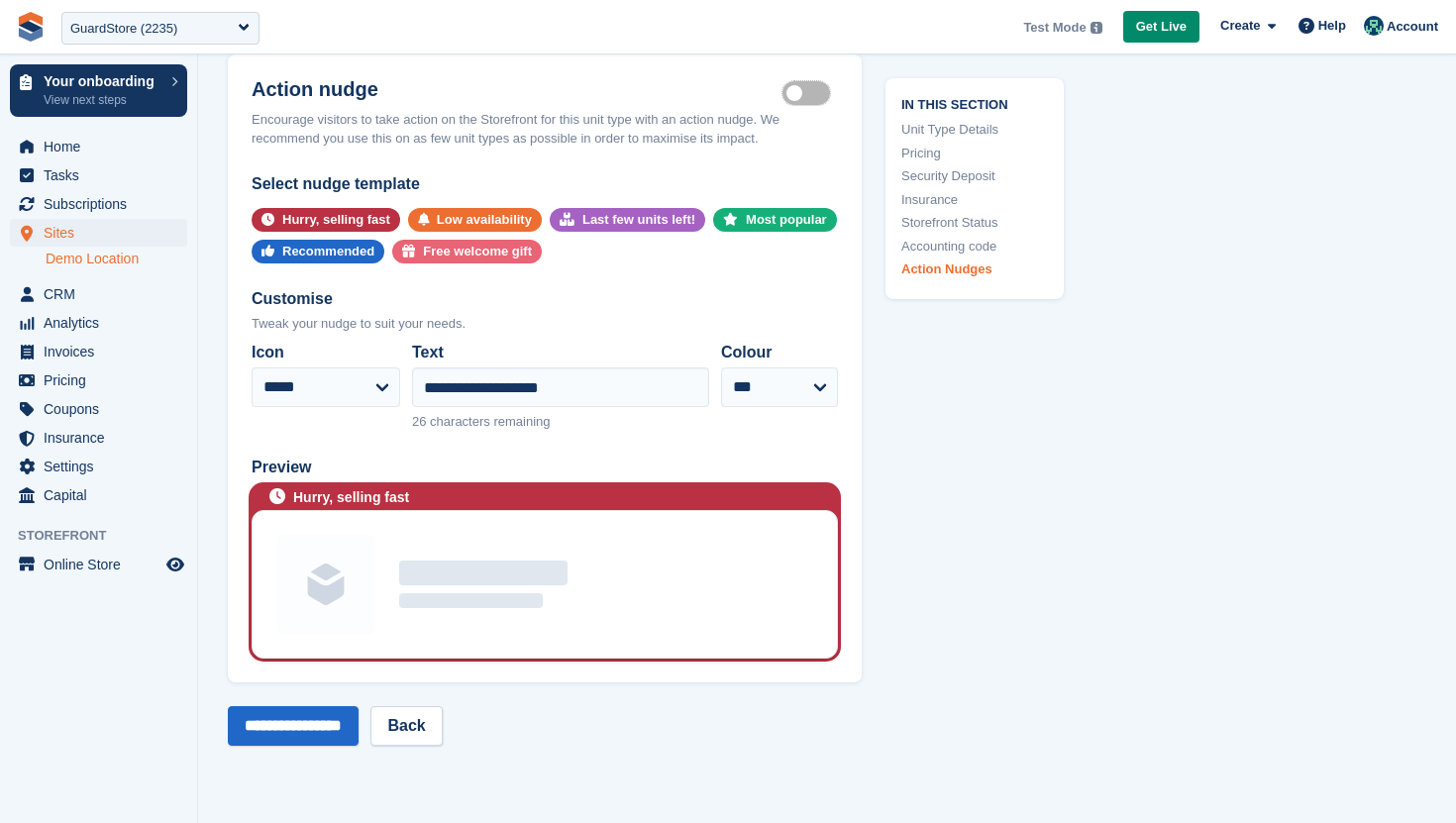 scroll, scrollTop: 3021, scrollLeft: 0, axis: vertical 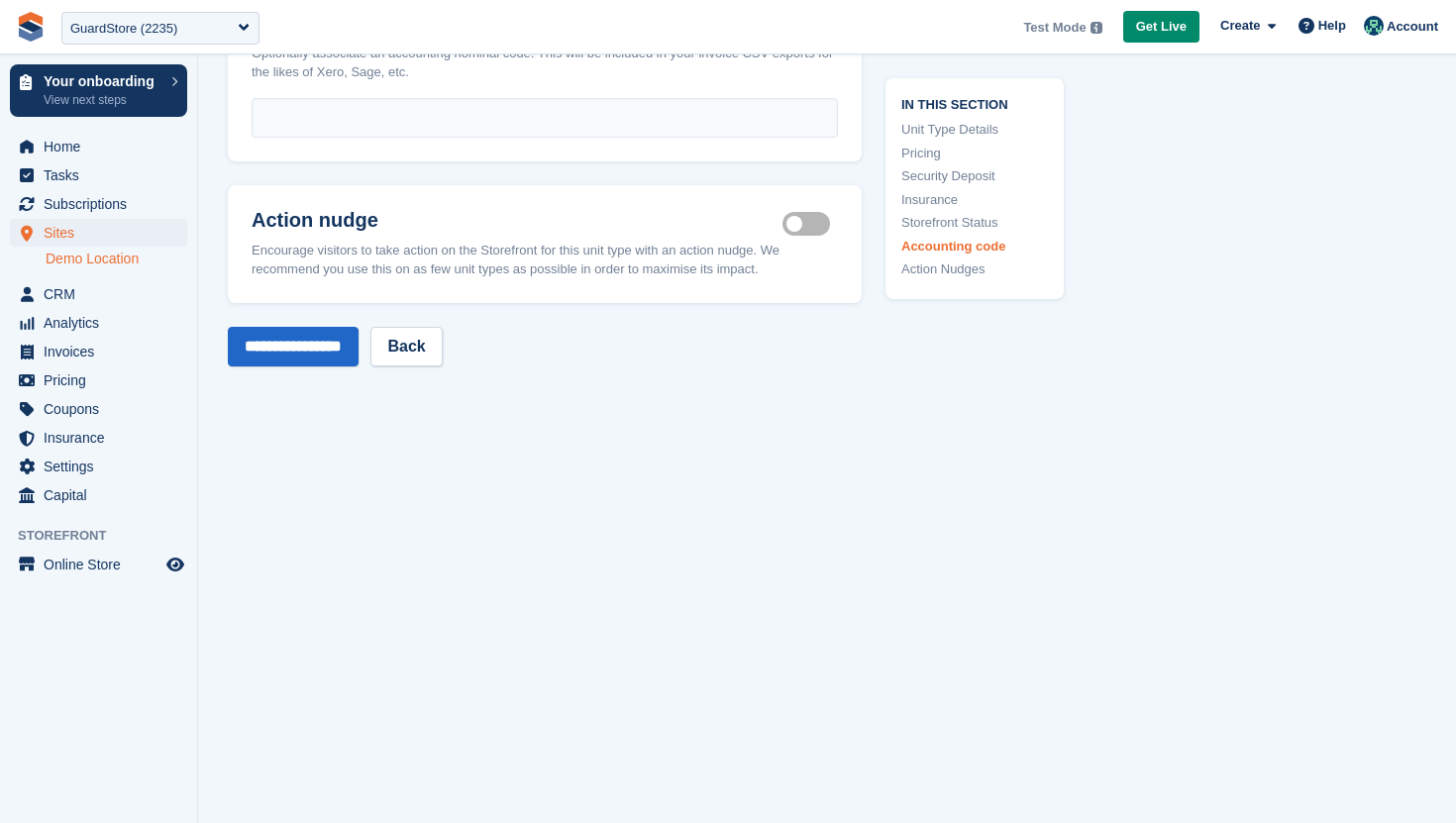 click on "Demo Location" at bounding box center (116, 258) 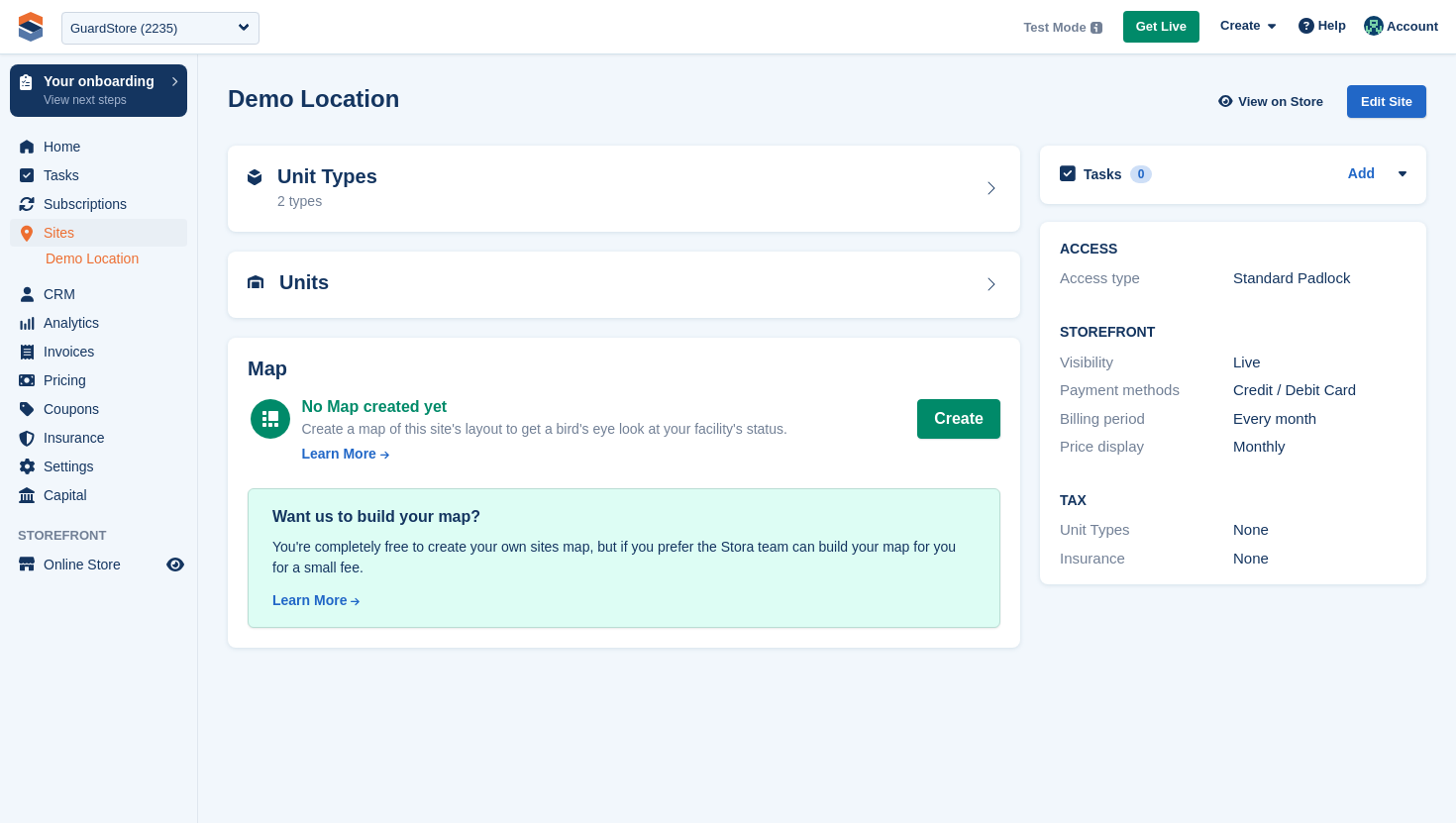 scroll, scrollTop: 0, scrollLeft: 0, axis: both 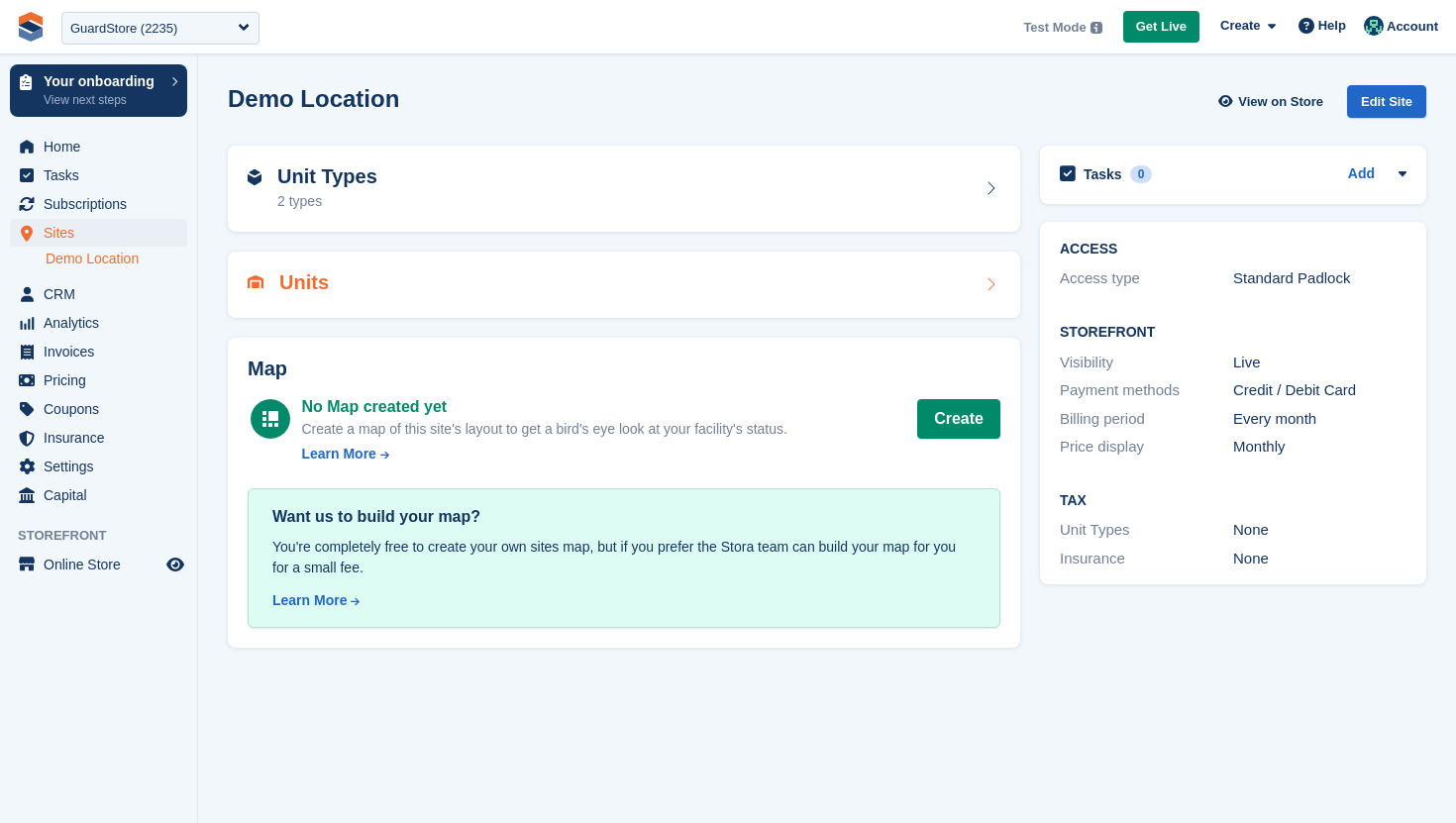 click on "Units" at bounding box center [624, 284] 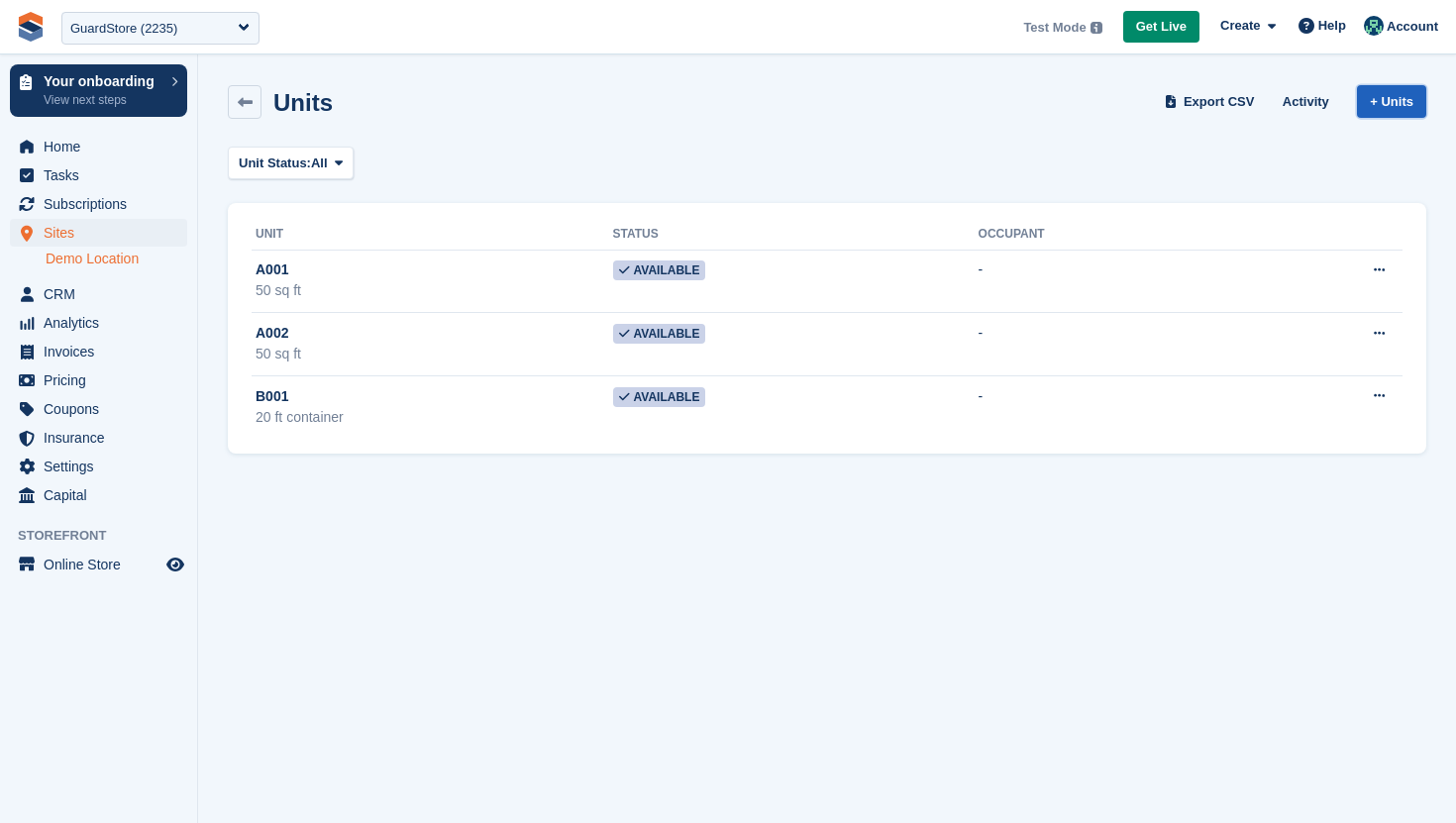 click on "+ Units" at bounding box center (1392, 101) 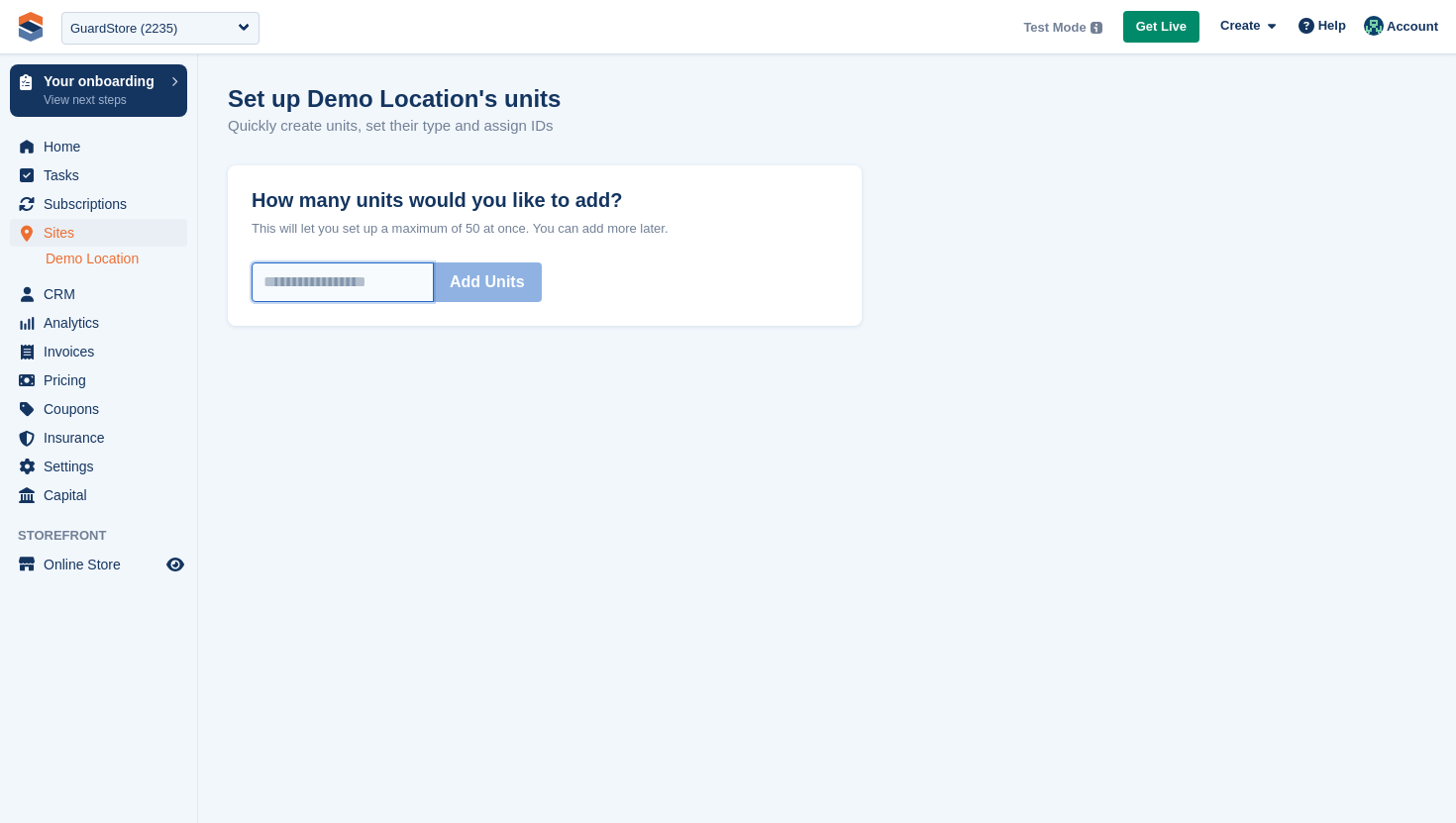 click on "How many units would you like to add?" at bounding box center [343, 282] 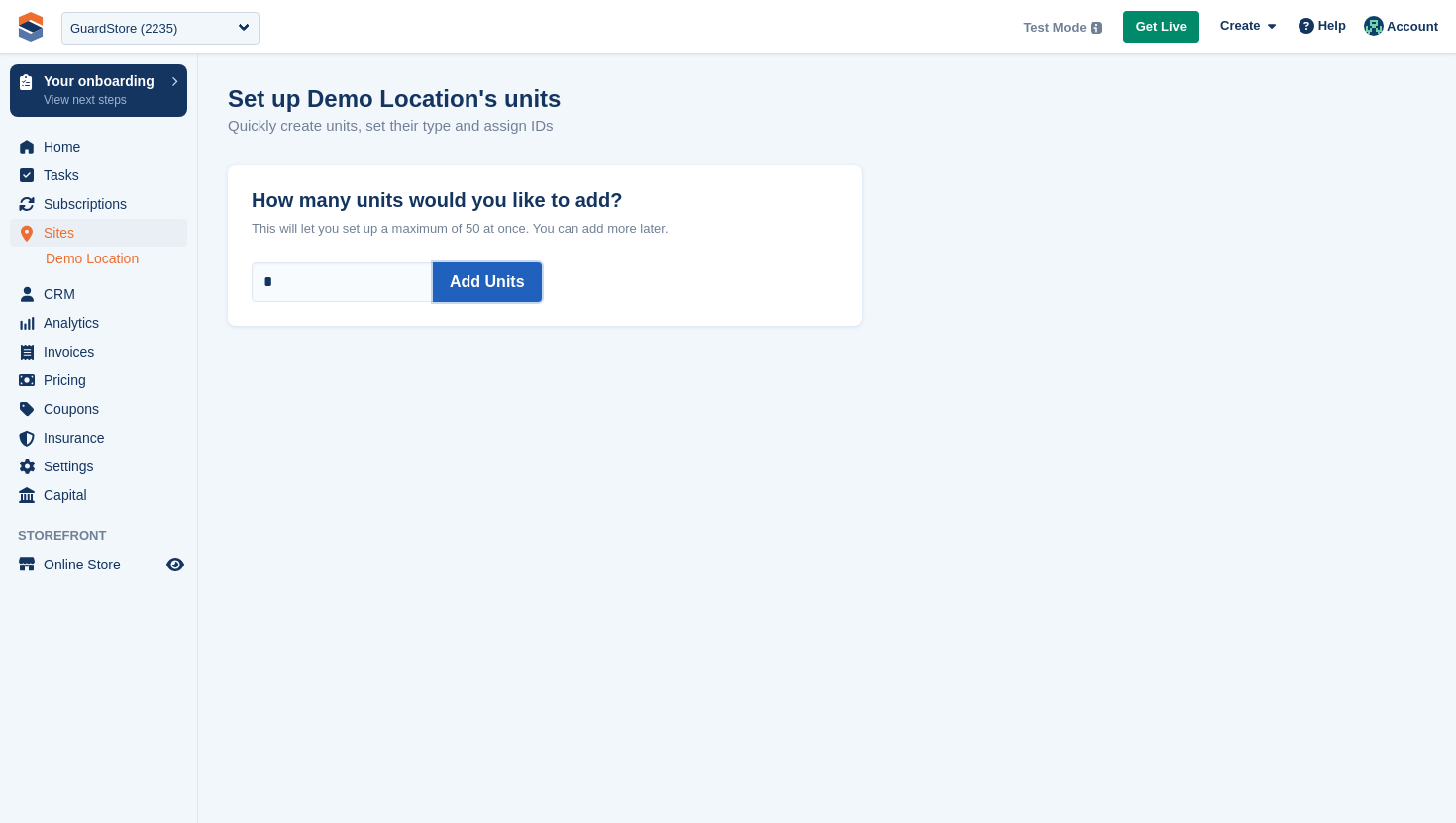 click on "Add Units" at bounding box center [487, 282] 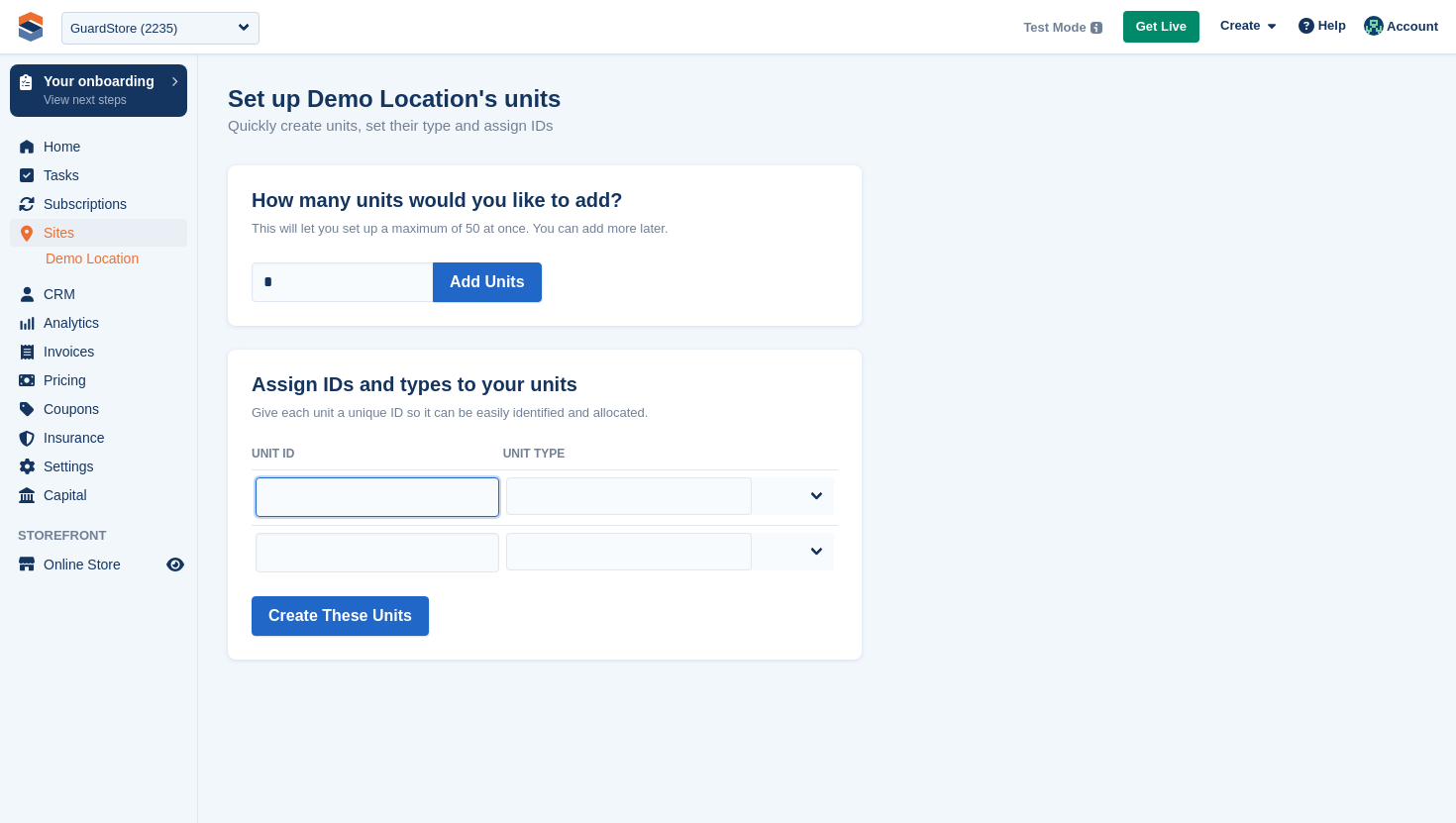 click at bounding box center (377, 497) 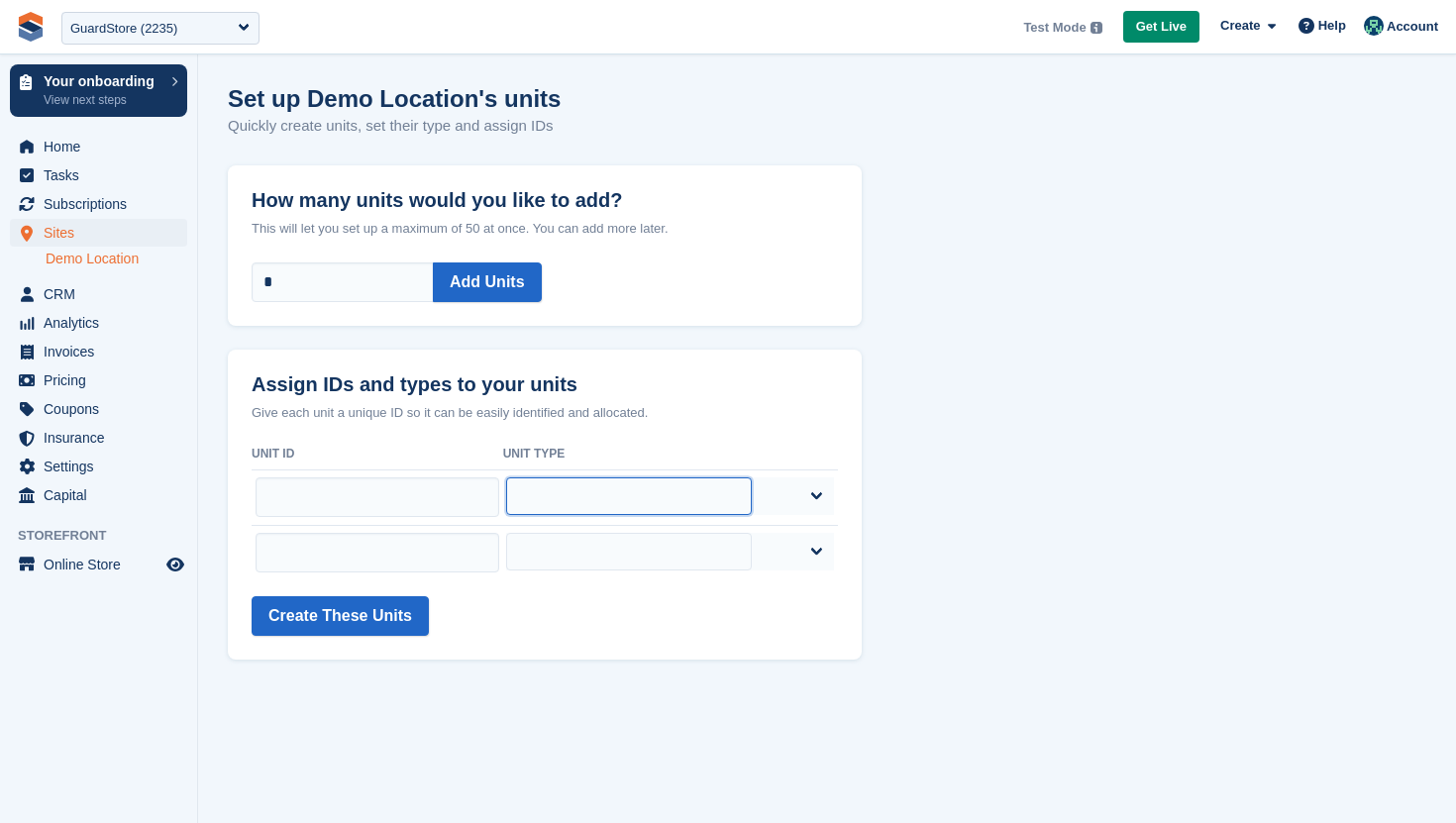 click on "**********" at bounding box center [629, 496] 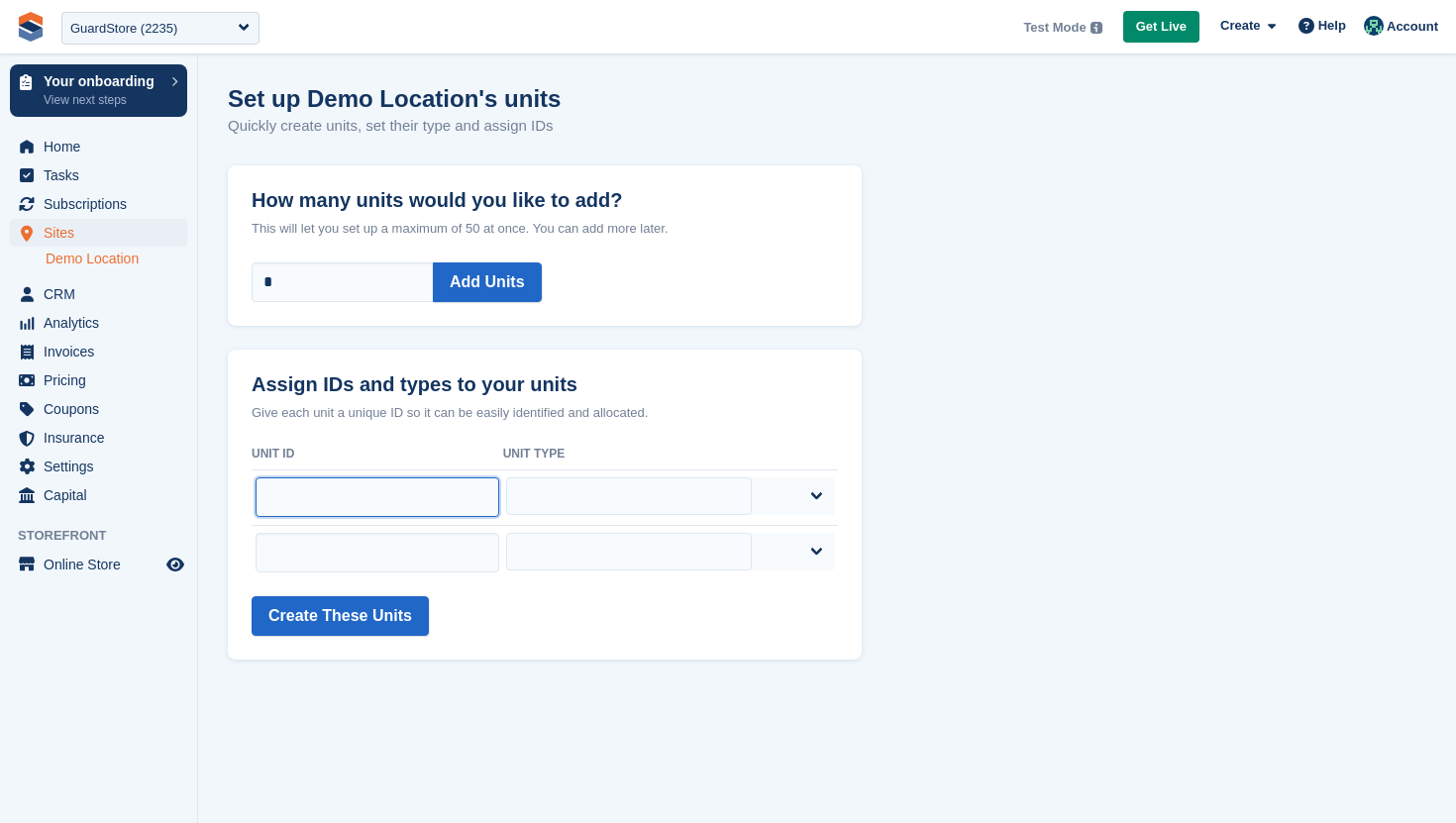 click at bounding box center [377, 497] 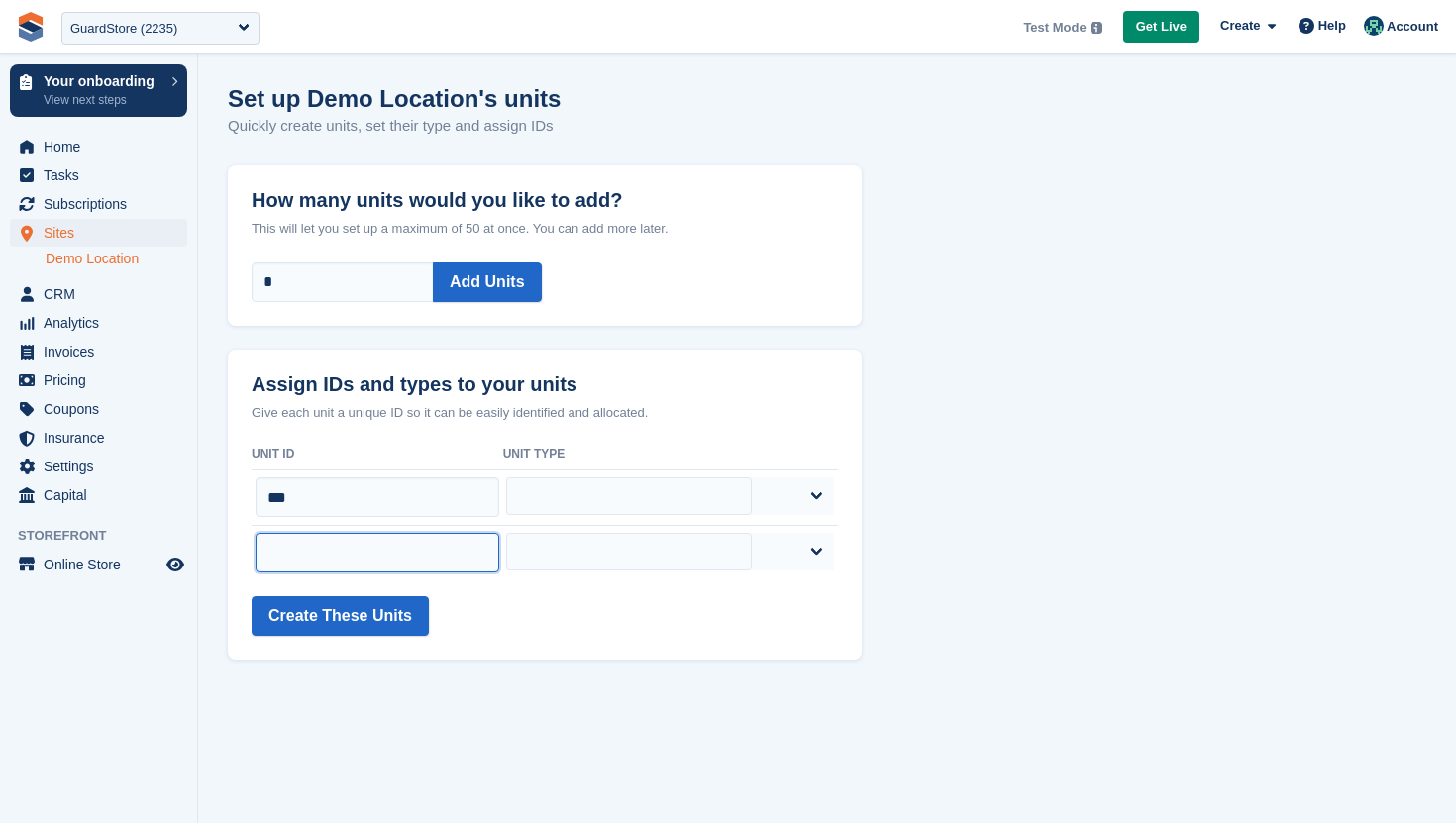 click at bounding box center (377, 553) 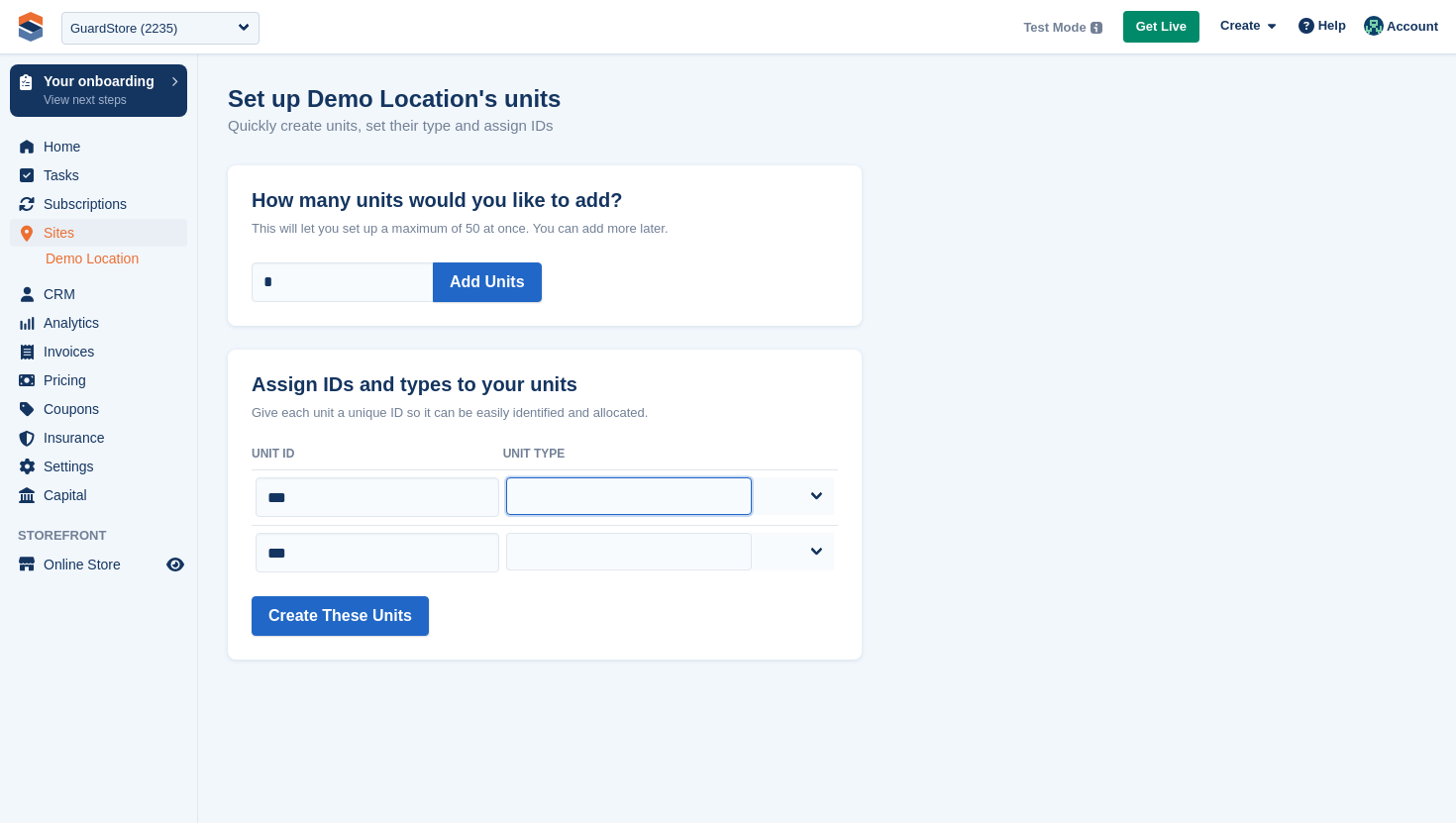 click on "**********" at bounding box center (629, 496) 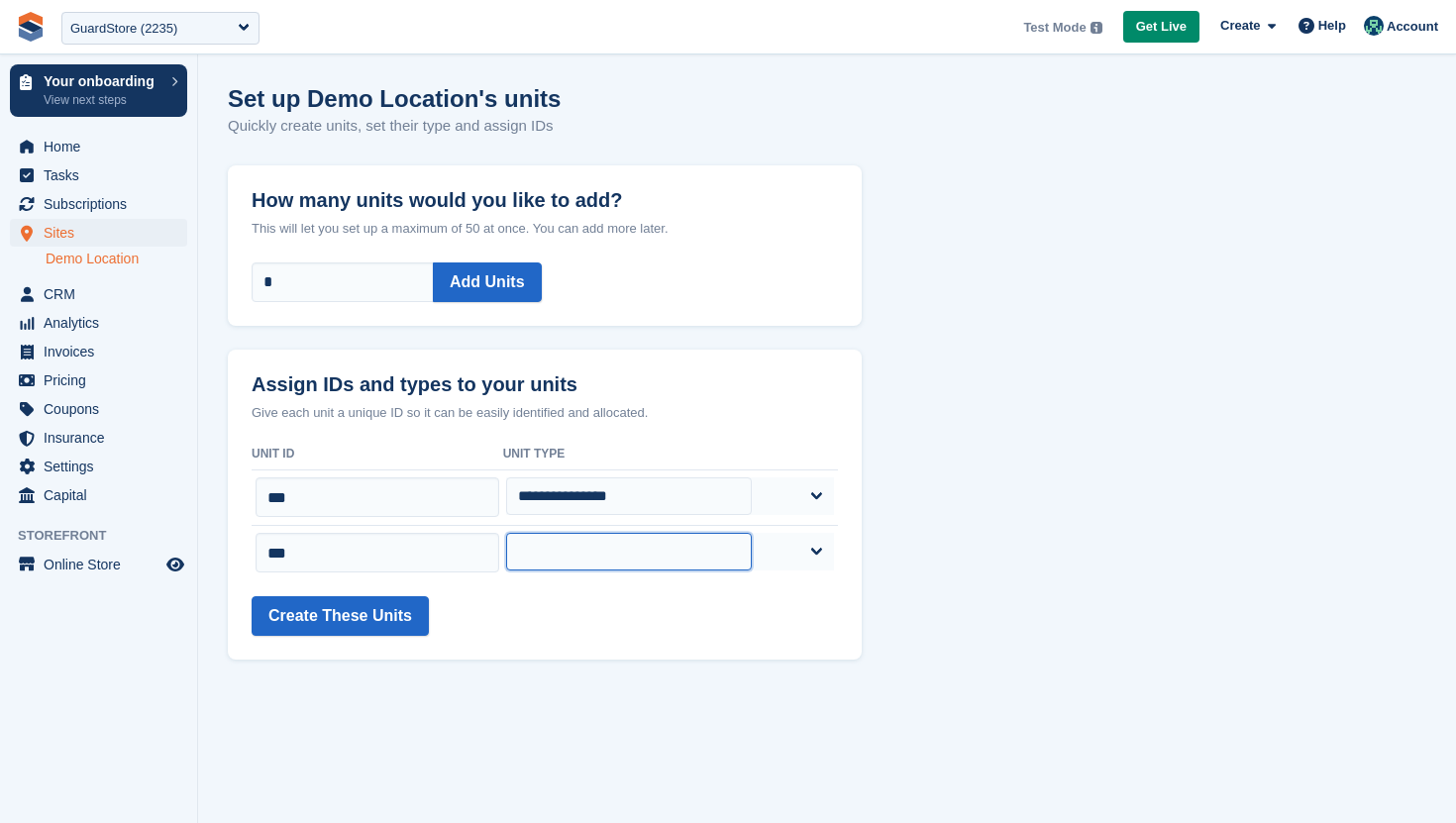 click on "**********" at bounding box center [629, 552] 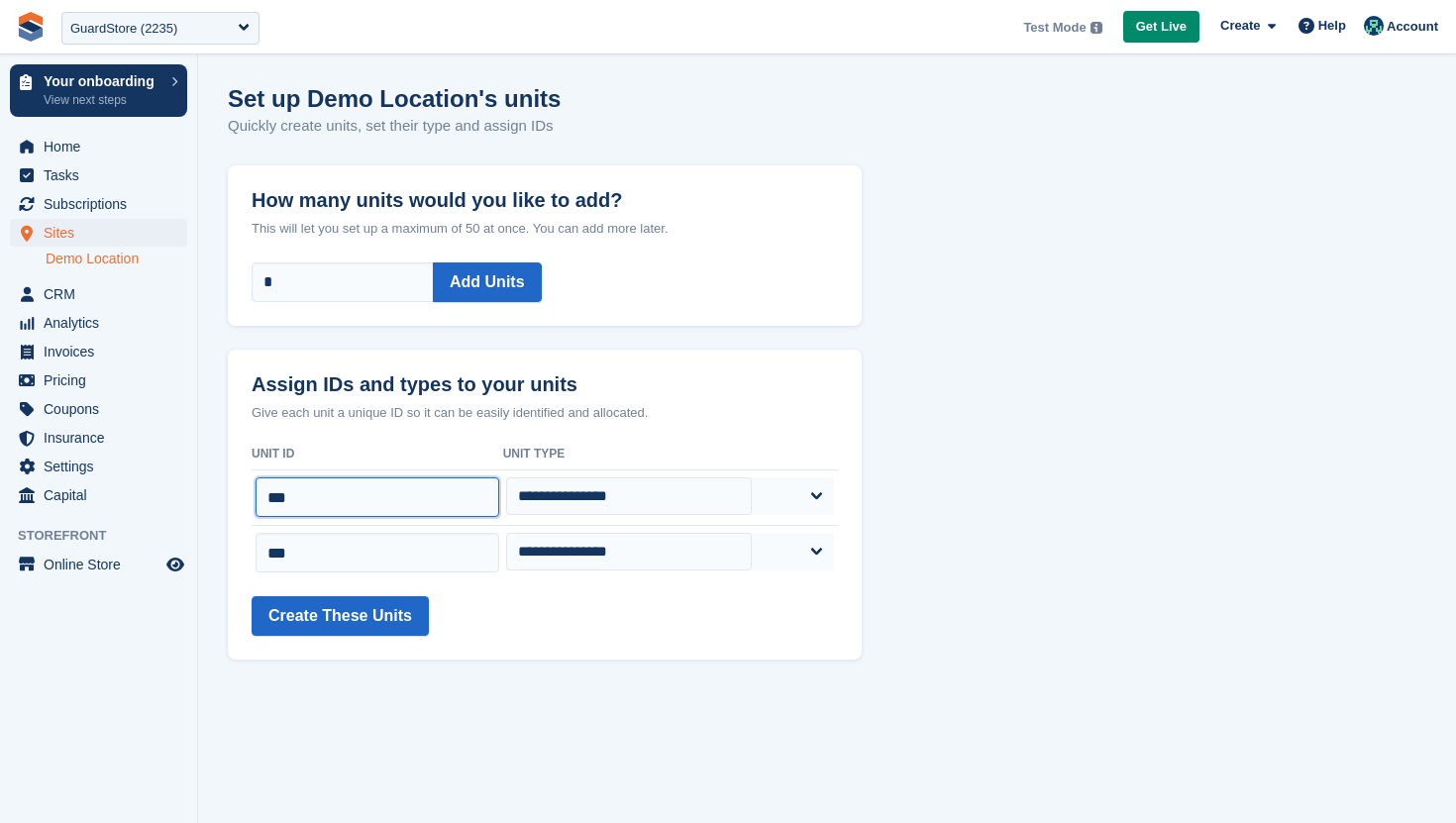 click on "***" at bounding box center (377, 497) 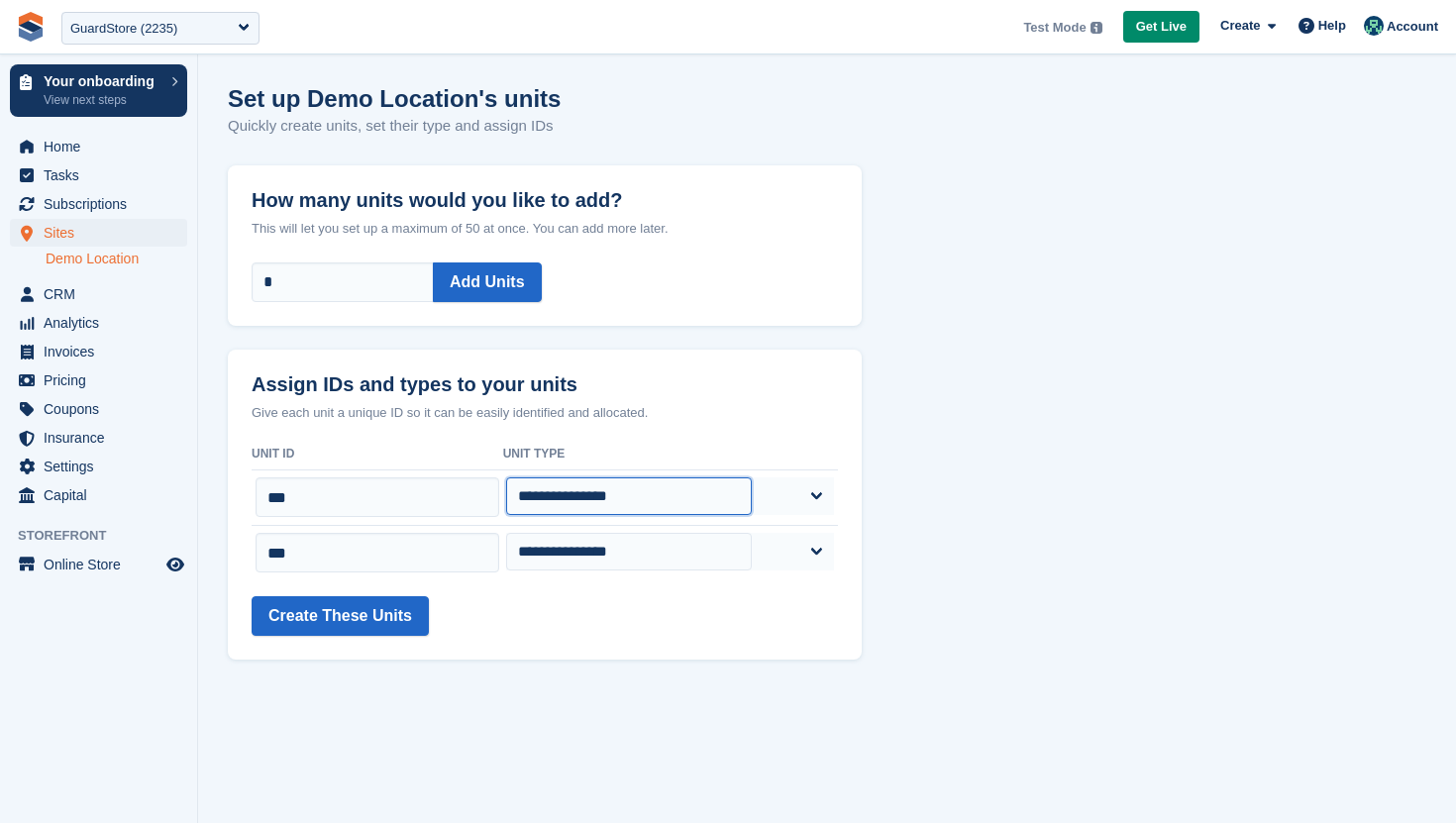 click on "**********" at bounding box center (629, 496) 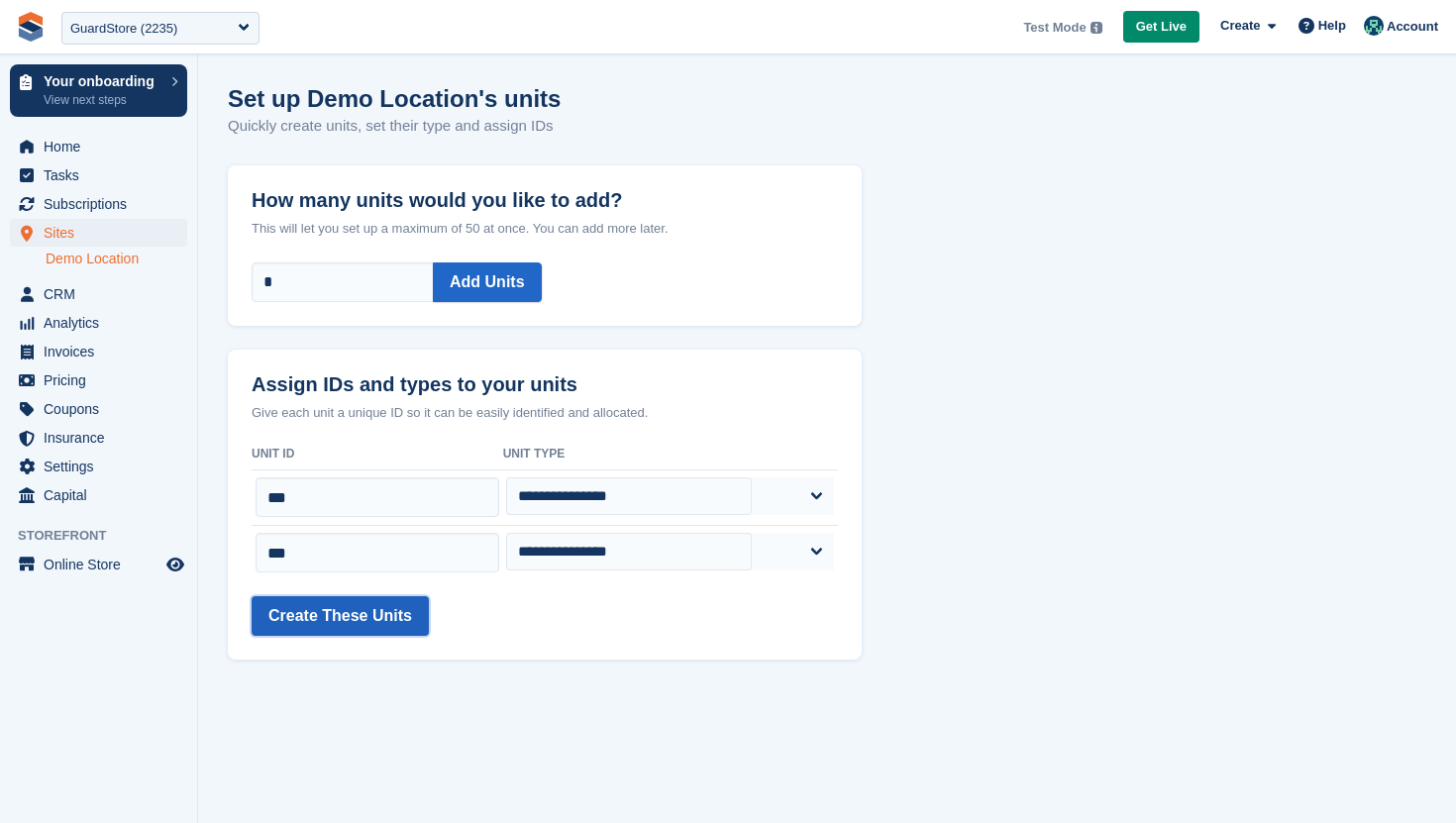 click on "Create These Units" at bounding box center (340, 616) 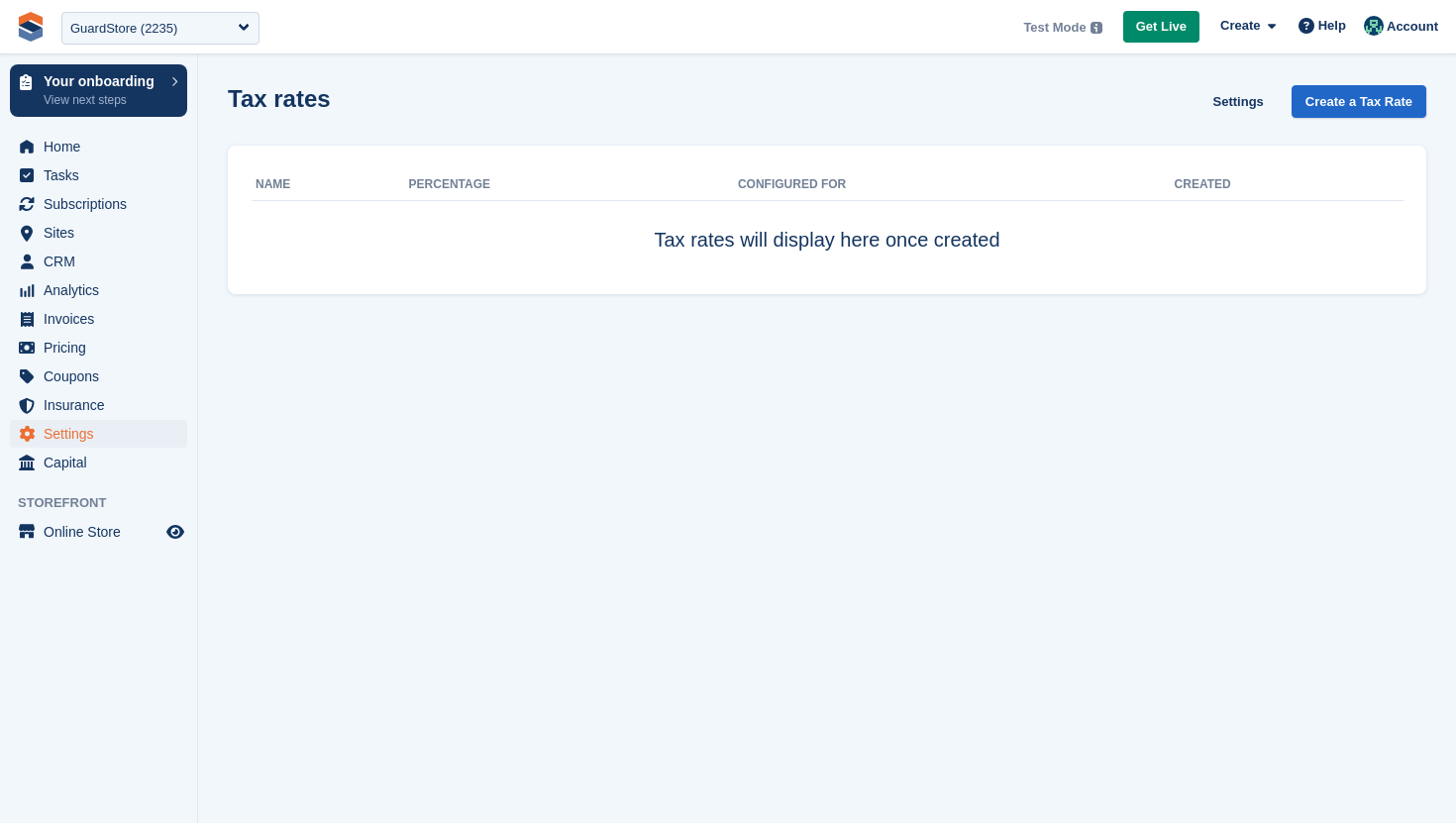 scroll, scrollTop: 0, scrollLeft: 0, axis: both 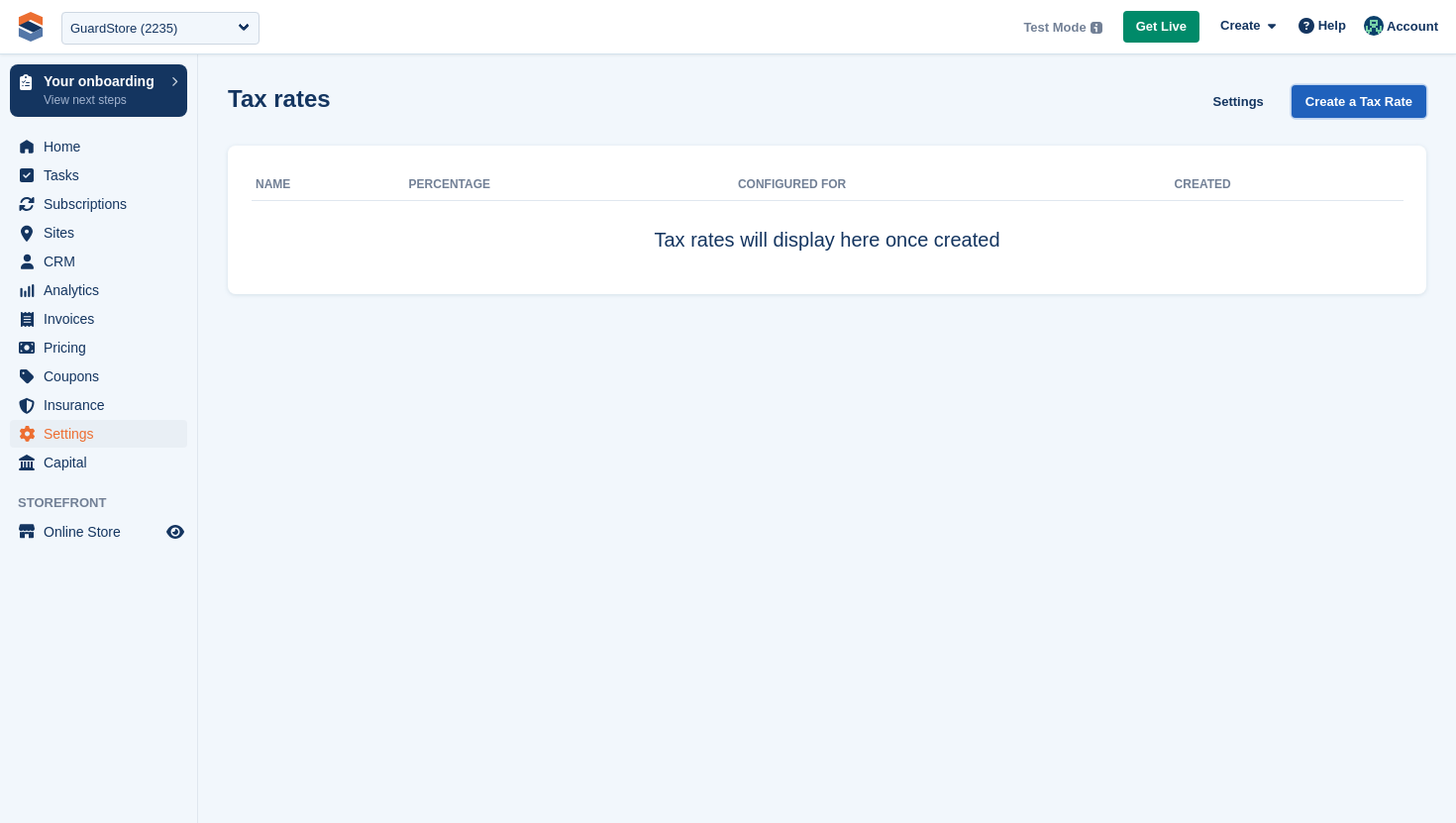 click on "Create a Tax Rate" at bounding box center [1359, 101] 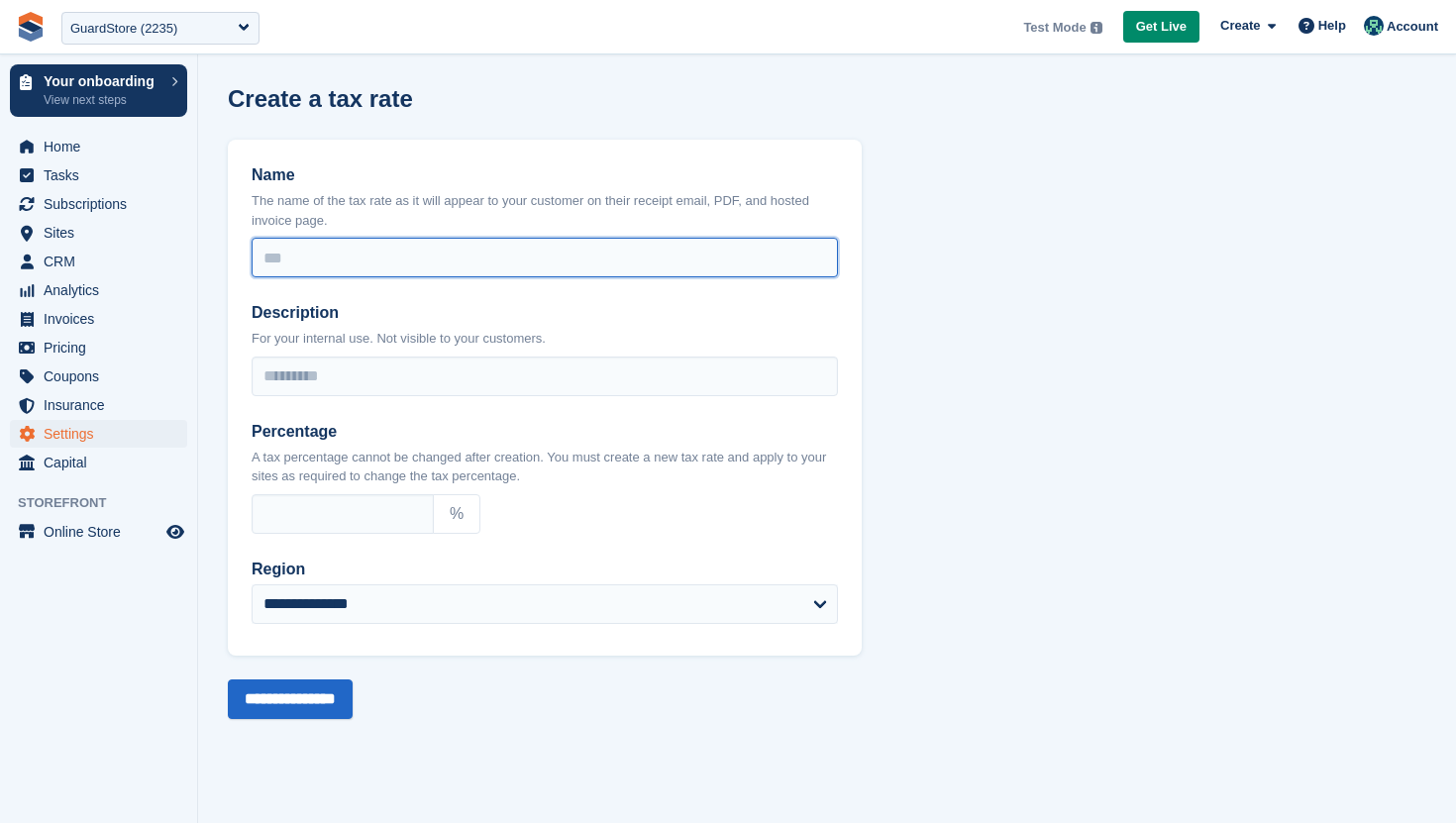 click on "Name" at bounding box center [545, 257] 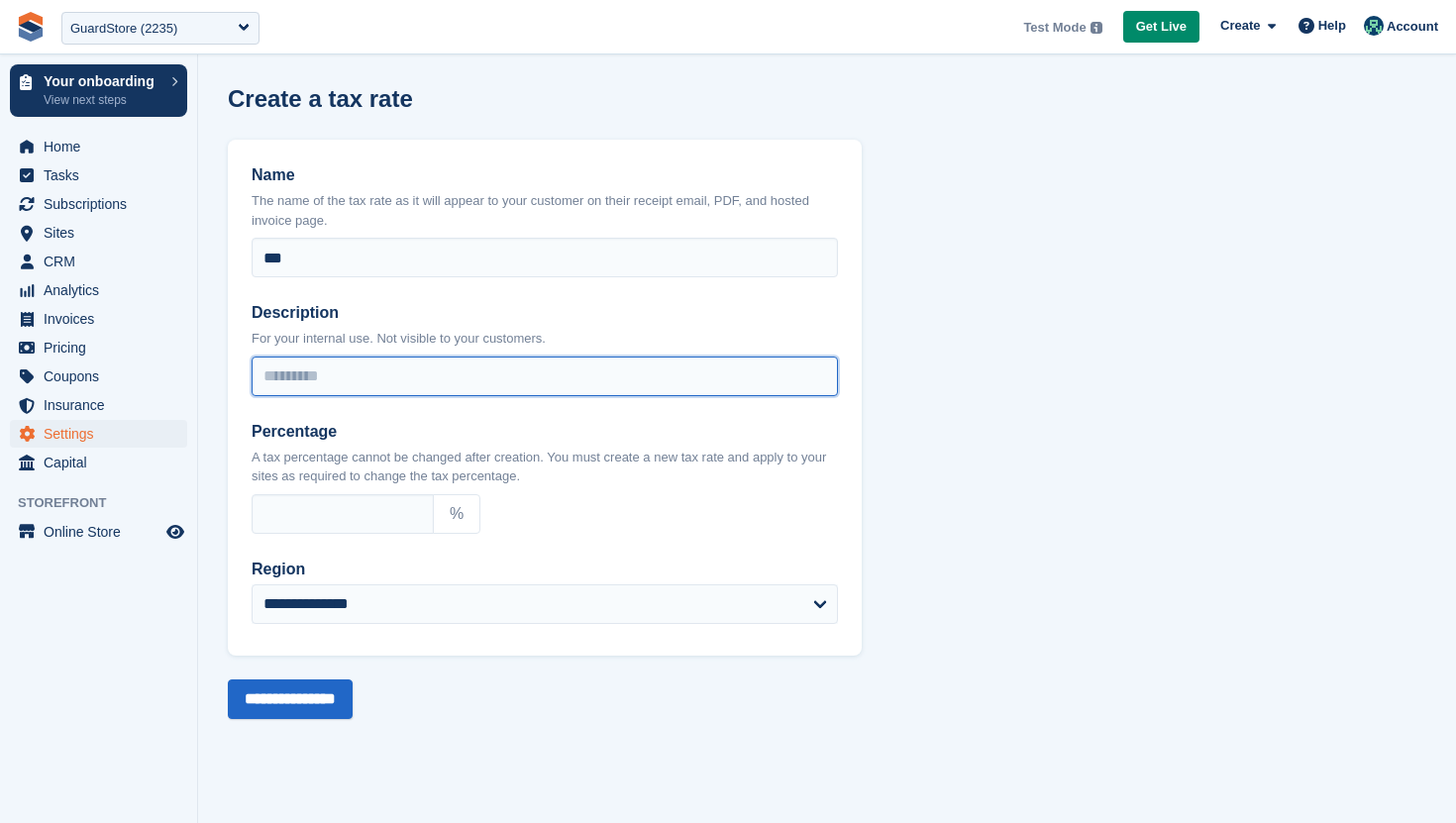click on "Description" at bounding box center [545, 376] 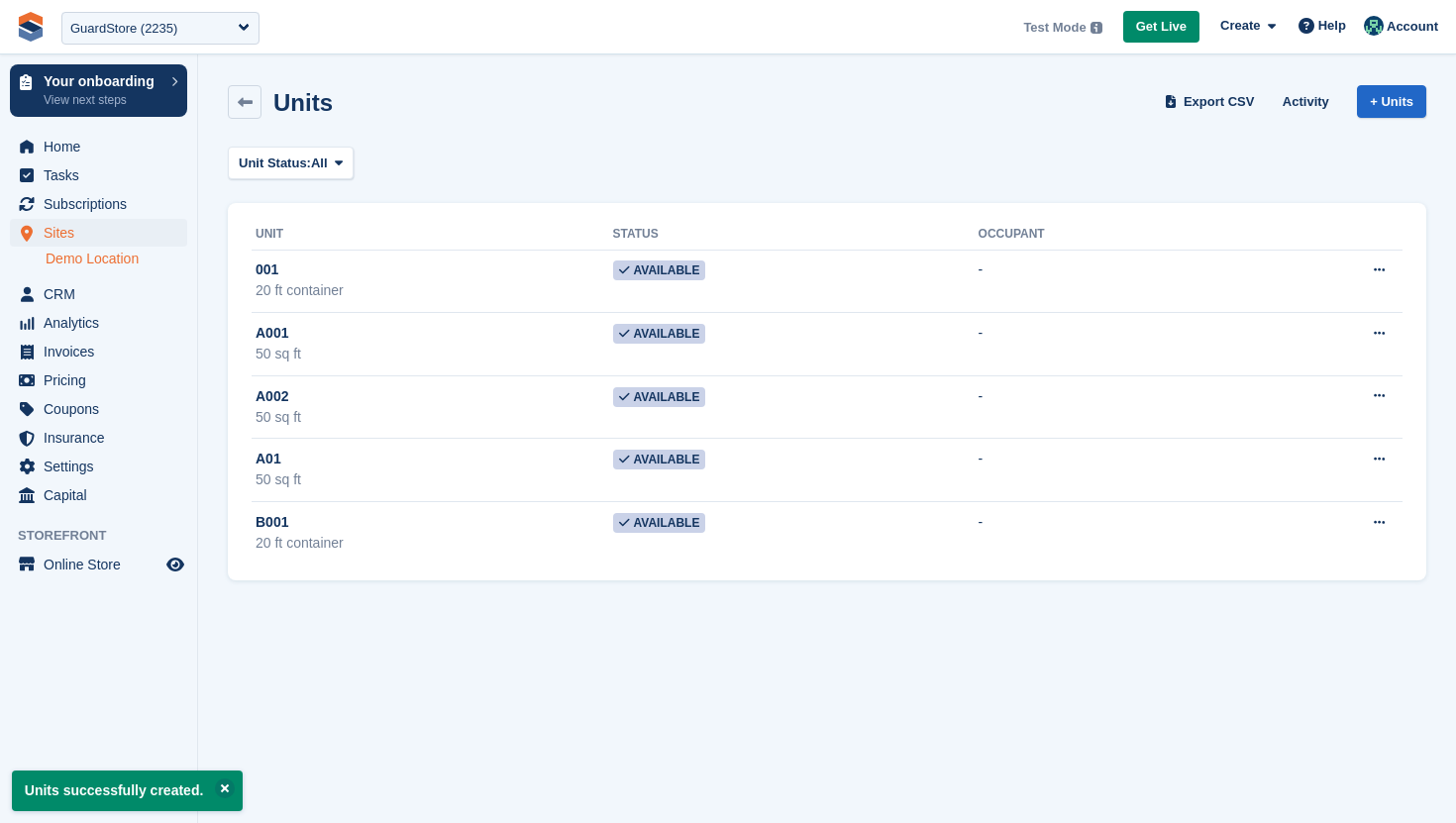 scroll, scrollTop: 0, scrollLeft: 0, axis: both 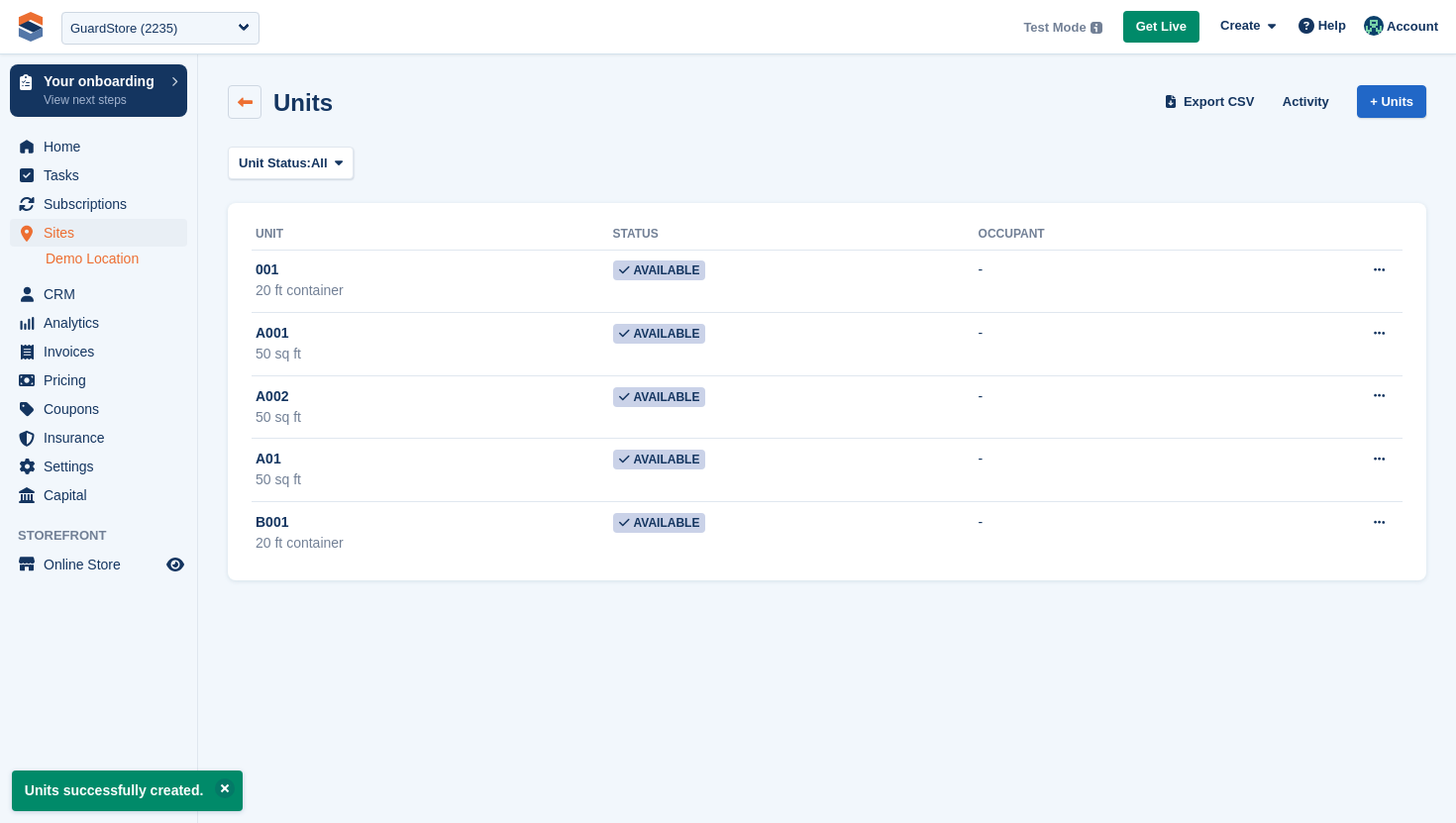 click at bounding box center (245, 102) 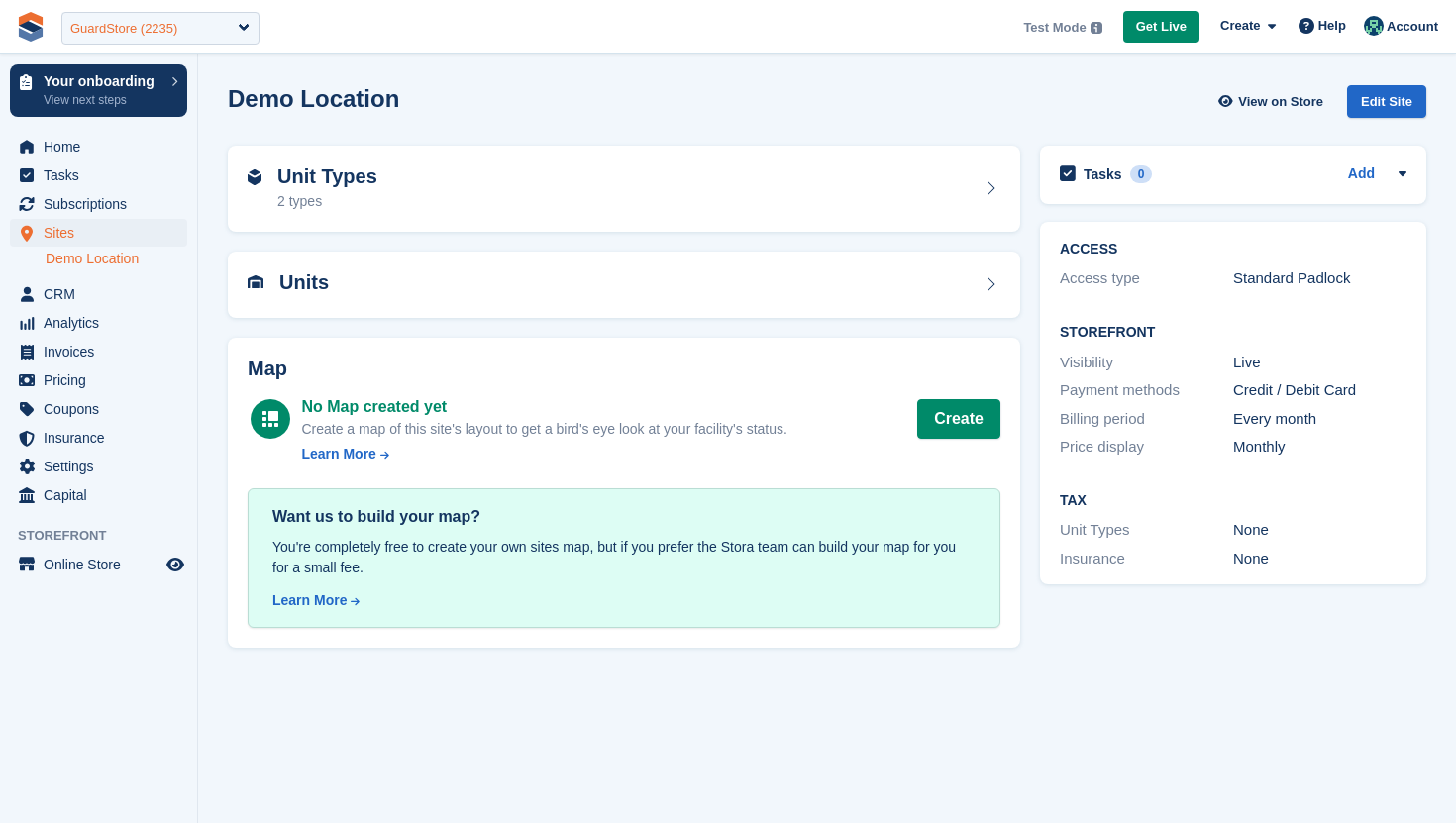 click on "GuardStore (2235)" at bounding box center (160, 28) 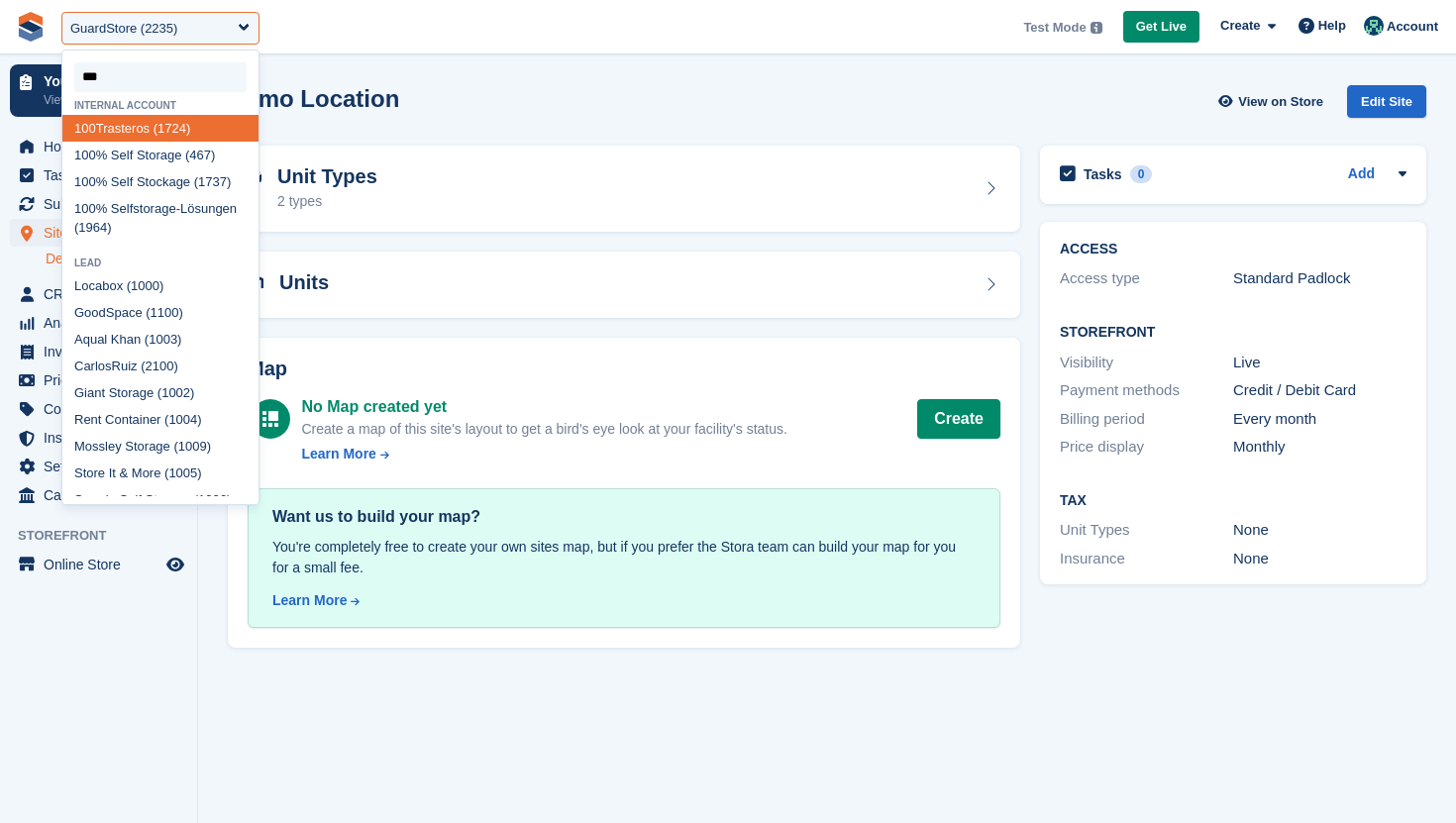 type on "****" 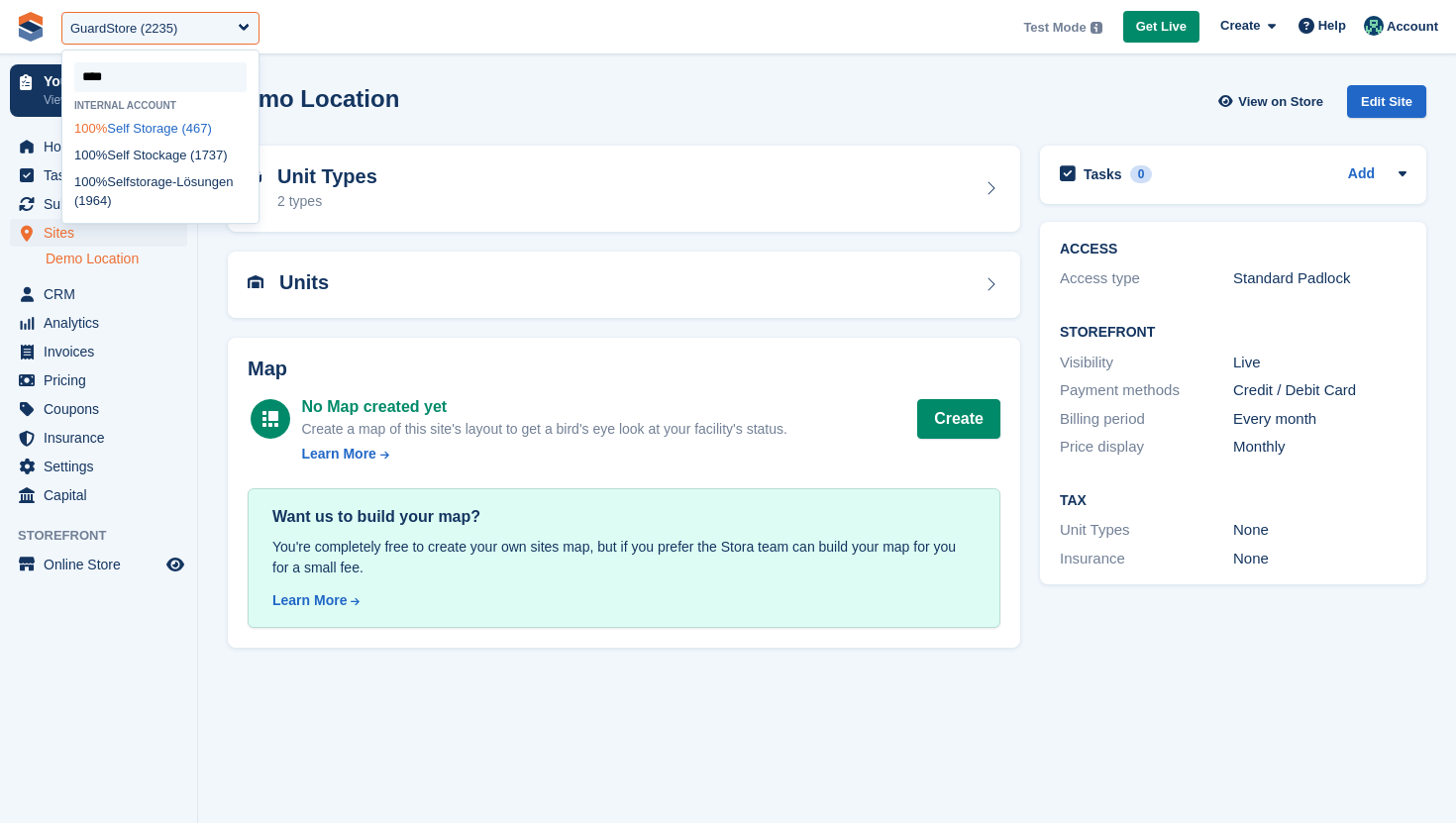 click on "100%  Self Storage (467)" at bounding box center [160, 128] 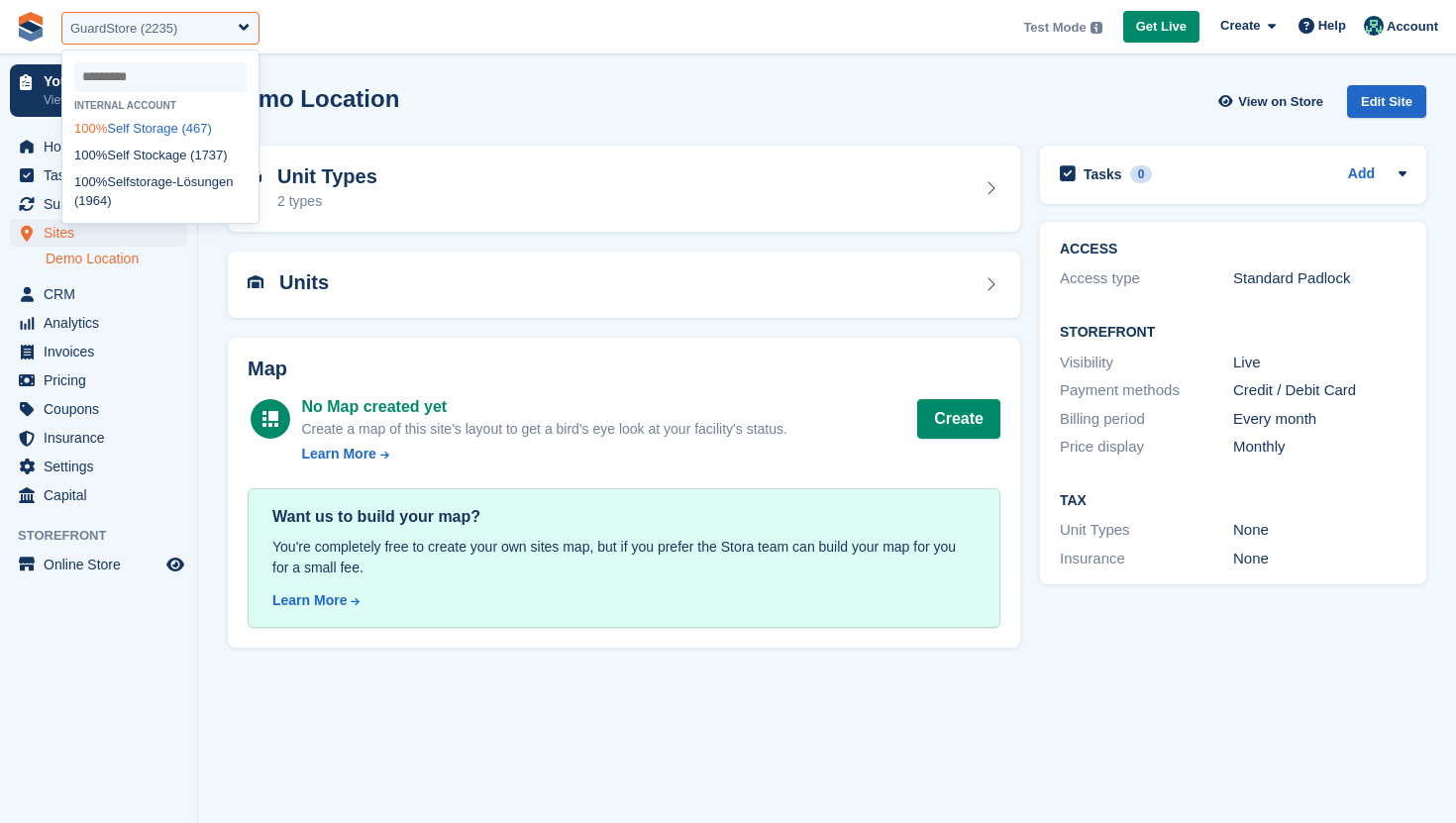select on "***" 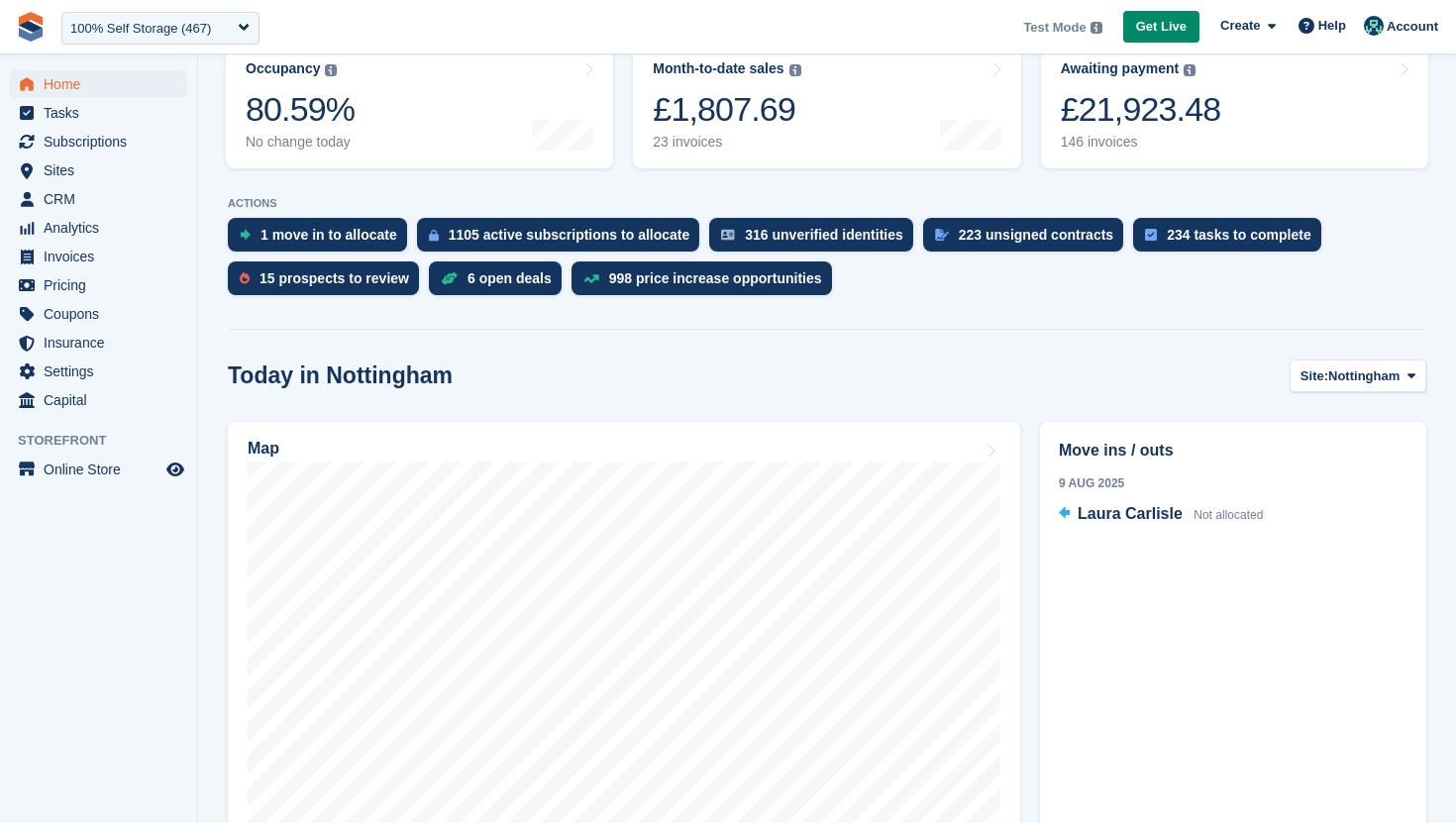 scroll, scrollTop: 295, scrollLeft: 0, axis: vertical 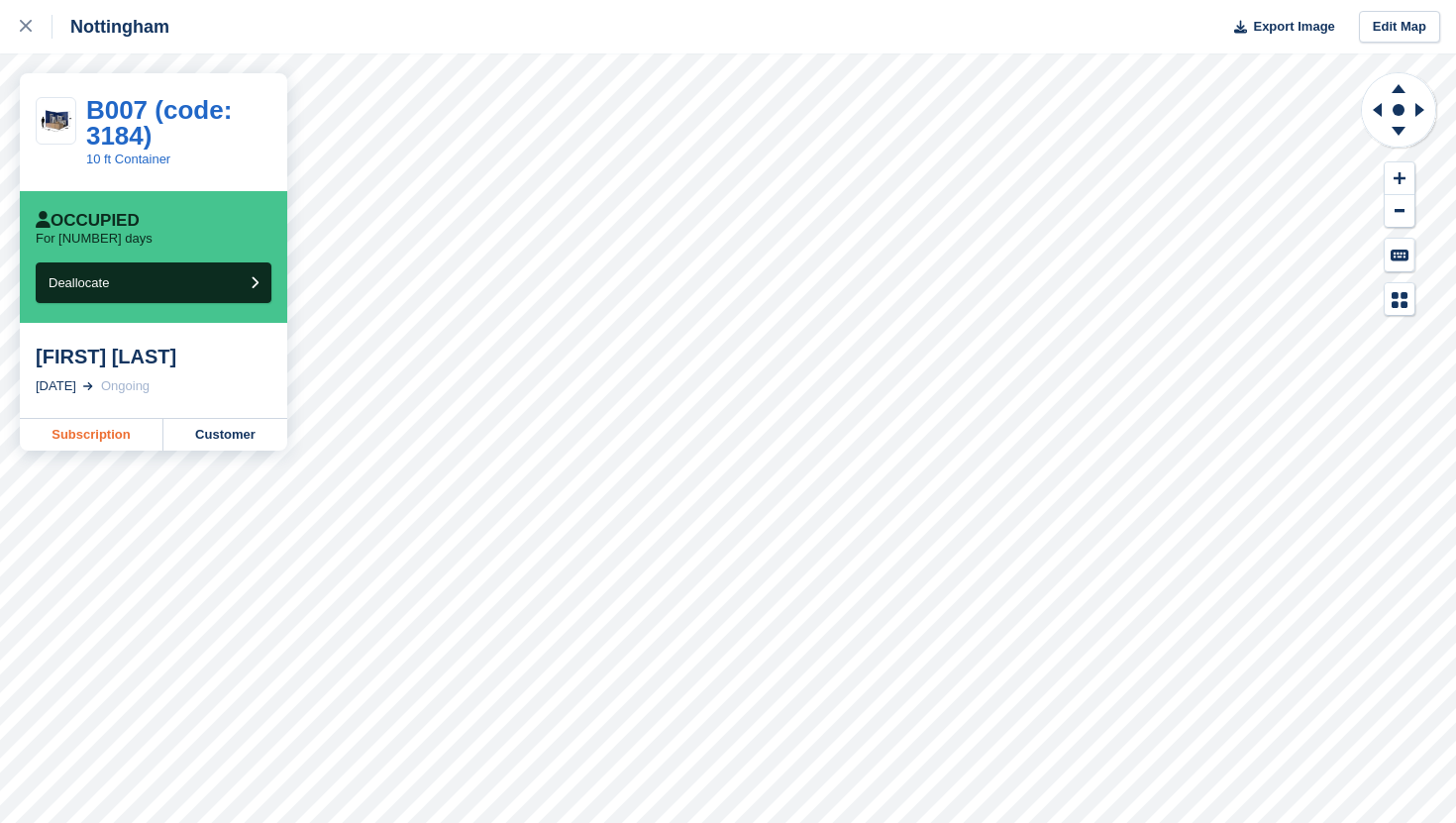 click on "Subscription" at bounding box center [91, 435] 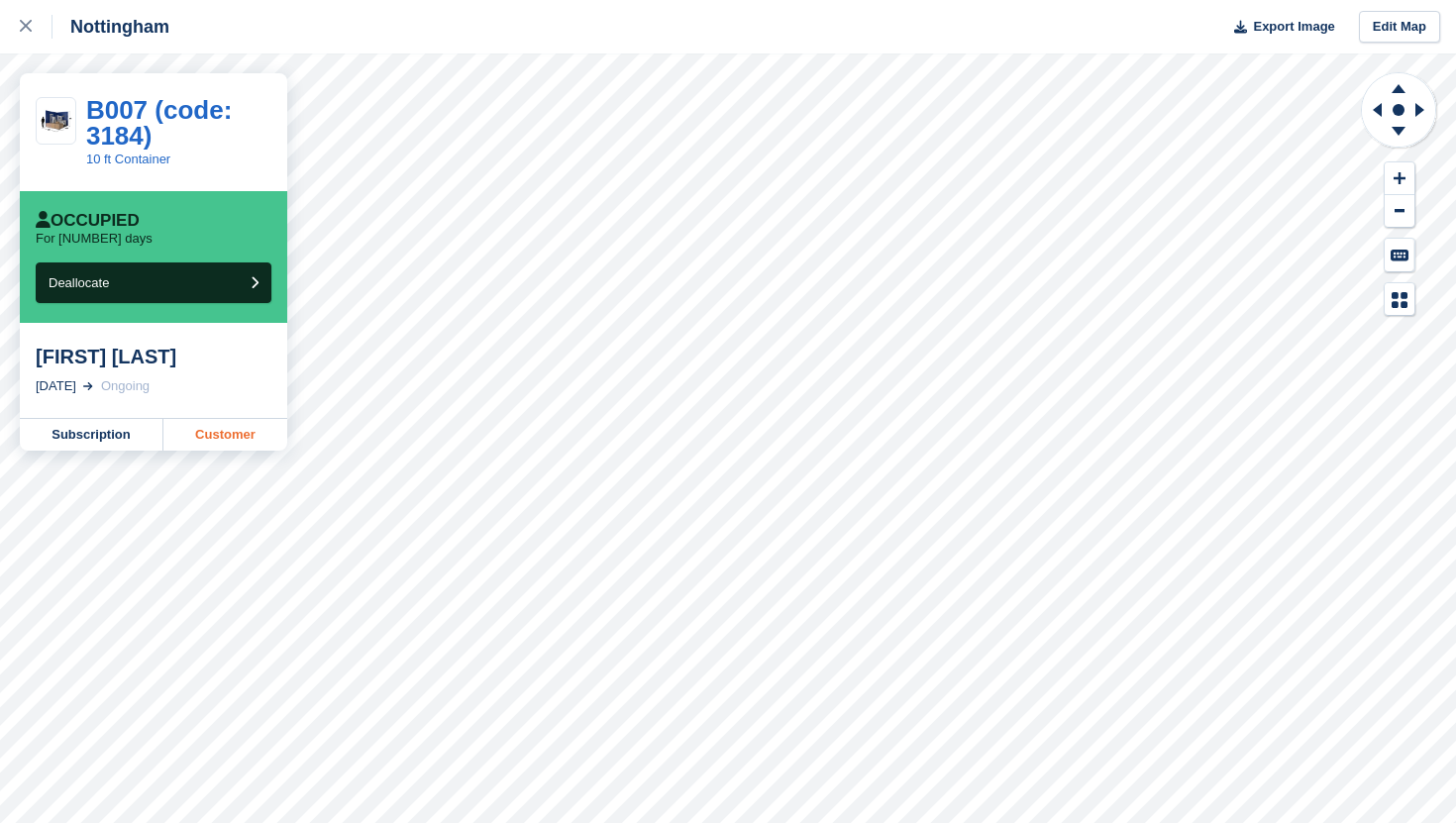 click on "Customer" at bounding box center (225, 435) 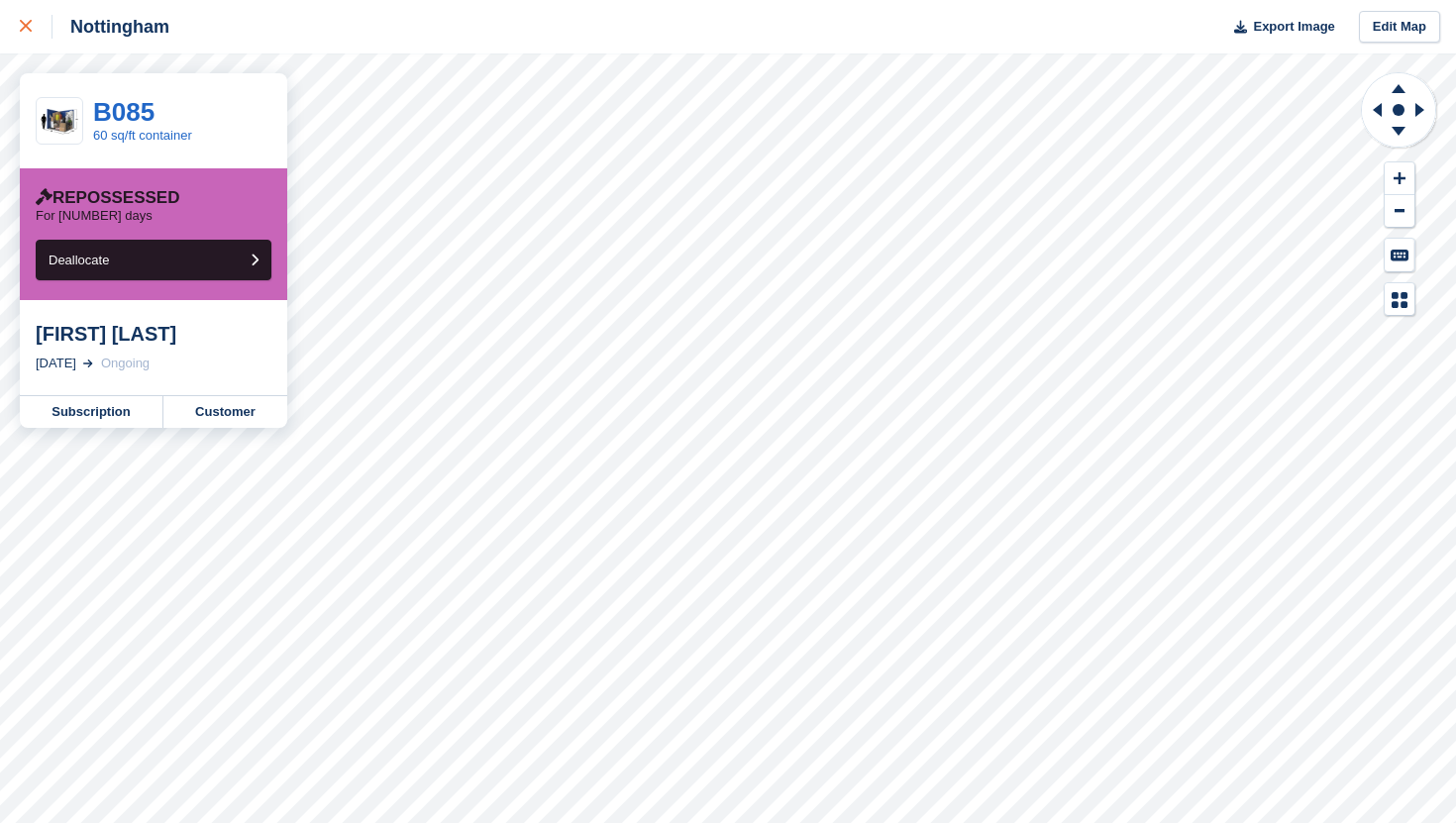 click 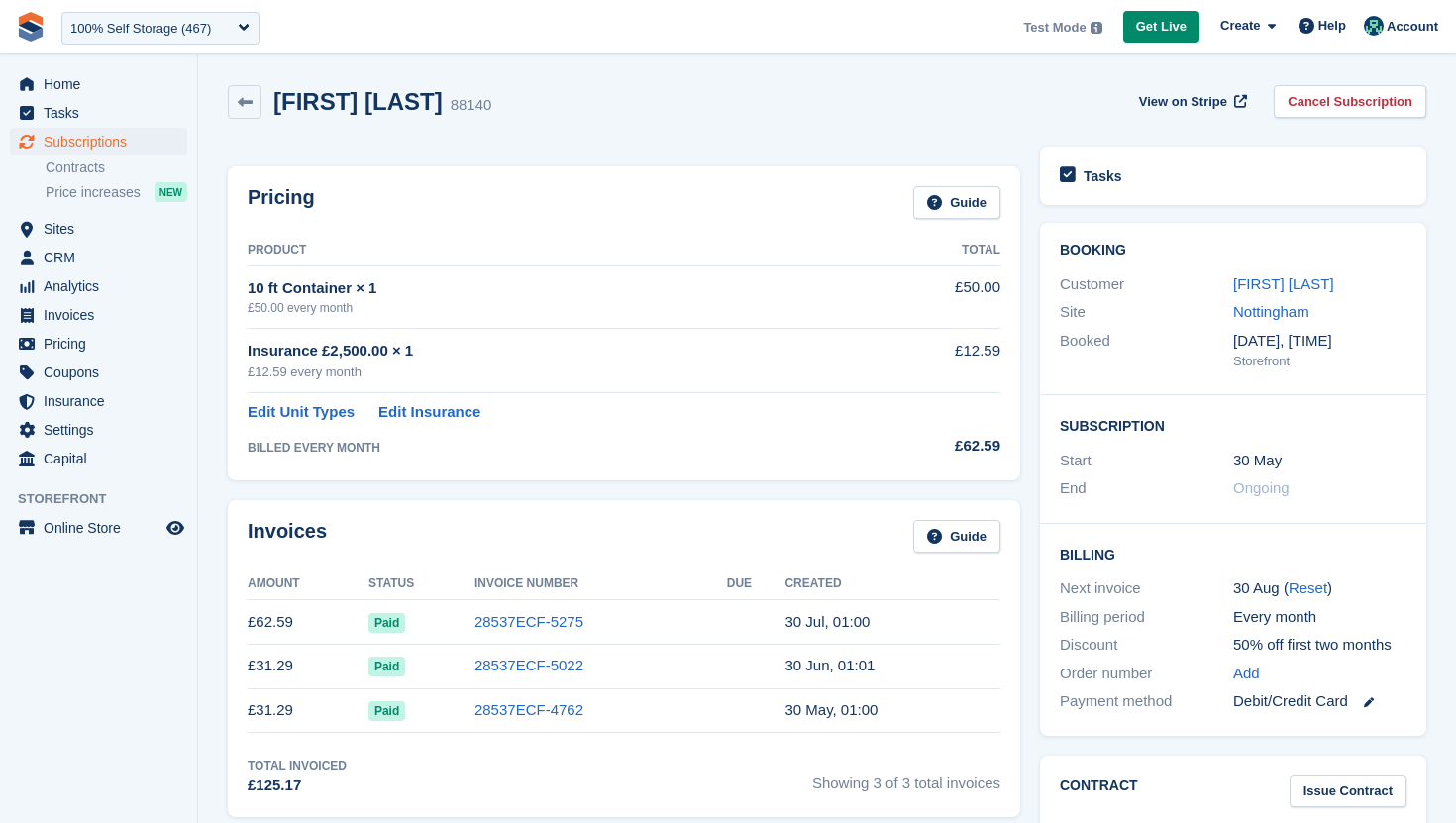 scroll, scrollTop: 0, scrollLeft: 0, axis: both 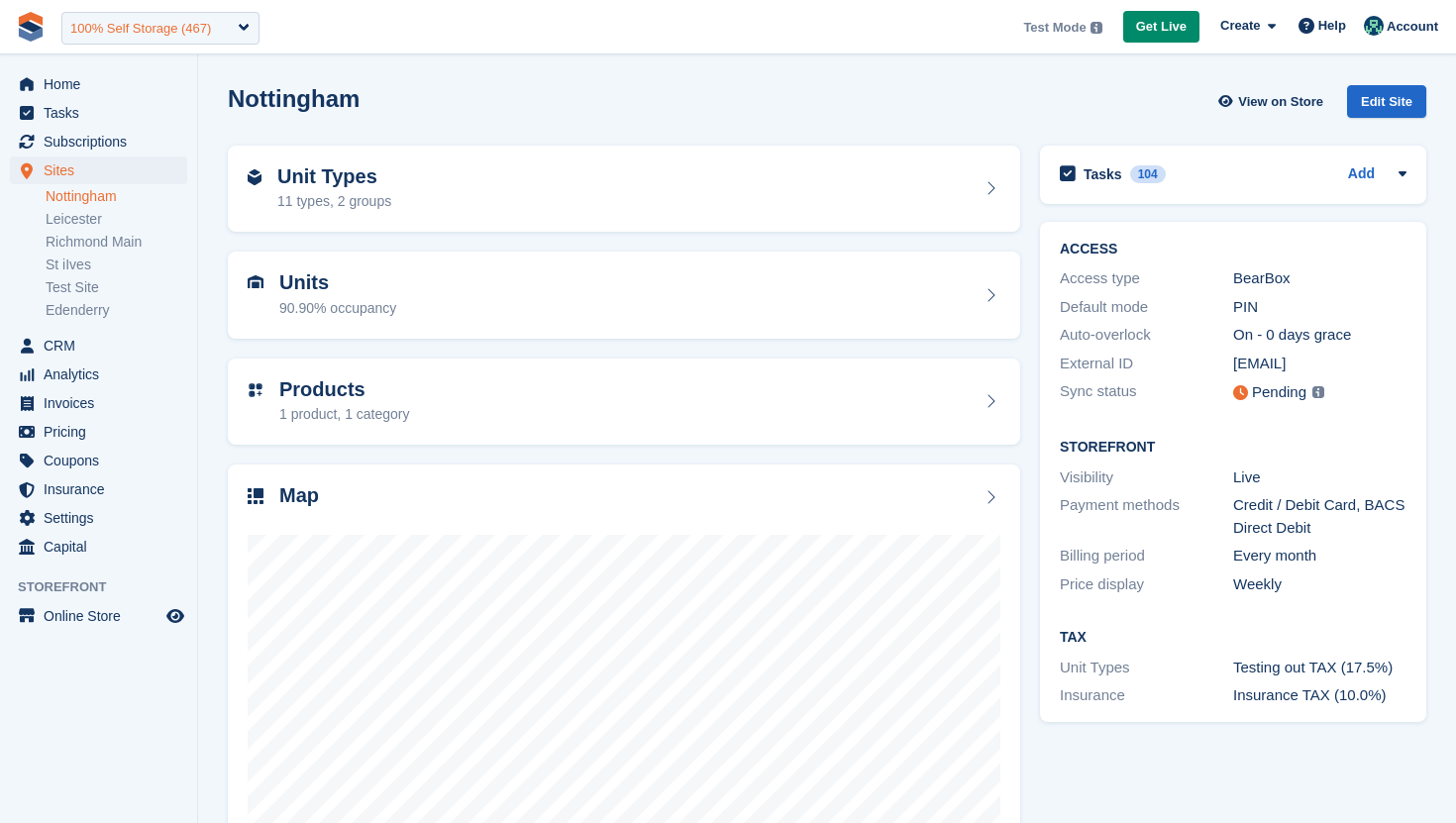 click on "100% Self Storage (467)" at bounding box center (141, 29) 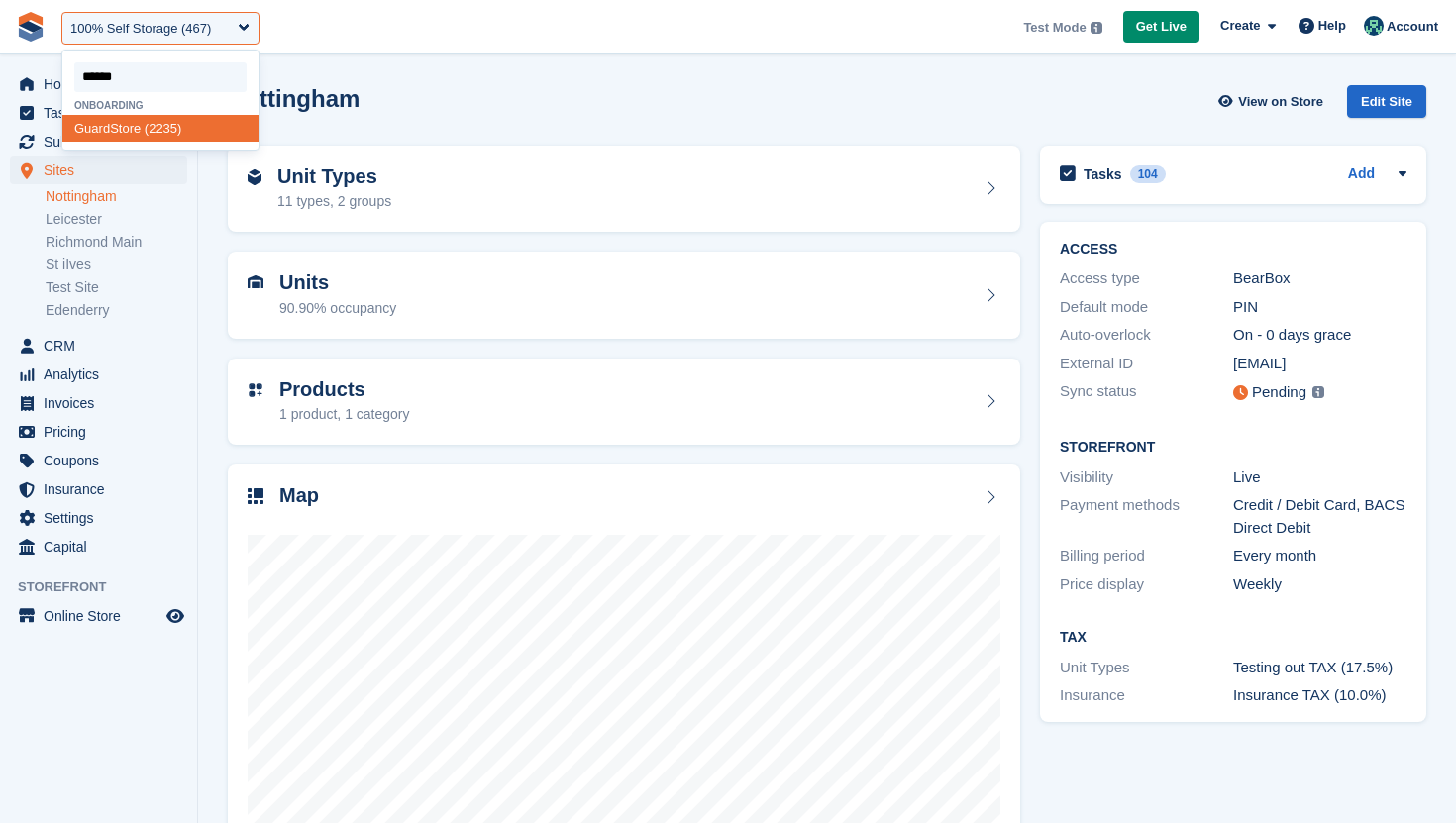 type on "*******" 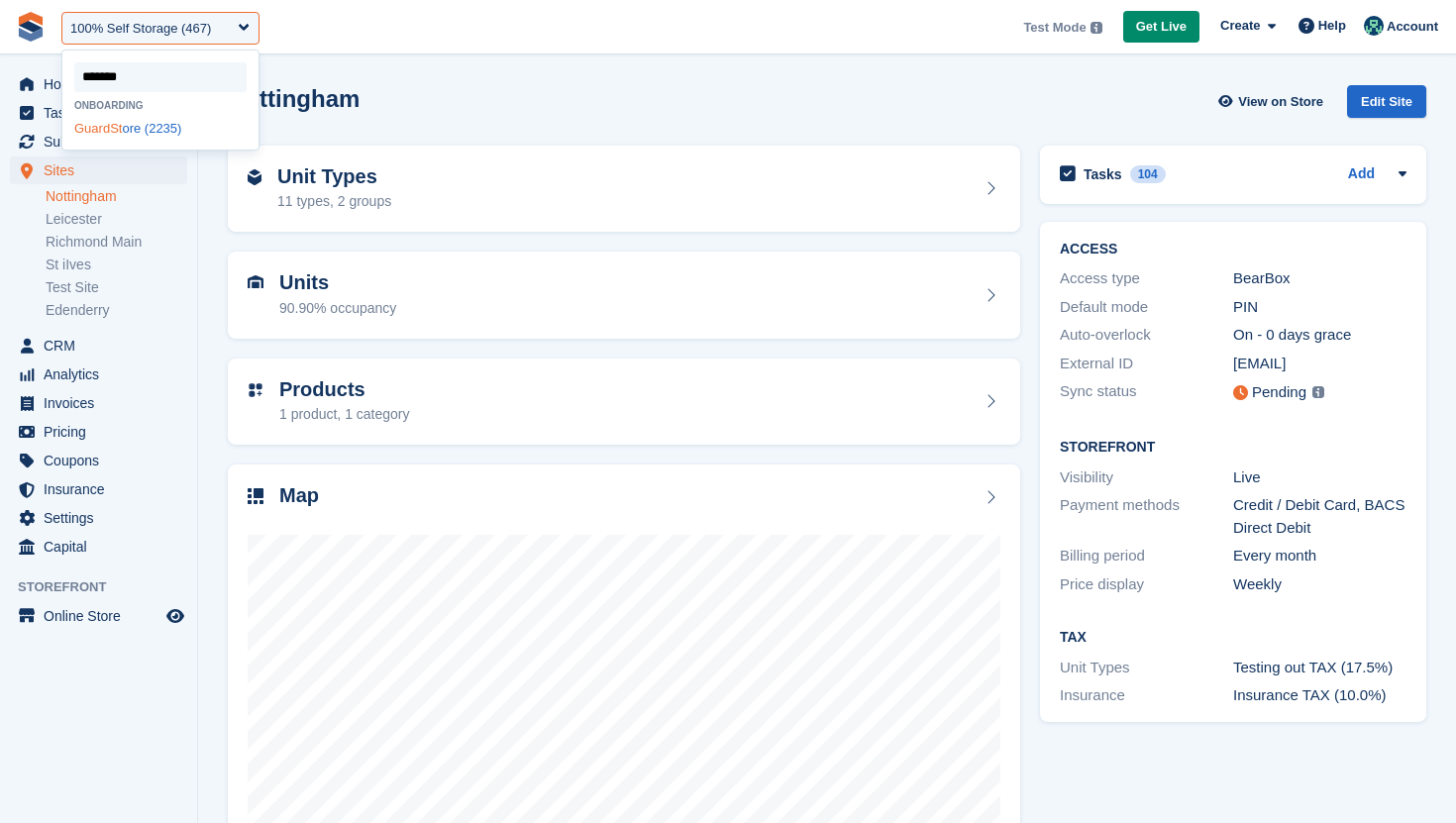 click on "GuardSt ore (2235)" at bounding box center [160, 128] 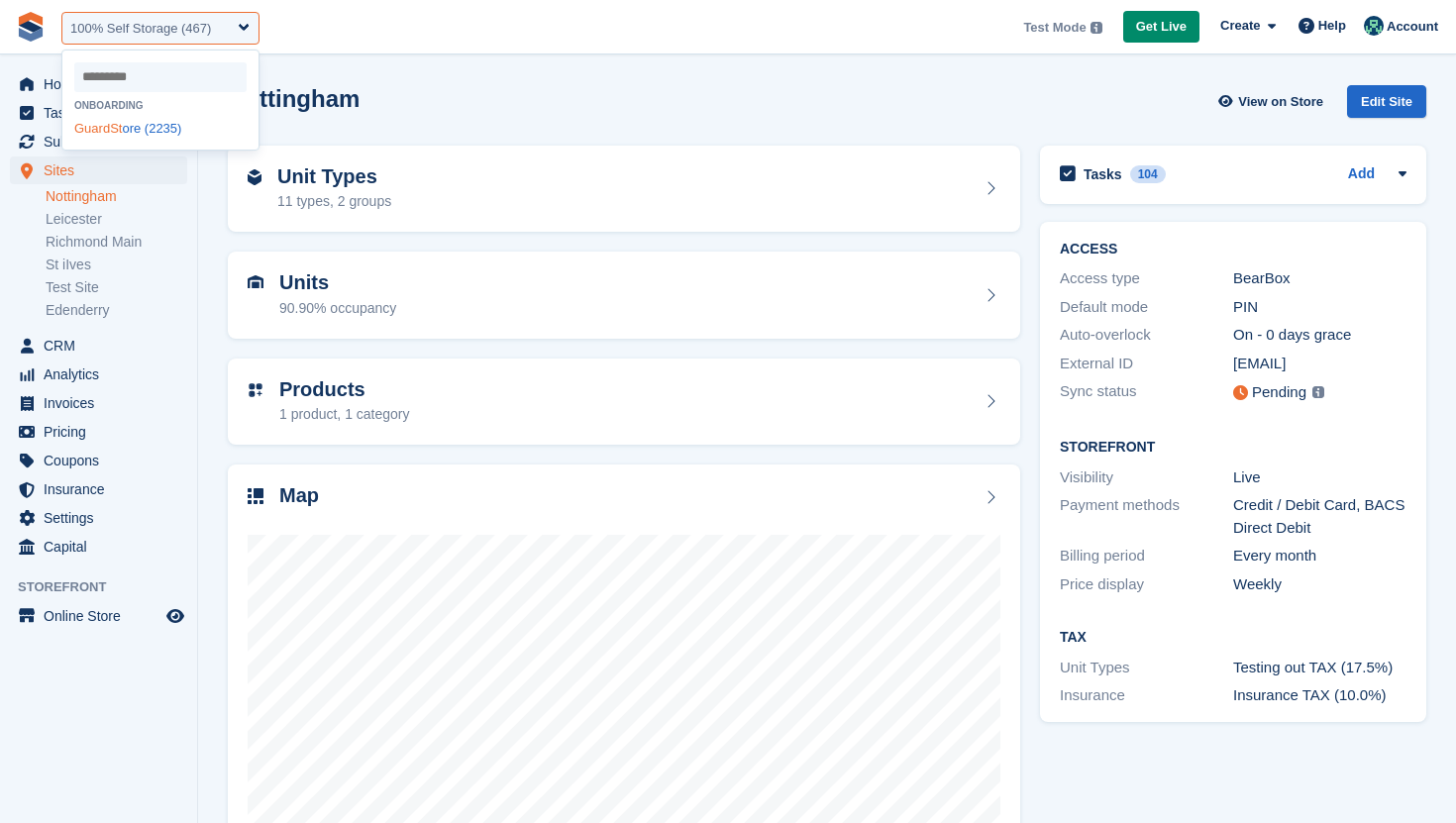 select on "****" 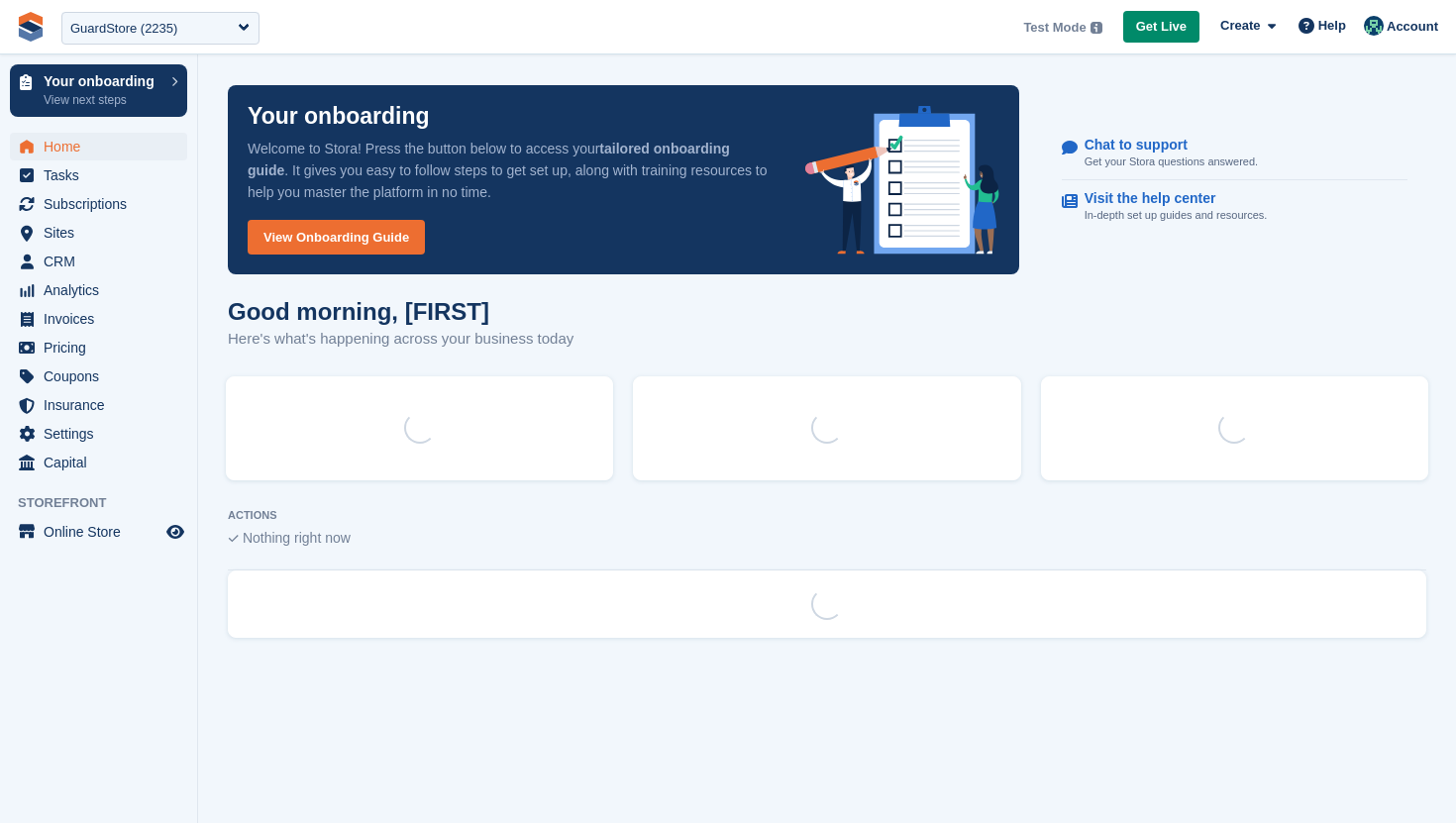 scroll, scrollTop: 0, scrollLeft: 0, axis: both 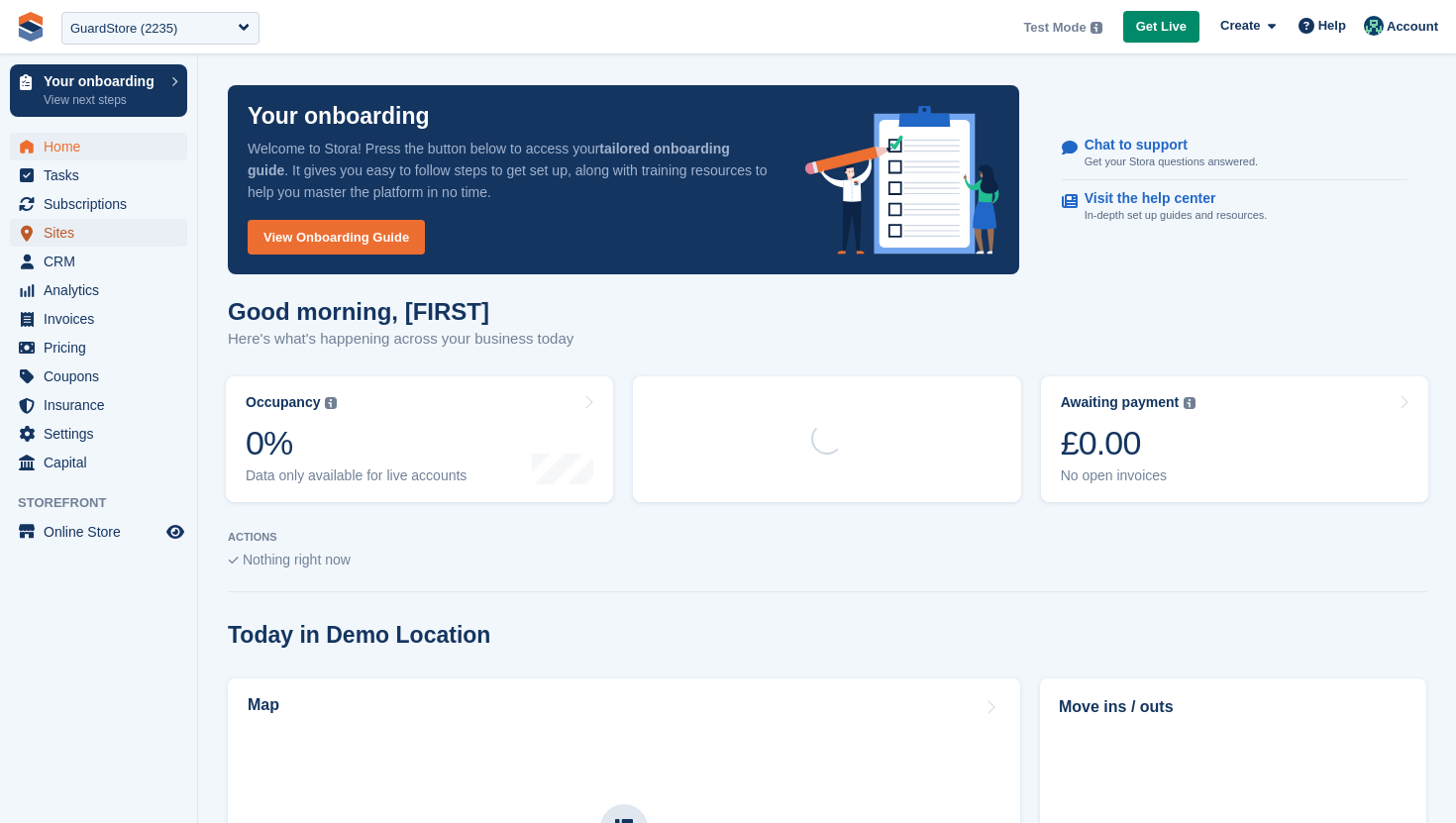 click on "Sites" at bounding box center (103, 233) 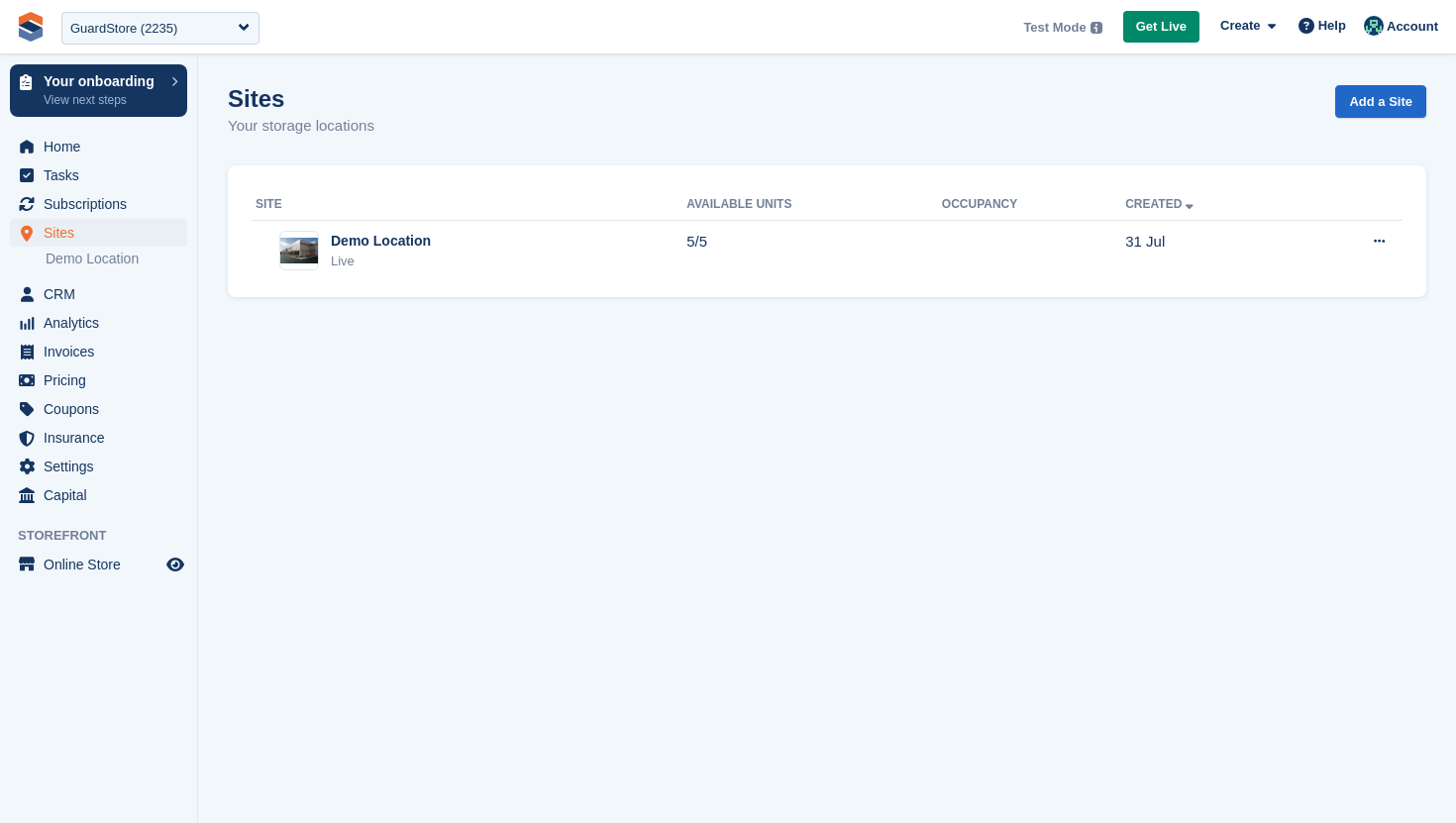 scroll, scrollTop: 0, scrollLeft: 0, axis: both 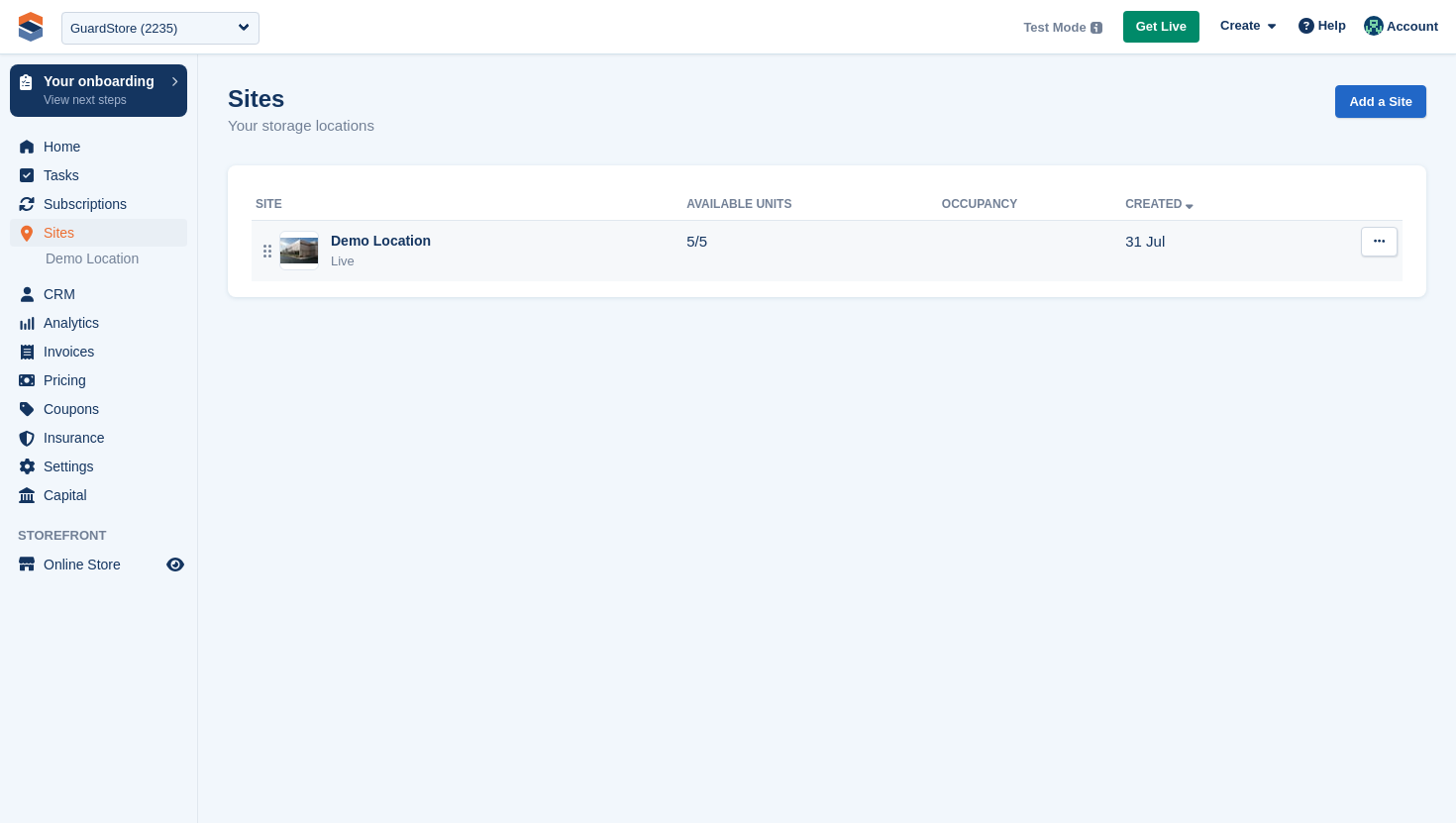 click on "Demo Location
Live" at bounding box center (470, 251) 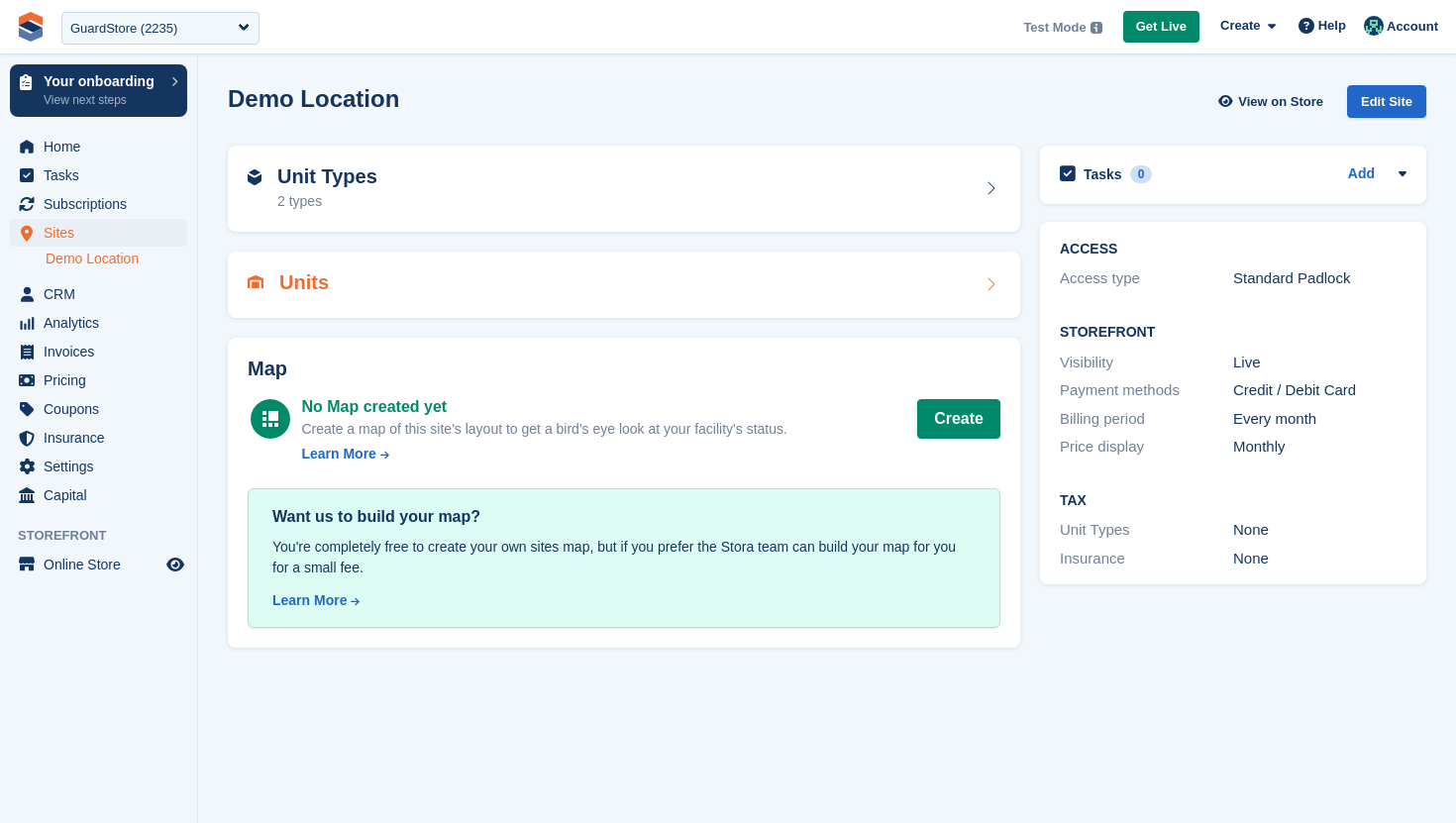 scroll, scrollTop: 0, scrollLeft: 0, axis: both 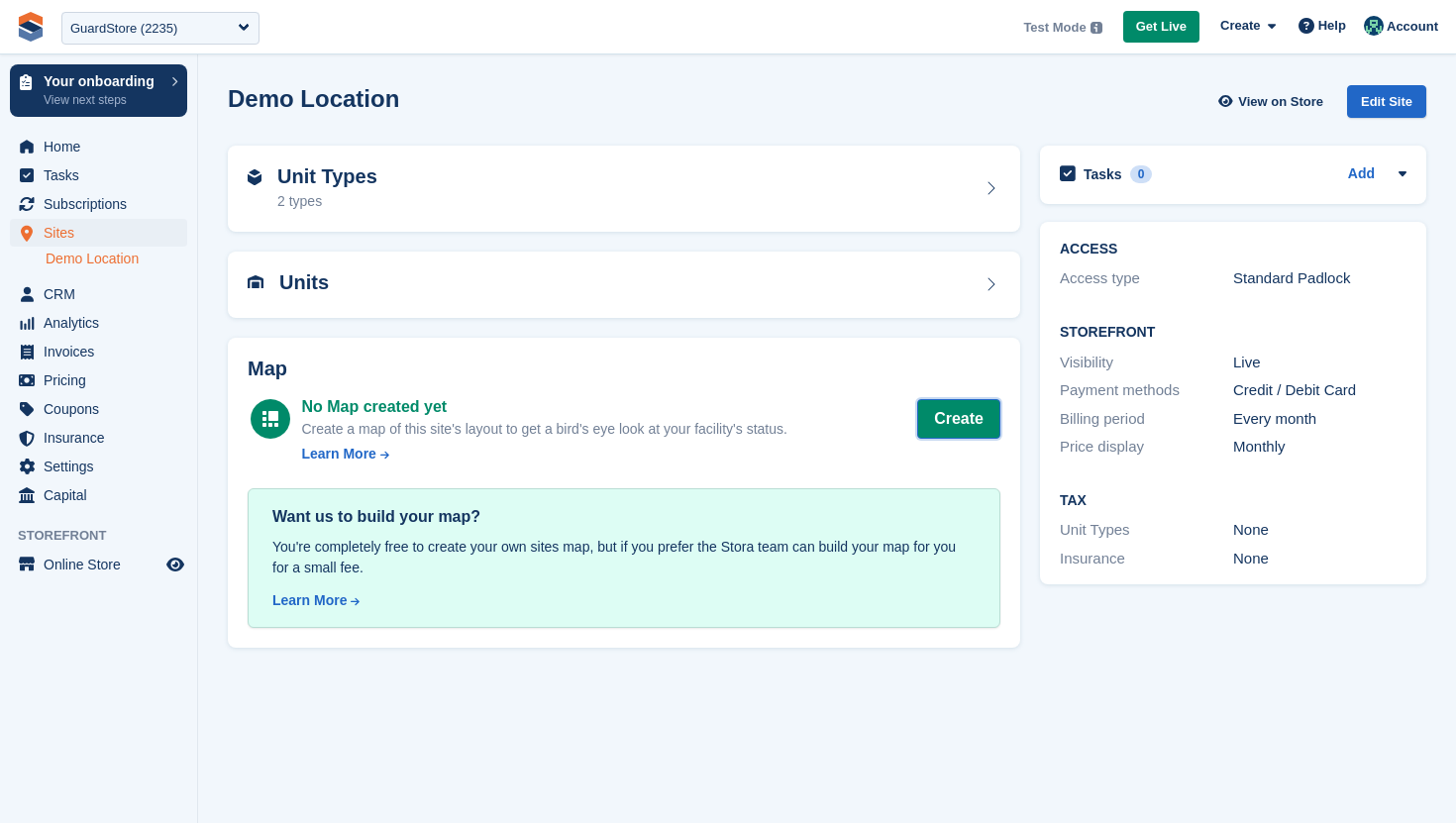 click on "Create" at bounding box center [959, 419] 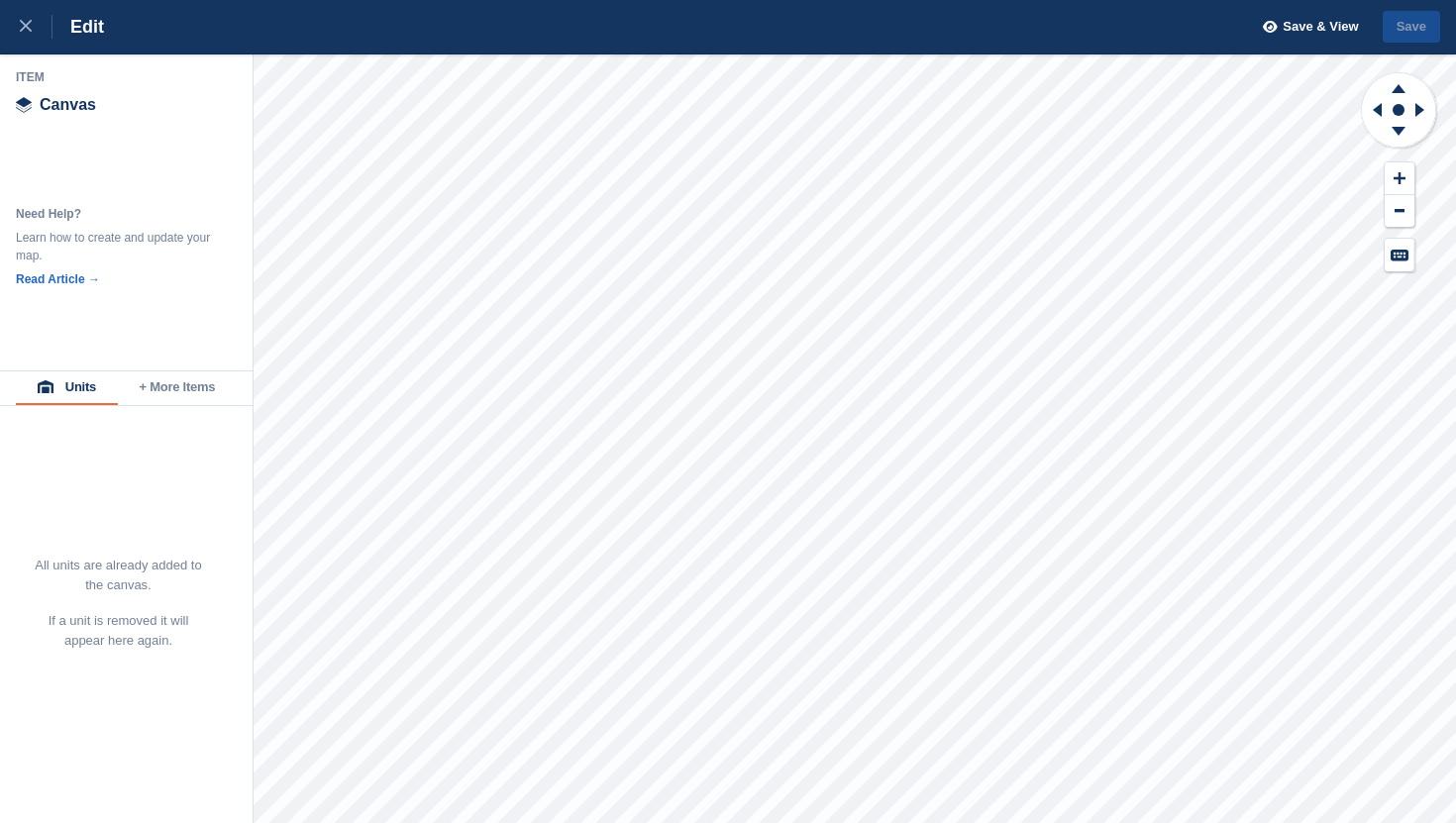 scroll, scrollTop: 0, scrollLeft: 0, axis: both 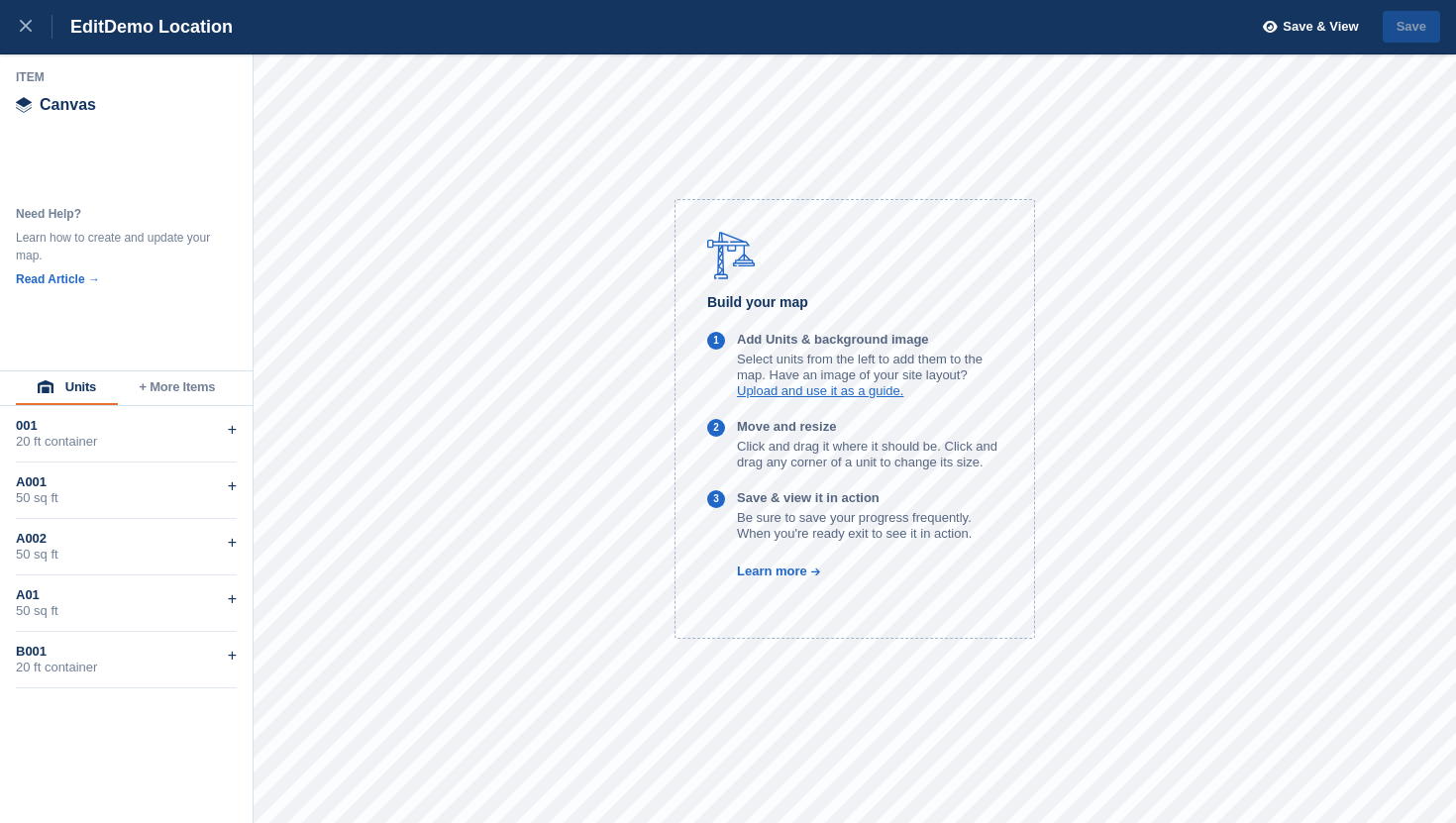 click on "+ More Items" at bounding box center [177, 388] 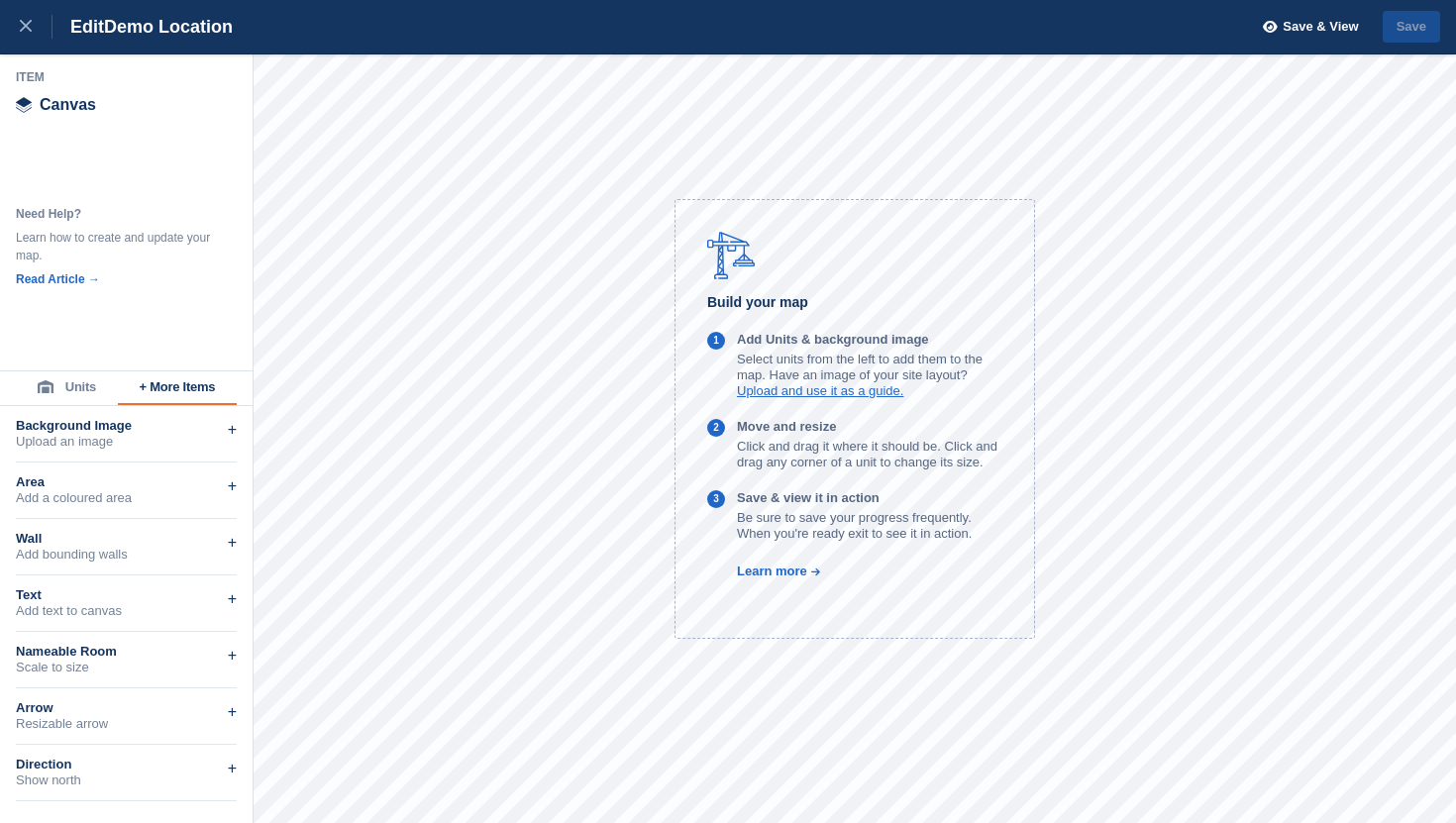 click on "Units" at bounding box center [66, 388] 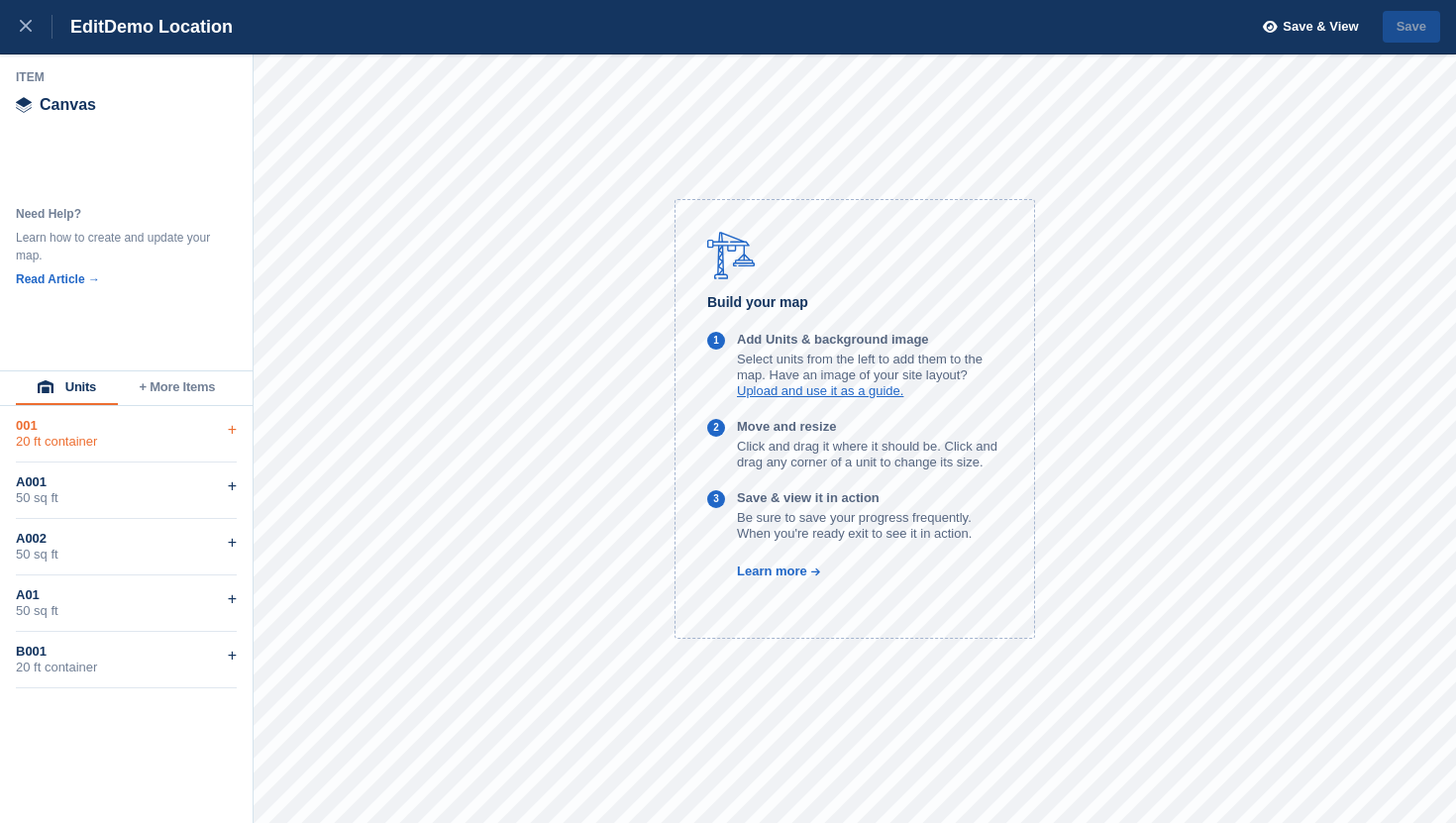 click on "001" at bounding box center [126, 426] 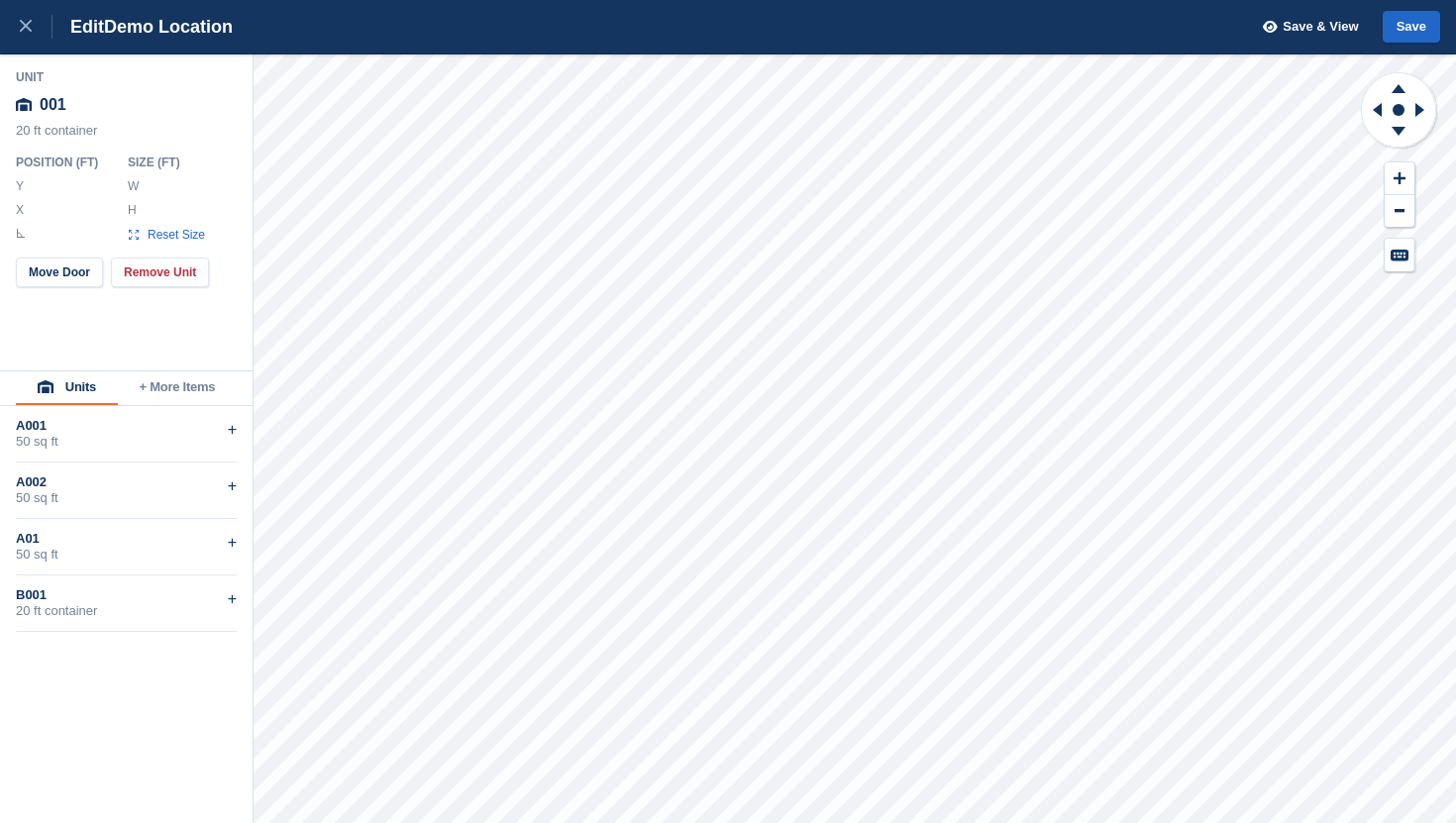 click on "A001" at bounding box center [126, 426] 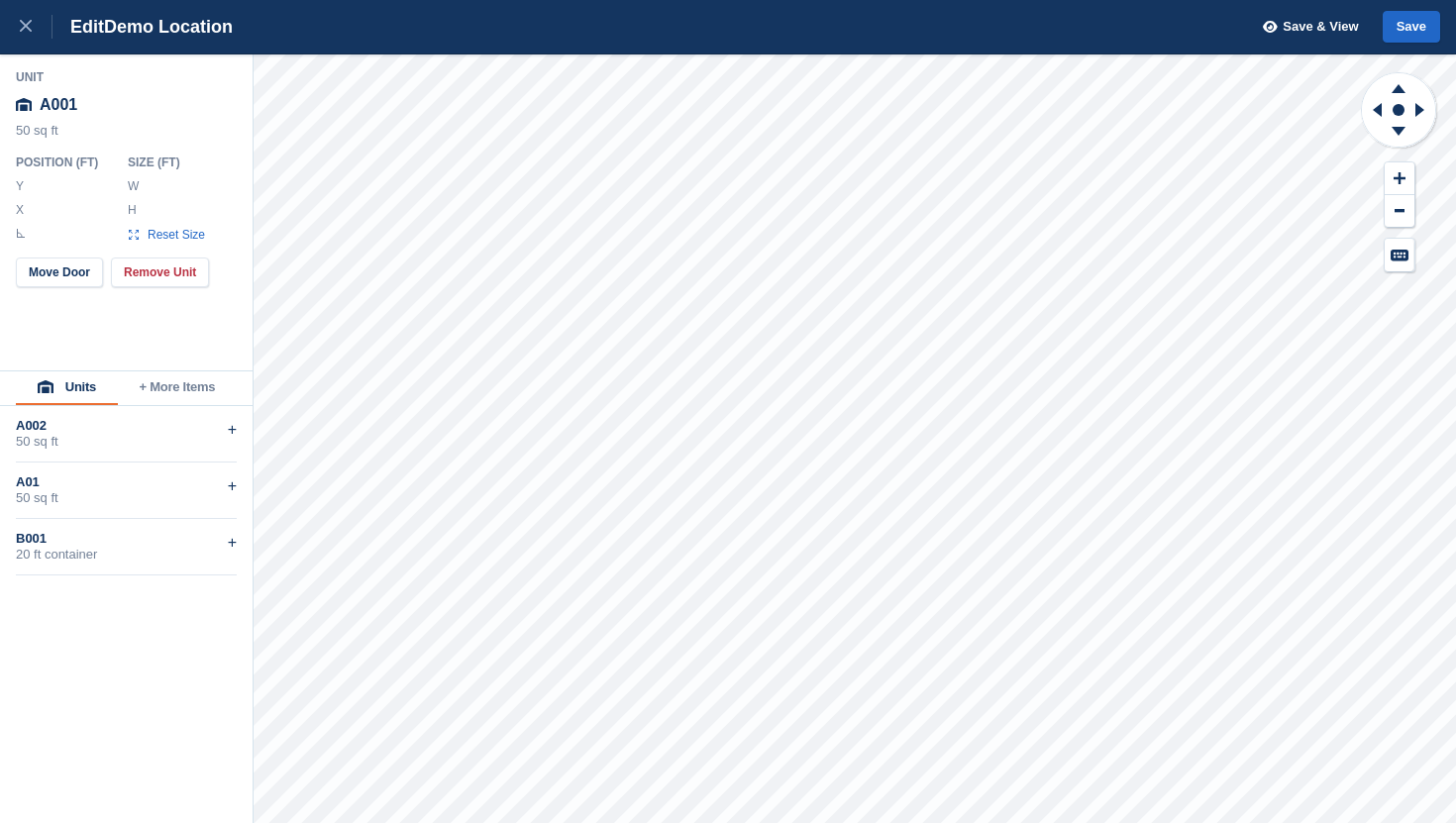 click on "A002" at bounding box center (126, 426) 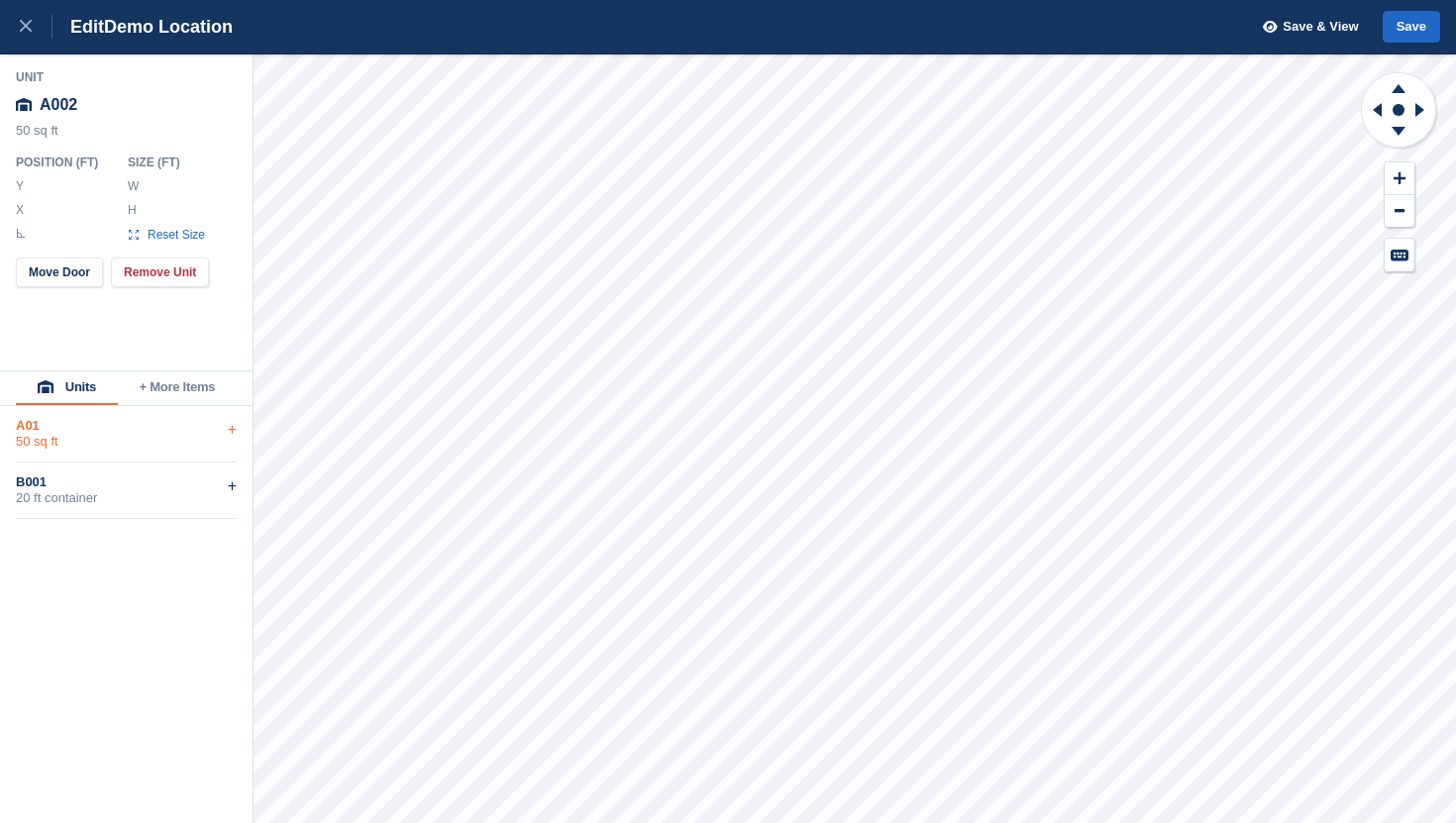 click on "50 sq ft" at bounding box center (126, 442) 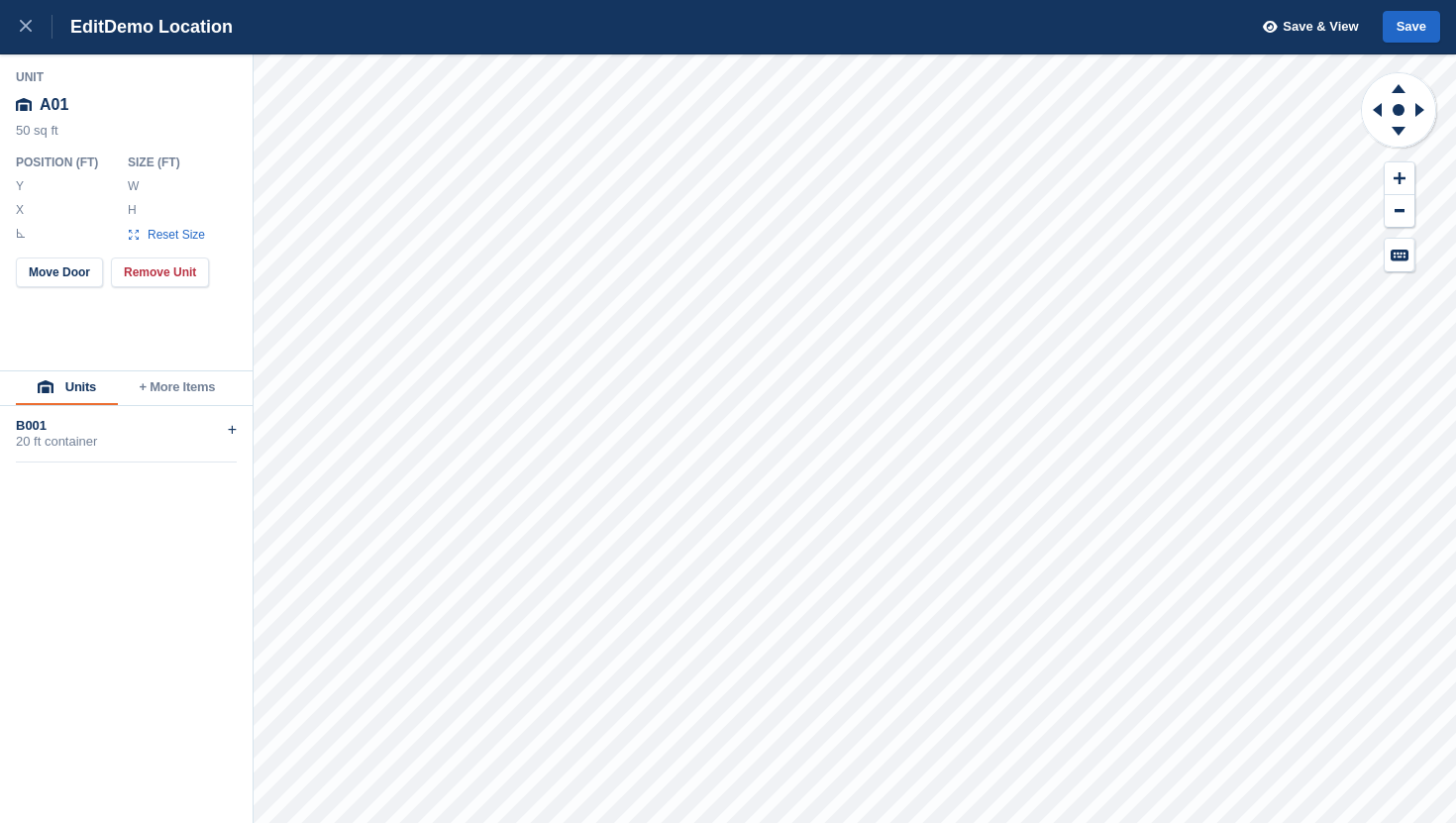 type on "*****" 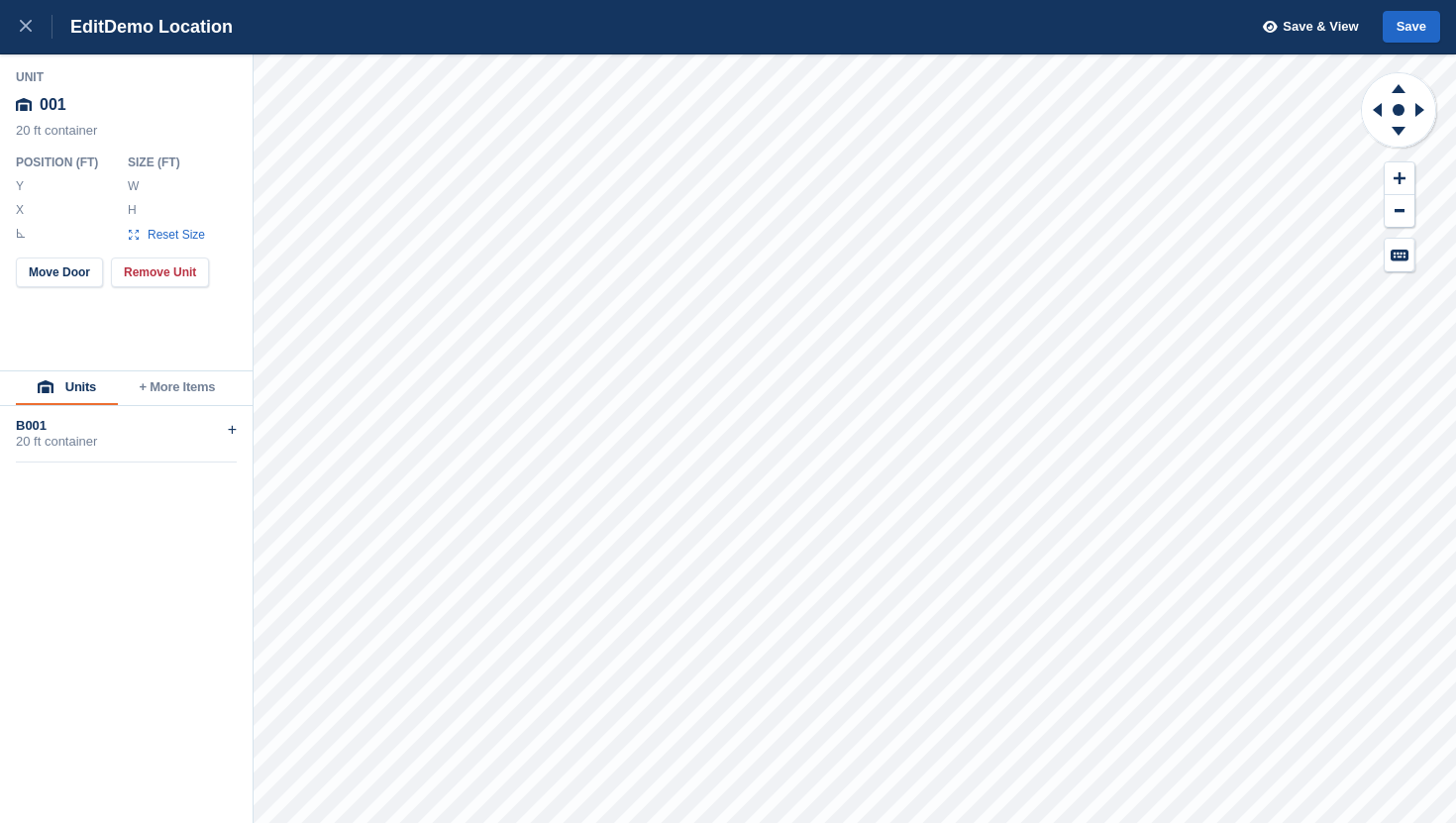 type on "*****" 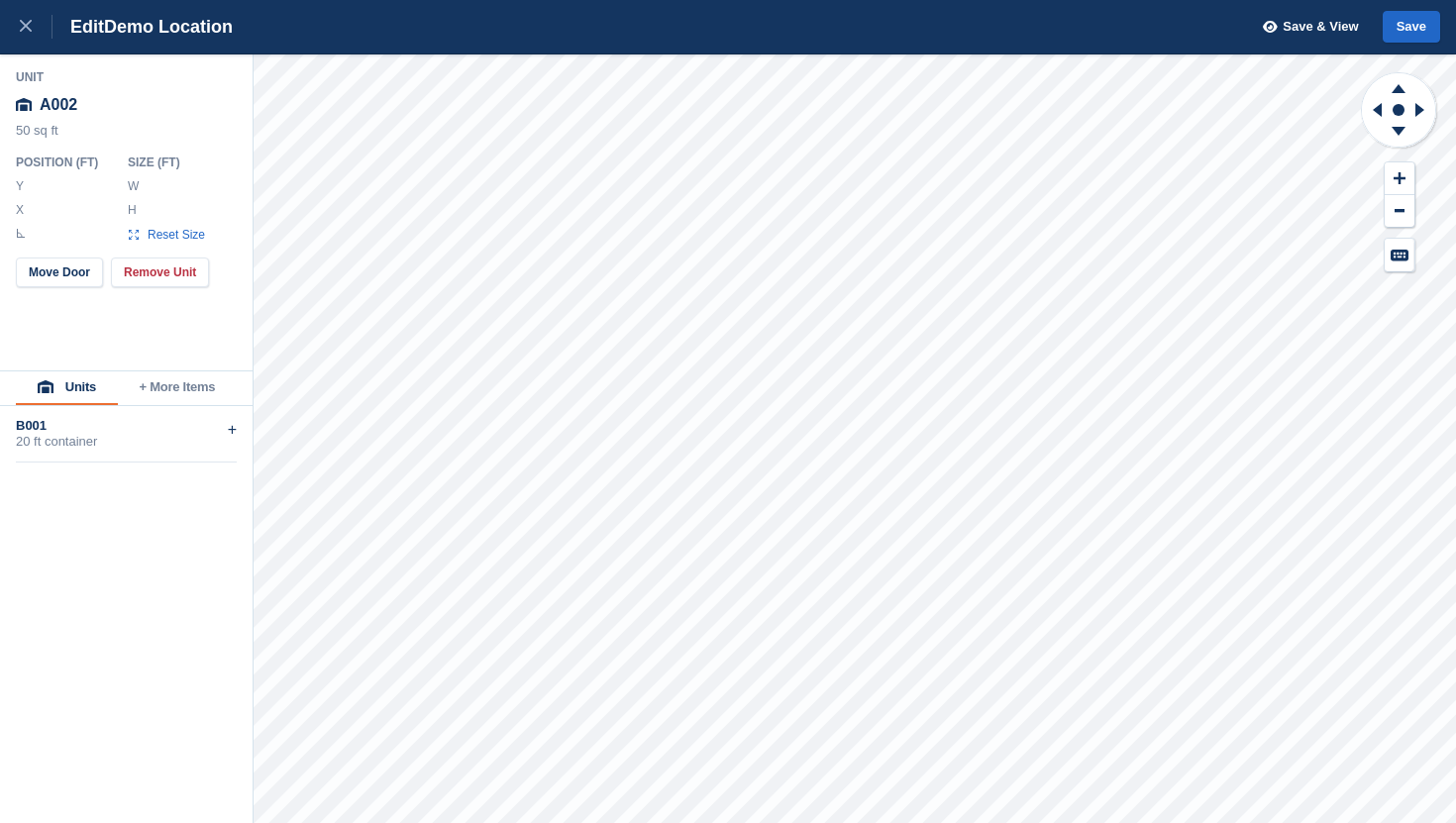 type on "*****" 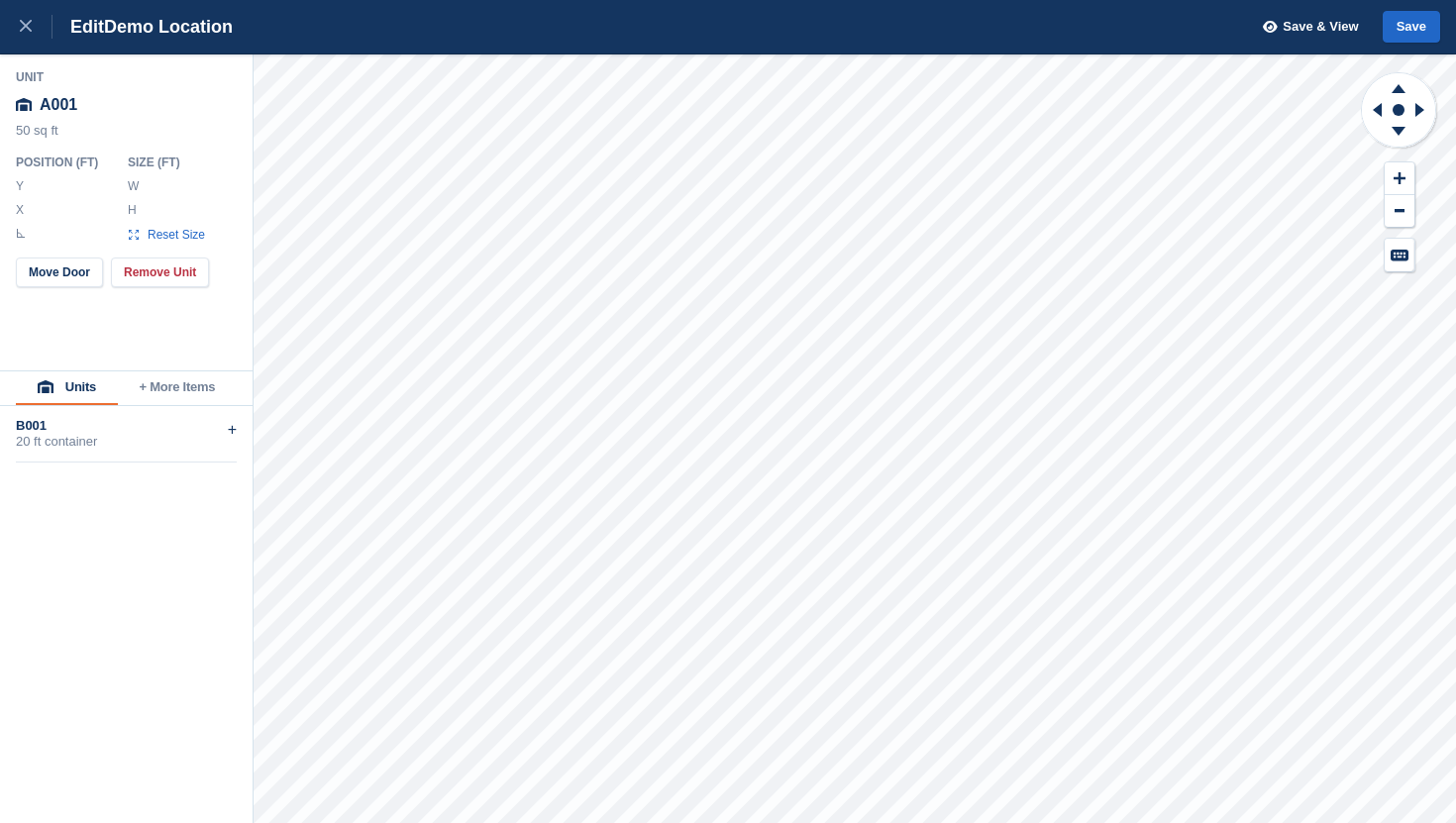 type on "******" 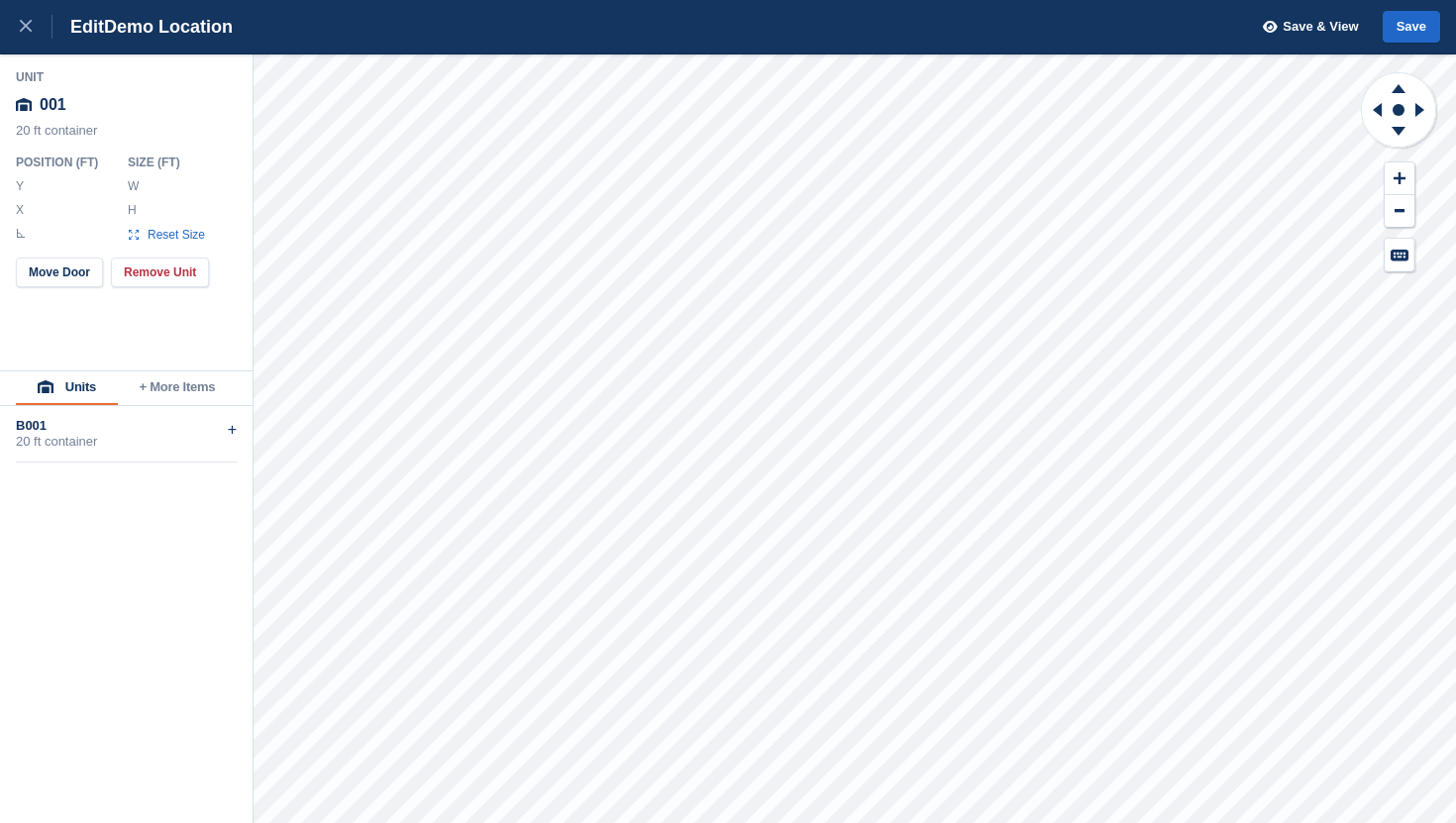 type on "*****" 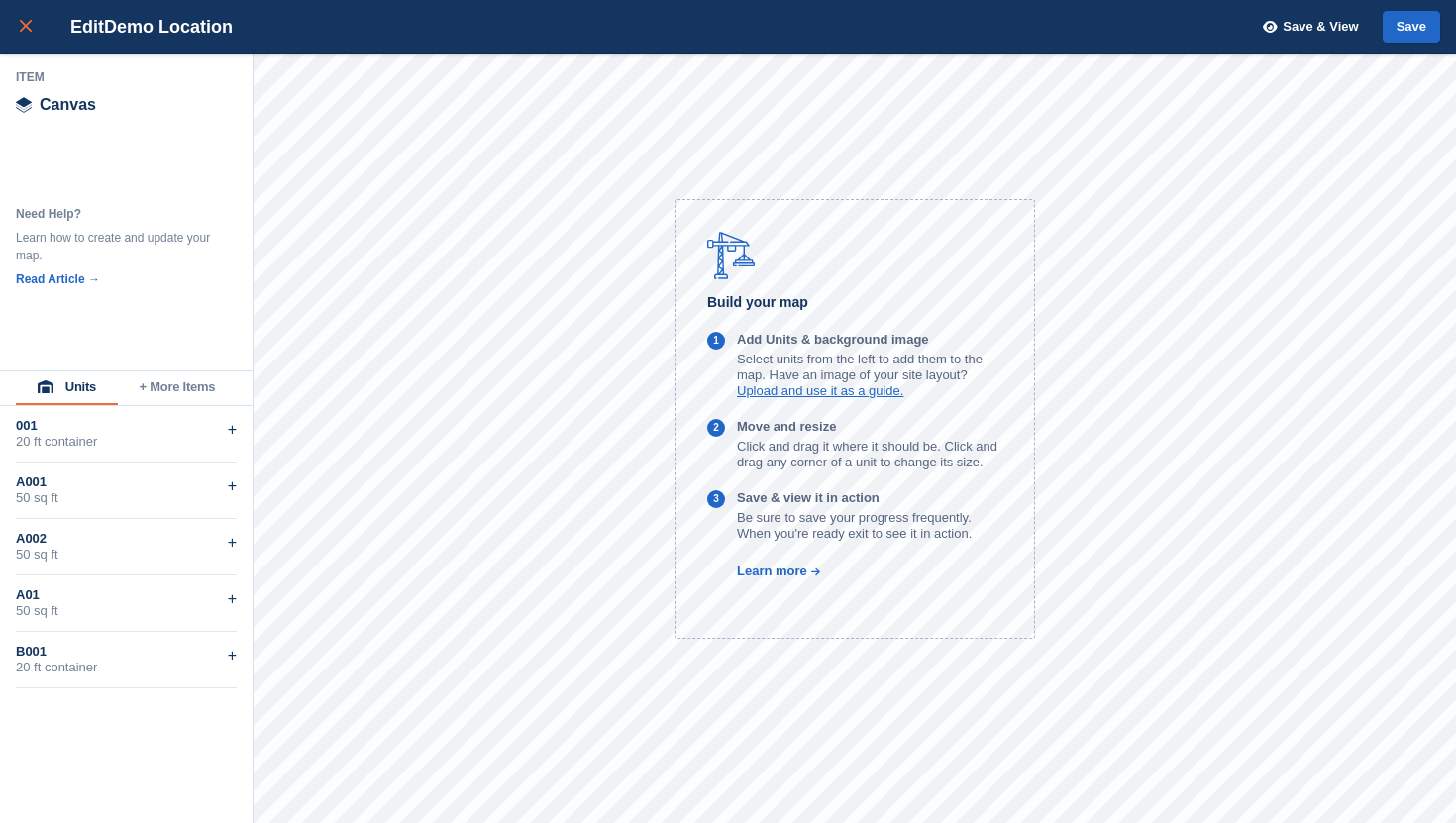 click at bounding box center (26, 27) 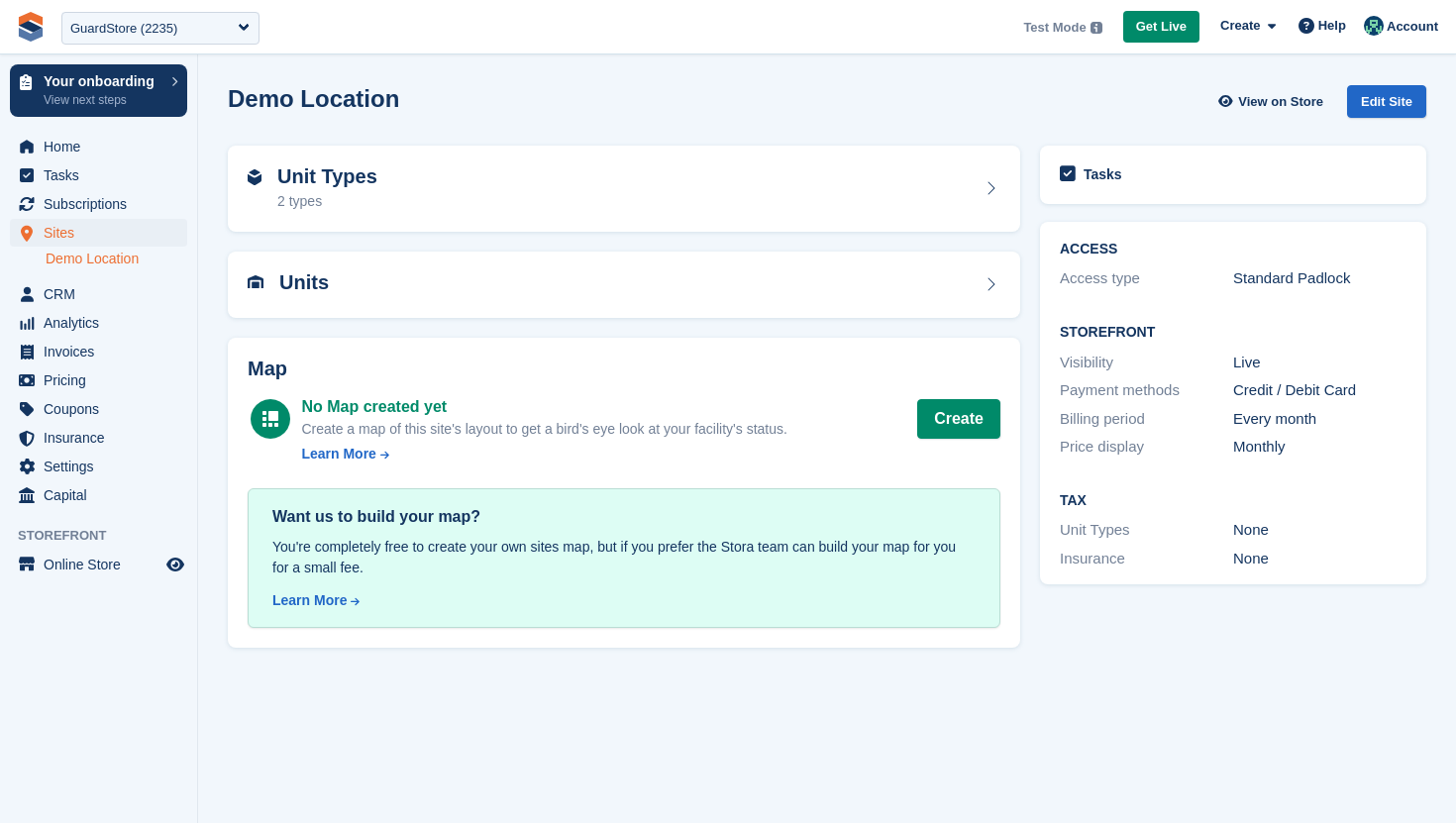 scroll, scrollTop: 0, scrollLeft: 0, axis: both 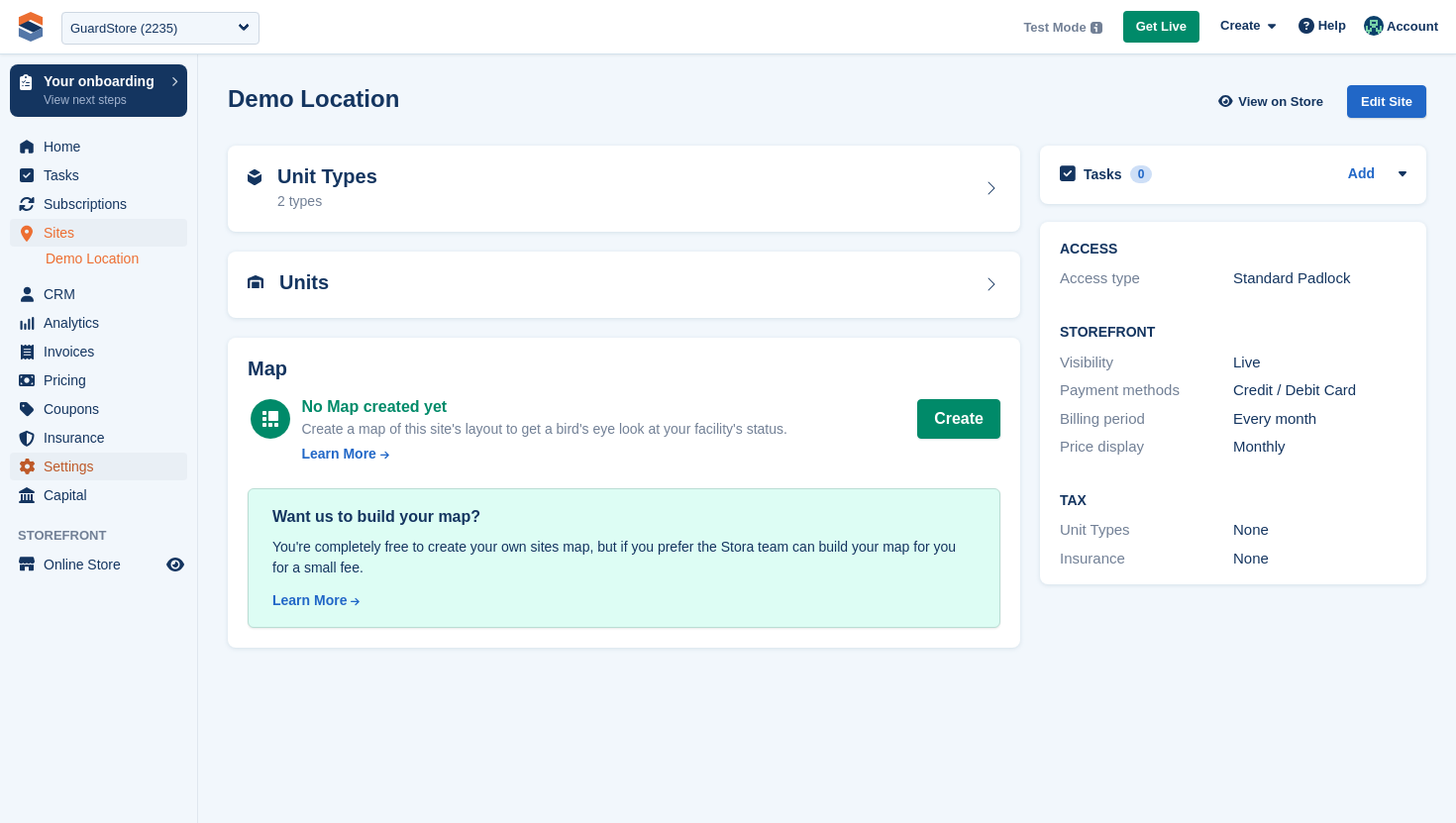 click on "Settings" at bounding box center (103, 466) 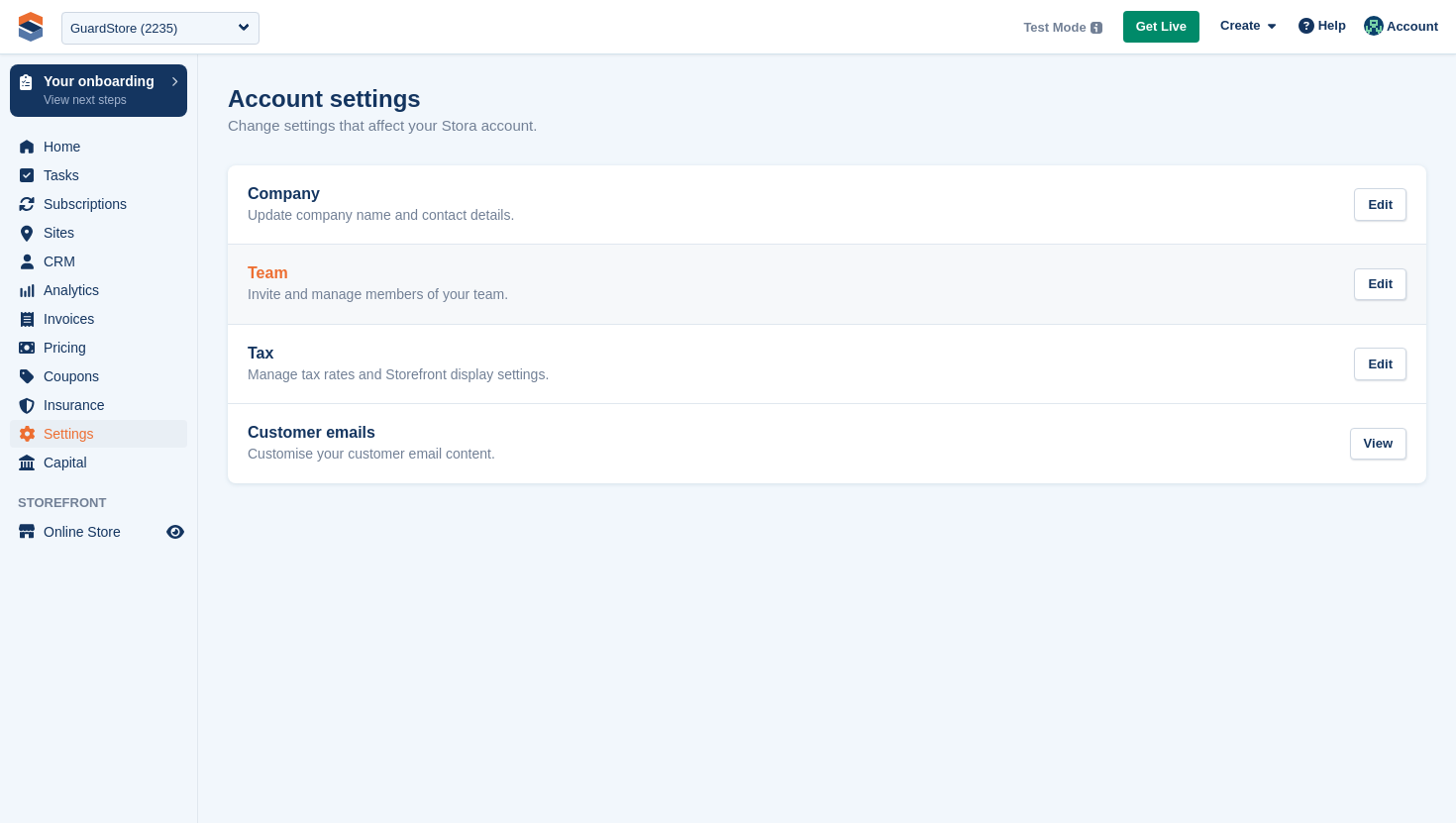 click on "Team
Invite and manage members of your team.
Edit" at bounding box center (827, 284) 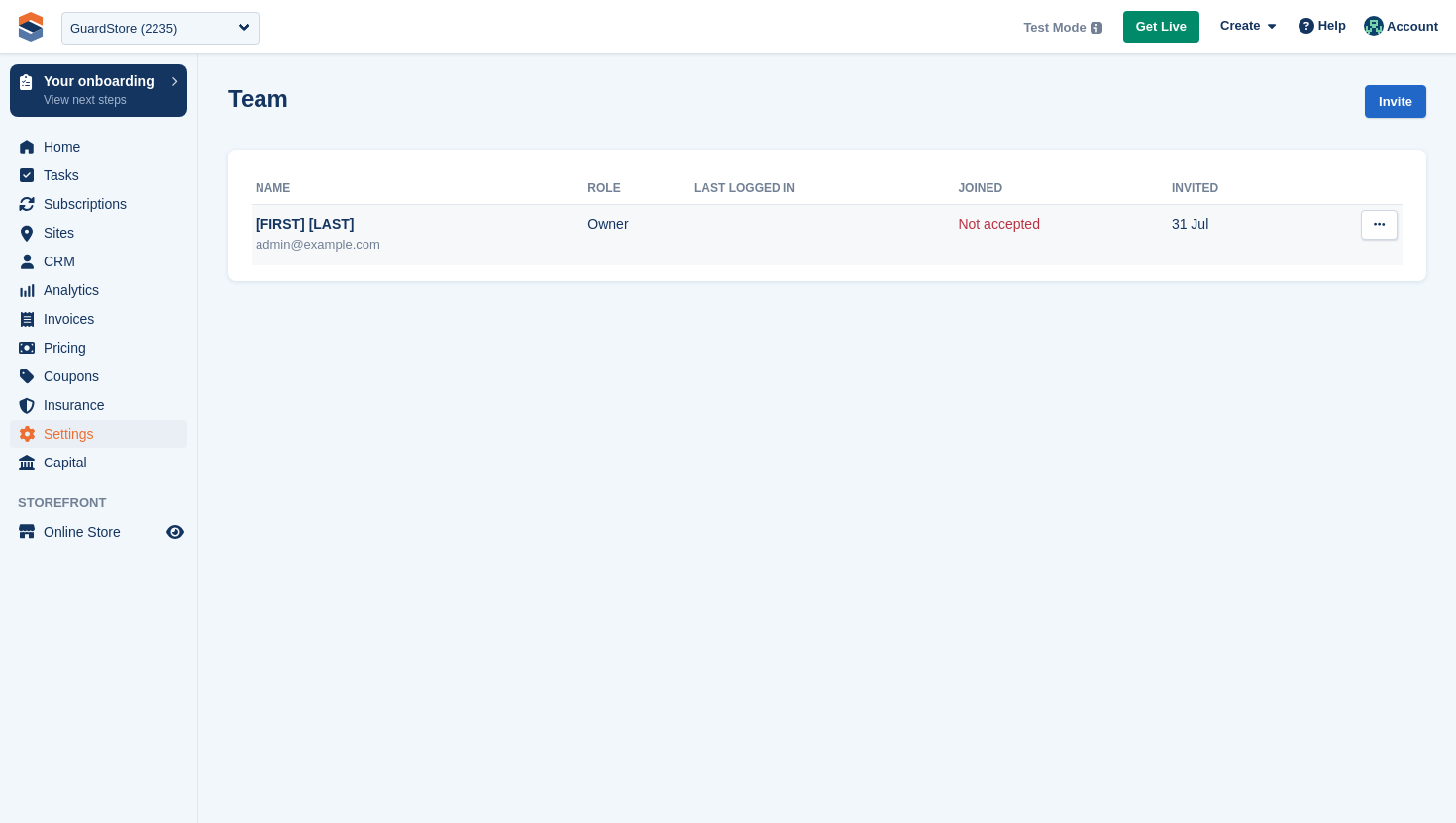 drag, startPoint x: 424, startPoint y: 245, endPoint x: 254, endPoint y: 252, distance: 170.14406 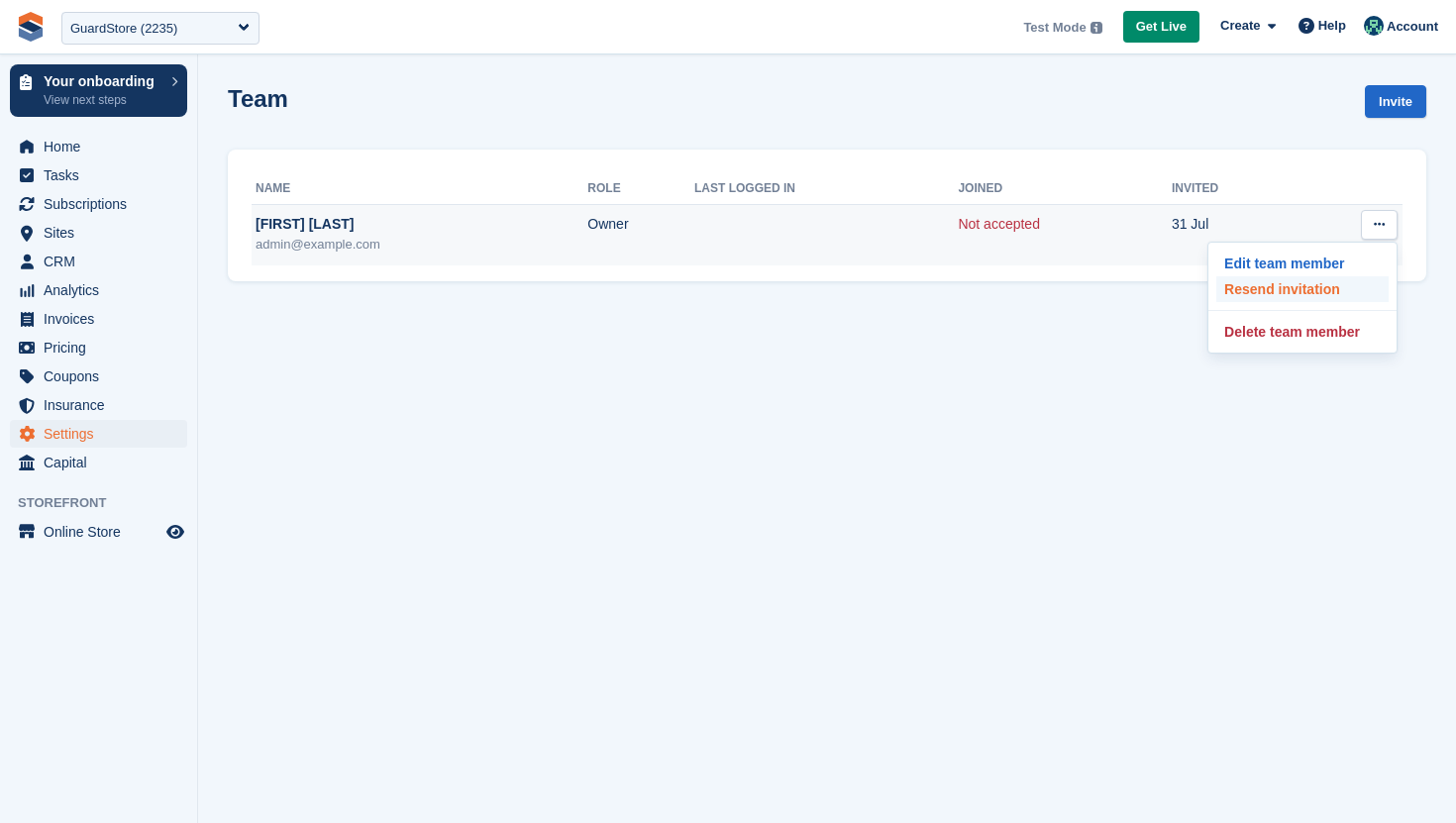 click on "Resend invitation" at bounding box center [1302, 289] 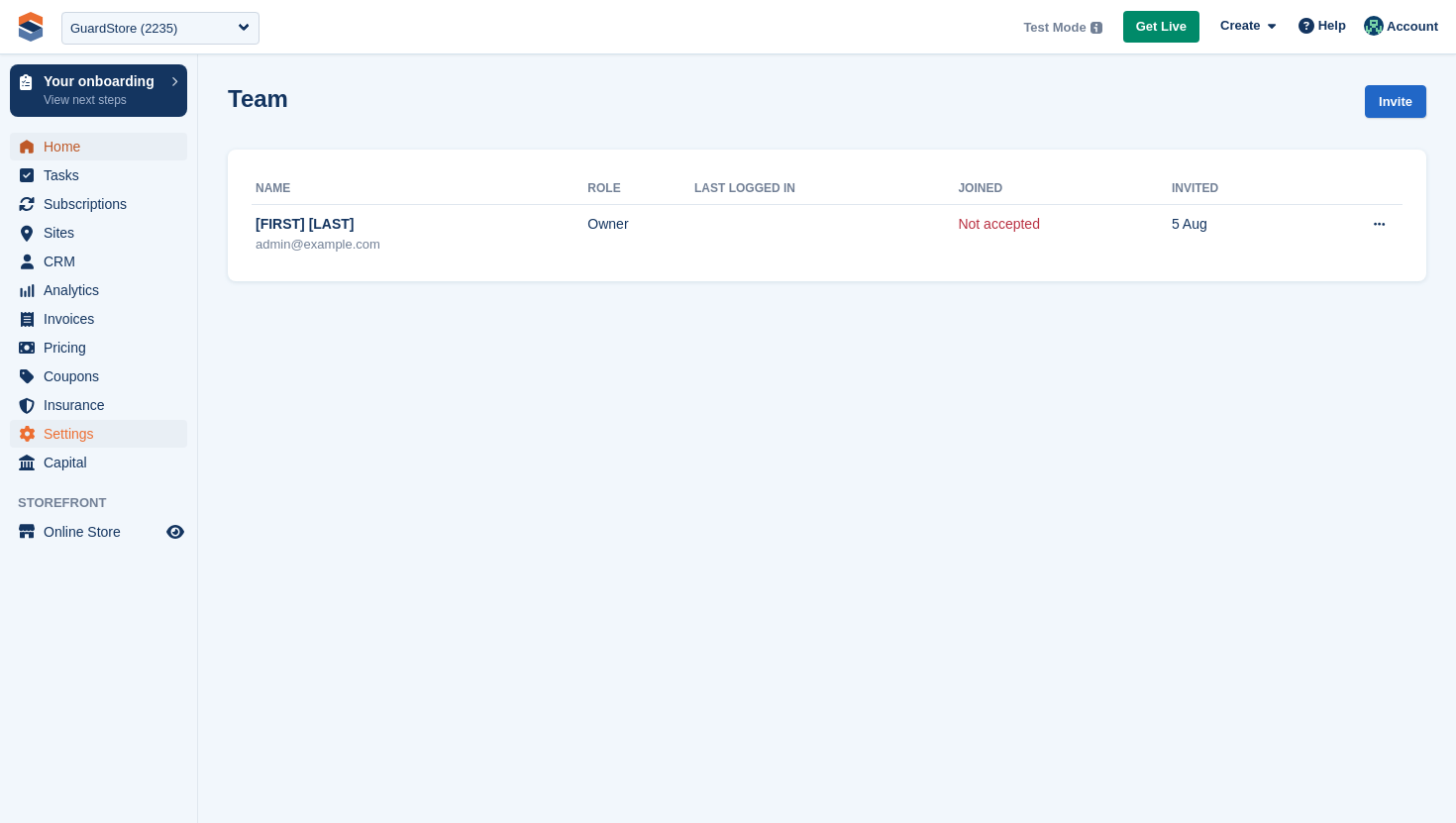 click on "Home" at bounding box center [103, 147] 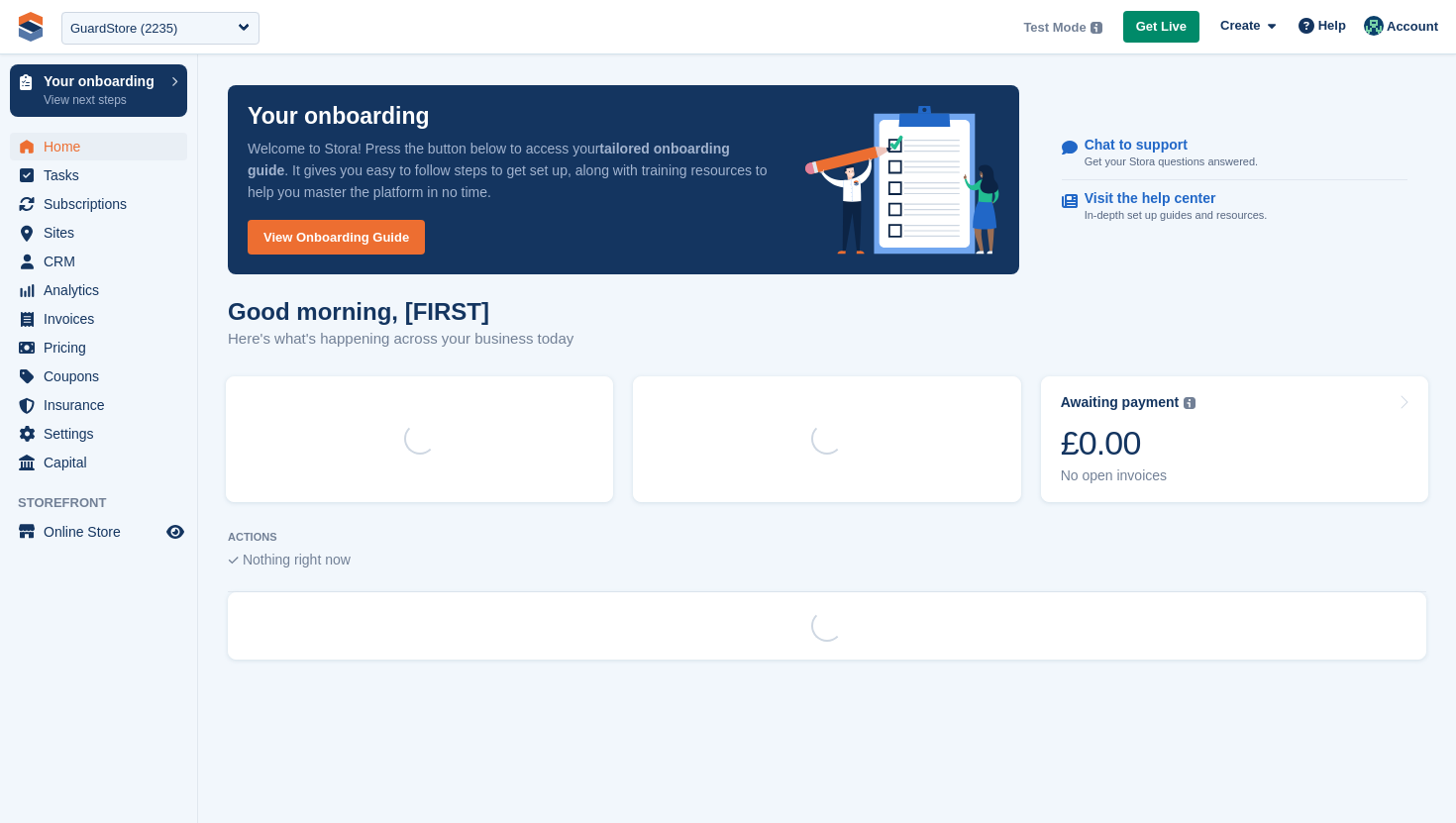 scroll, scrollTop: 0, scrollLeft: 0, axis: both 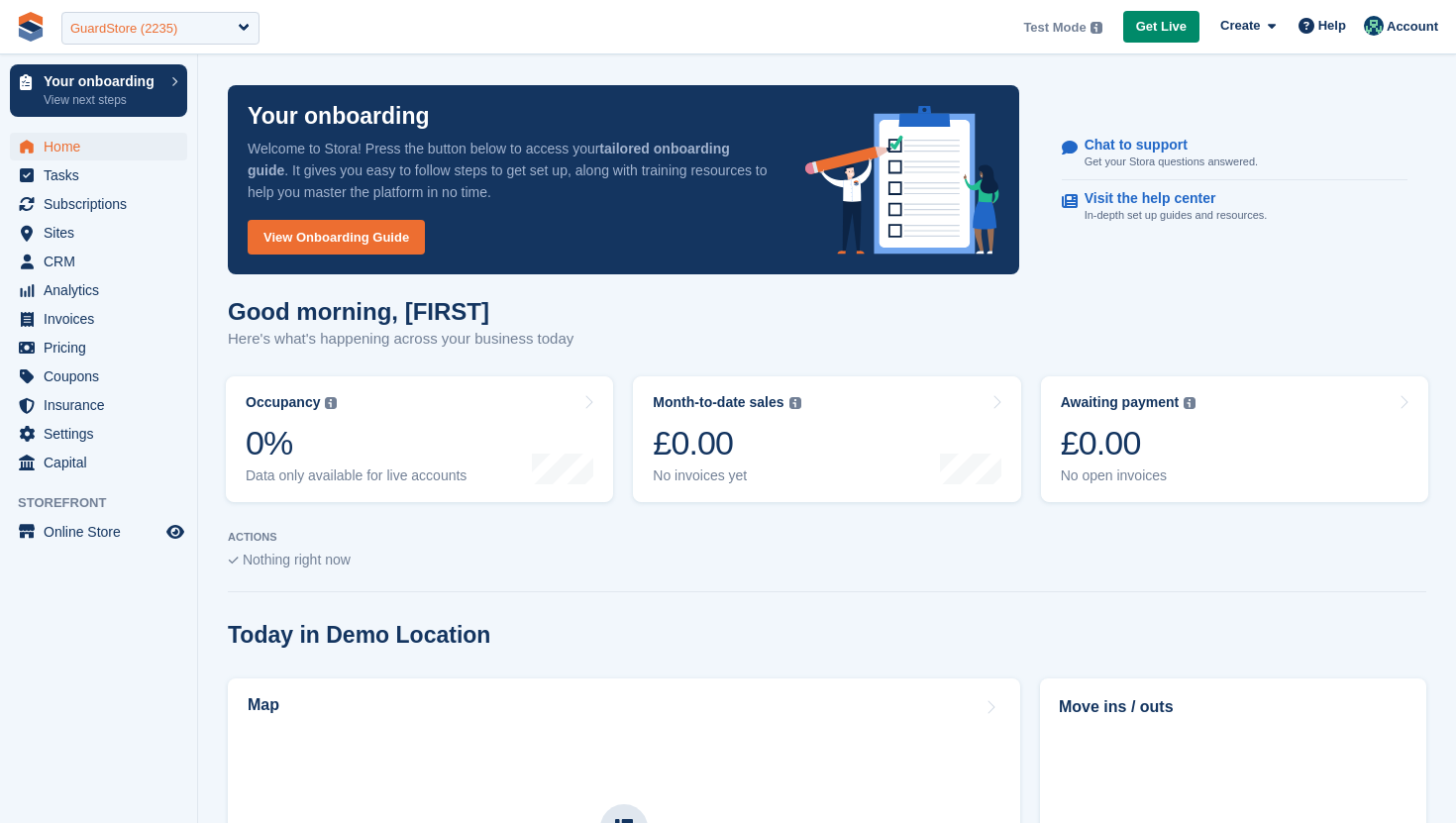 click on "GuardStore (2235)" at bounding box center (124, 29) 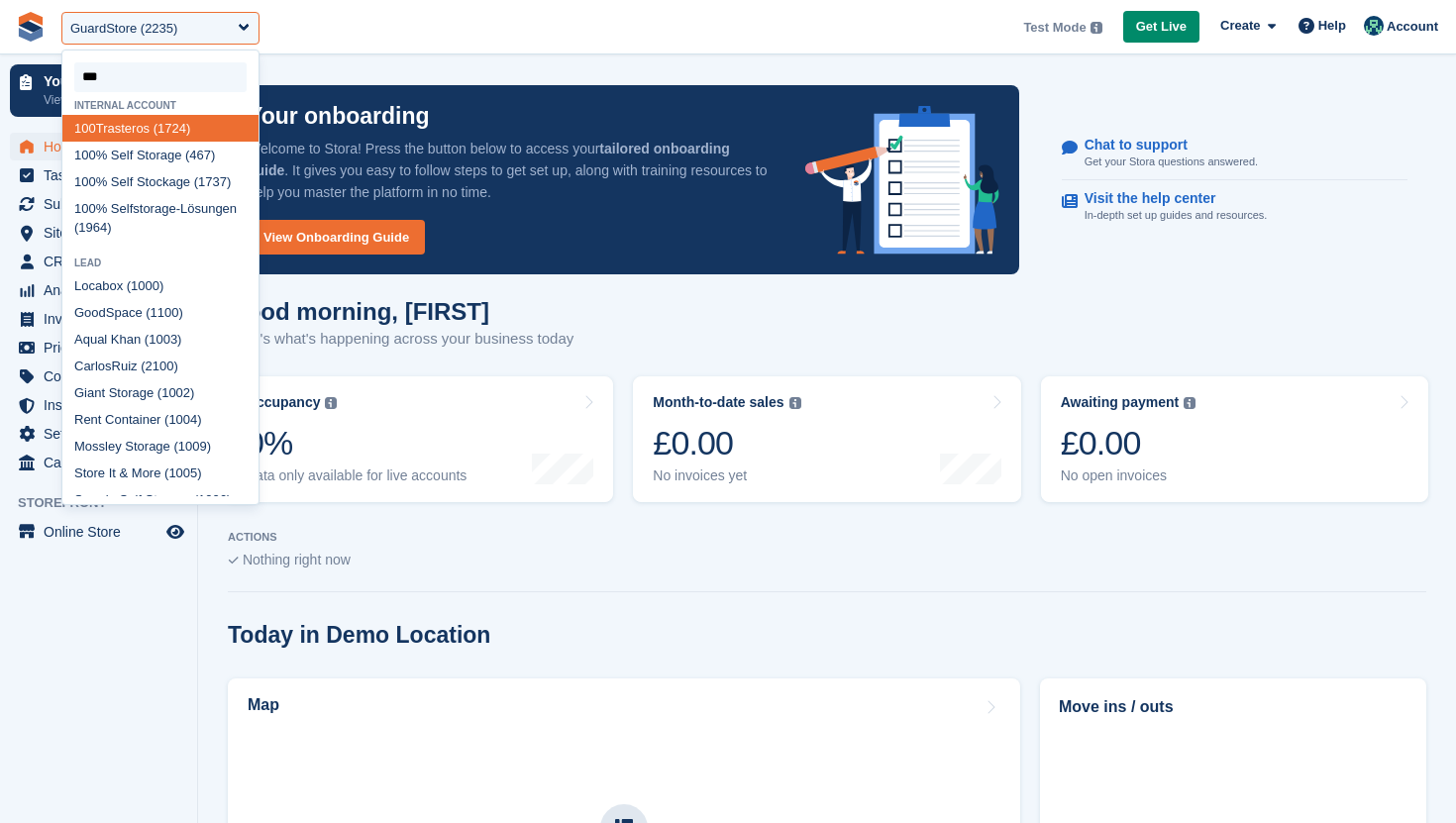 type on "****" 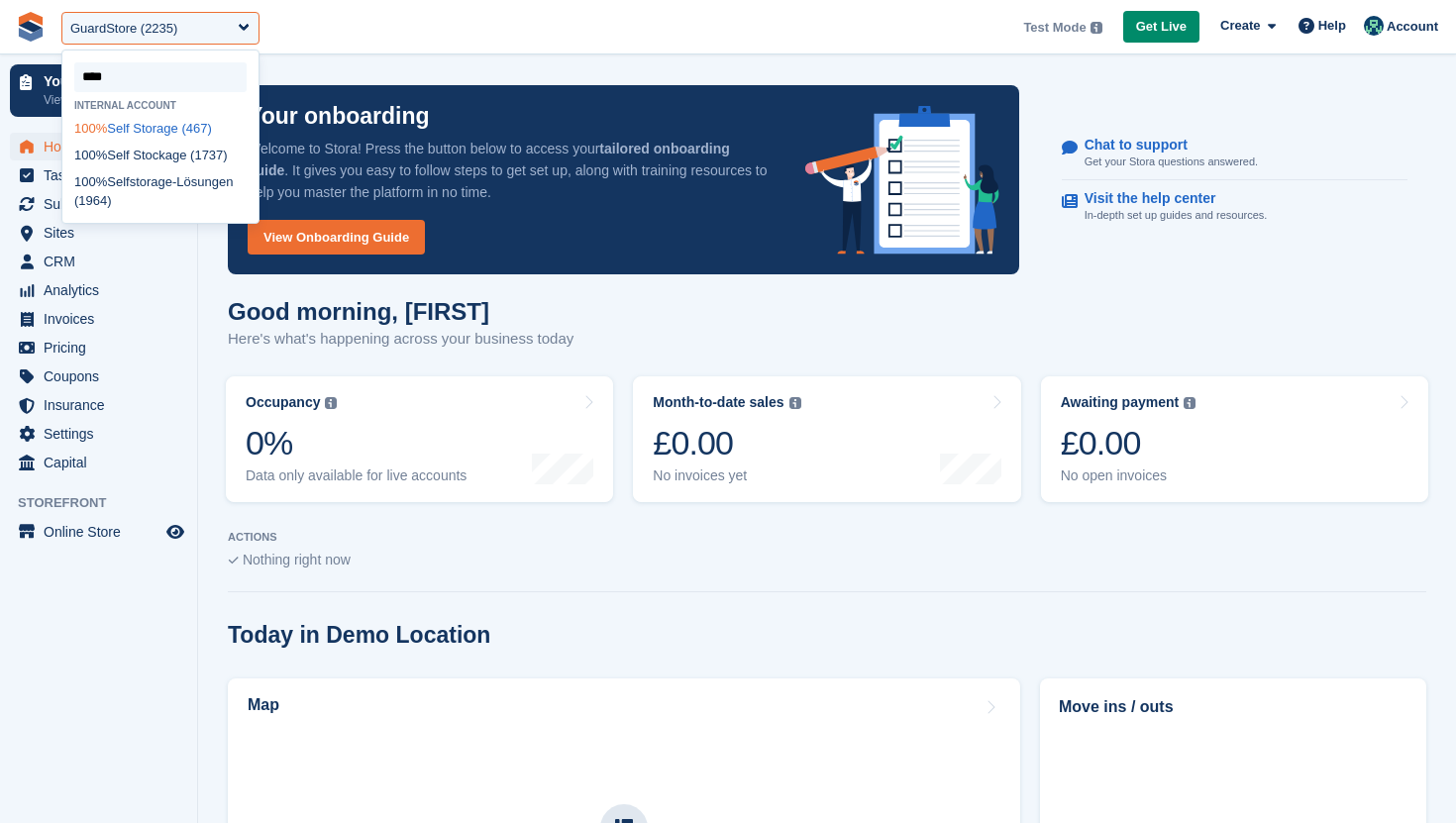click on "100%  Self Storage (467)" at bounding box center (160, 128) 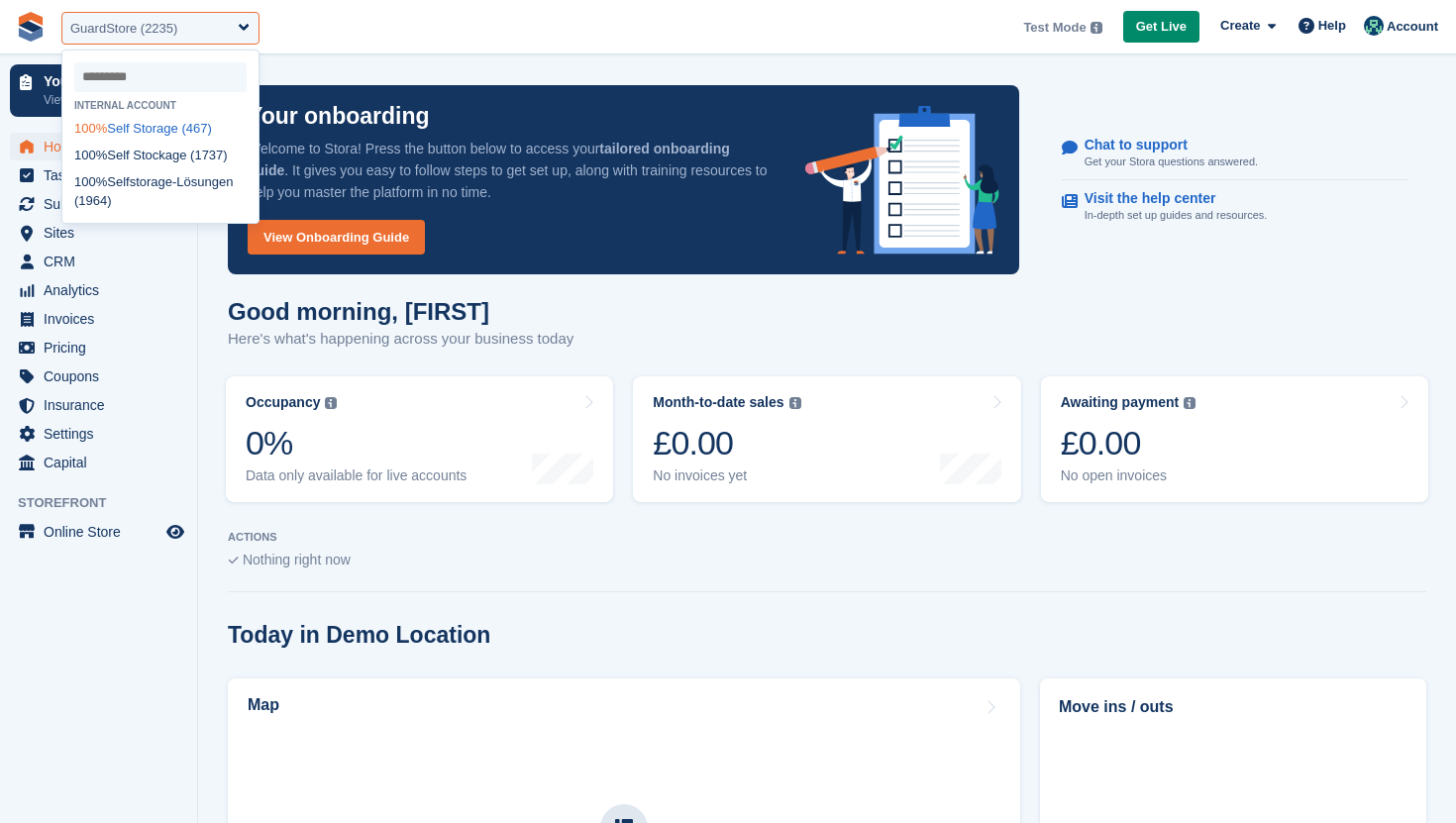 select on "***" 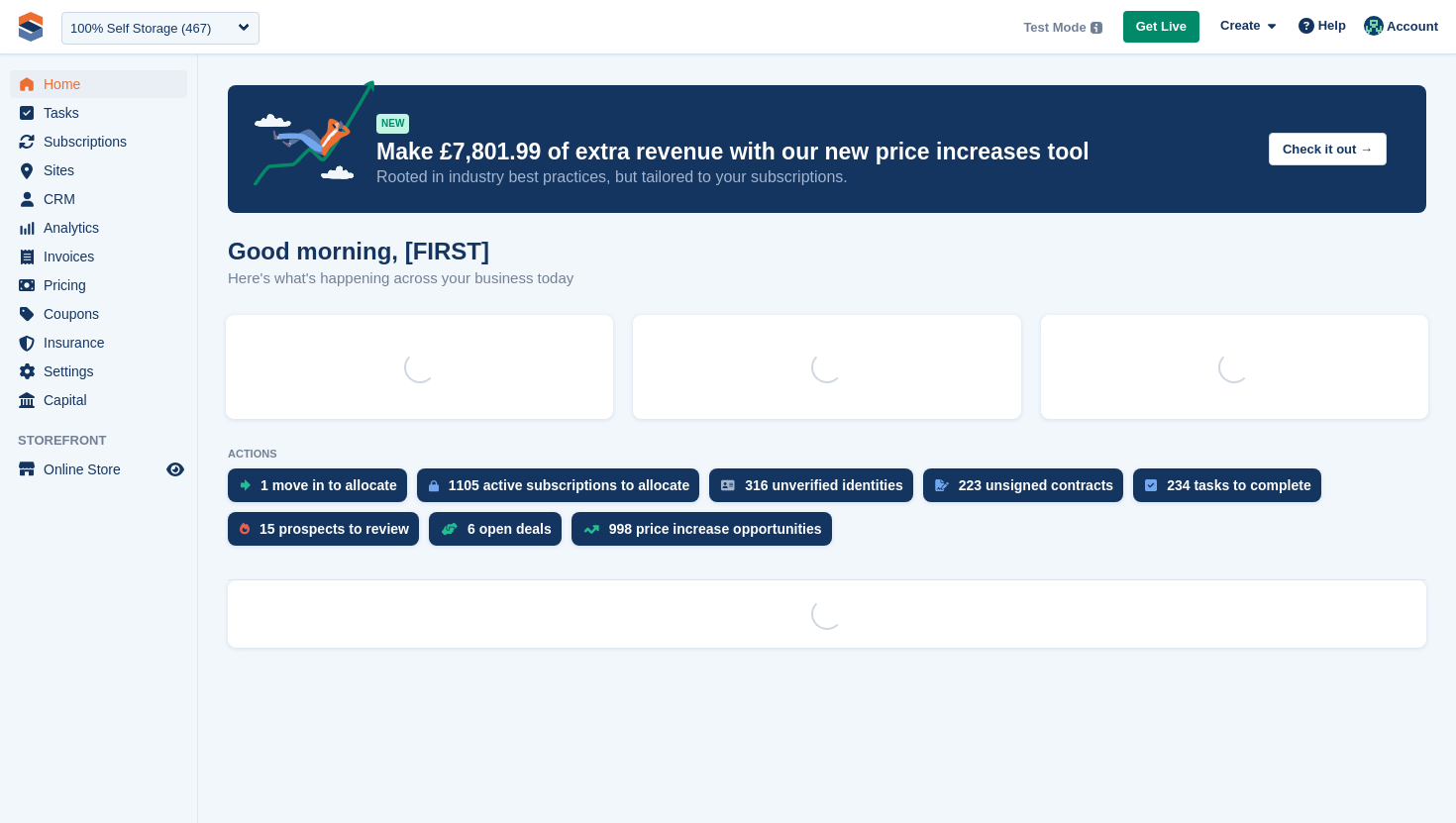 scroll, scrollTop: 0, scrollLeft: 0, axis: both 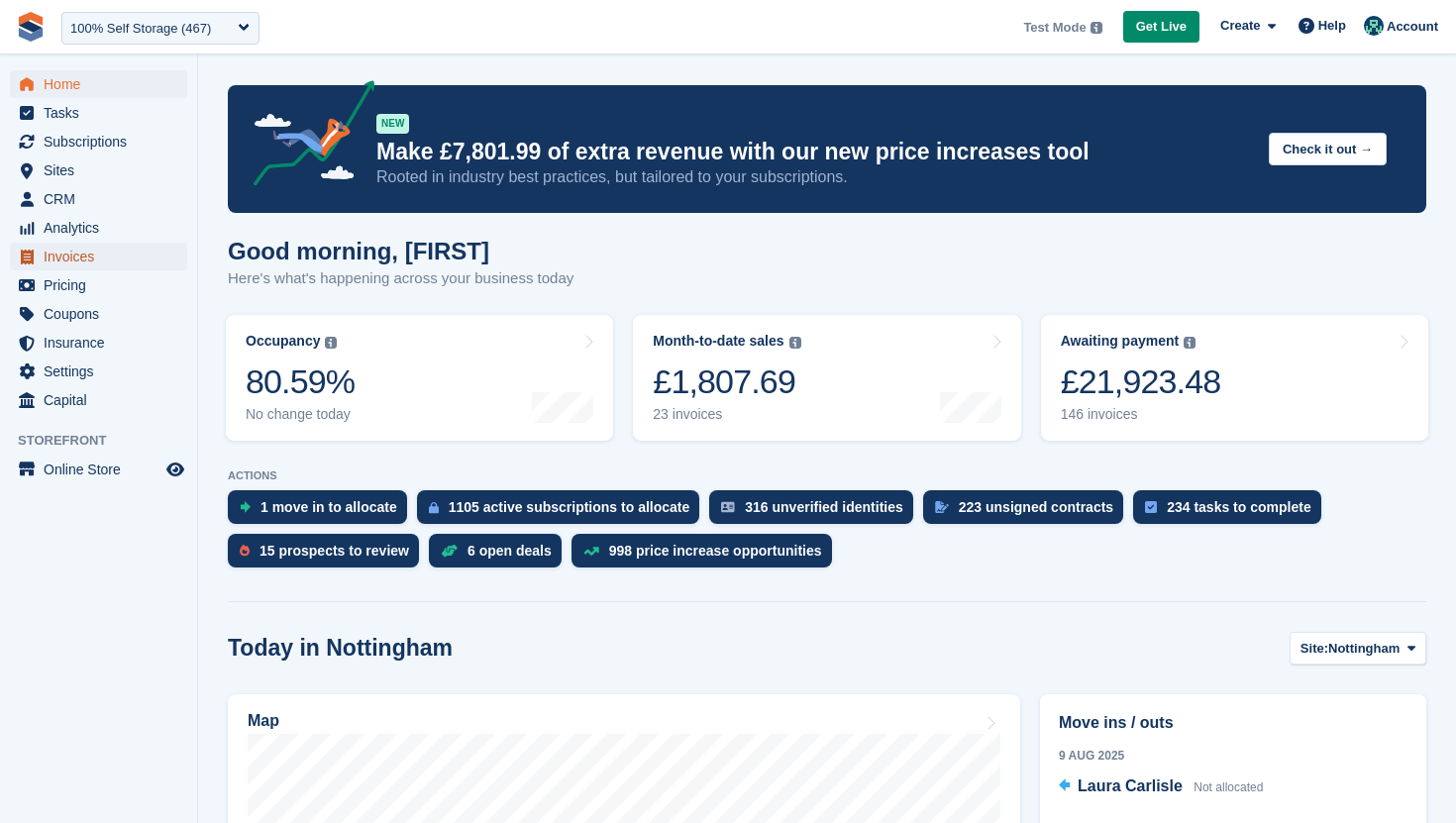 click on "Invoices" at bounding box center [103, 257] 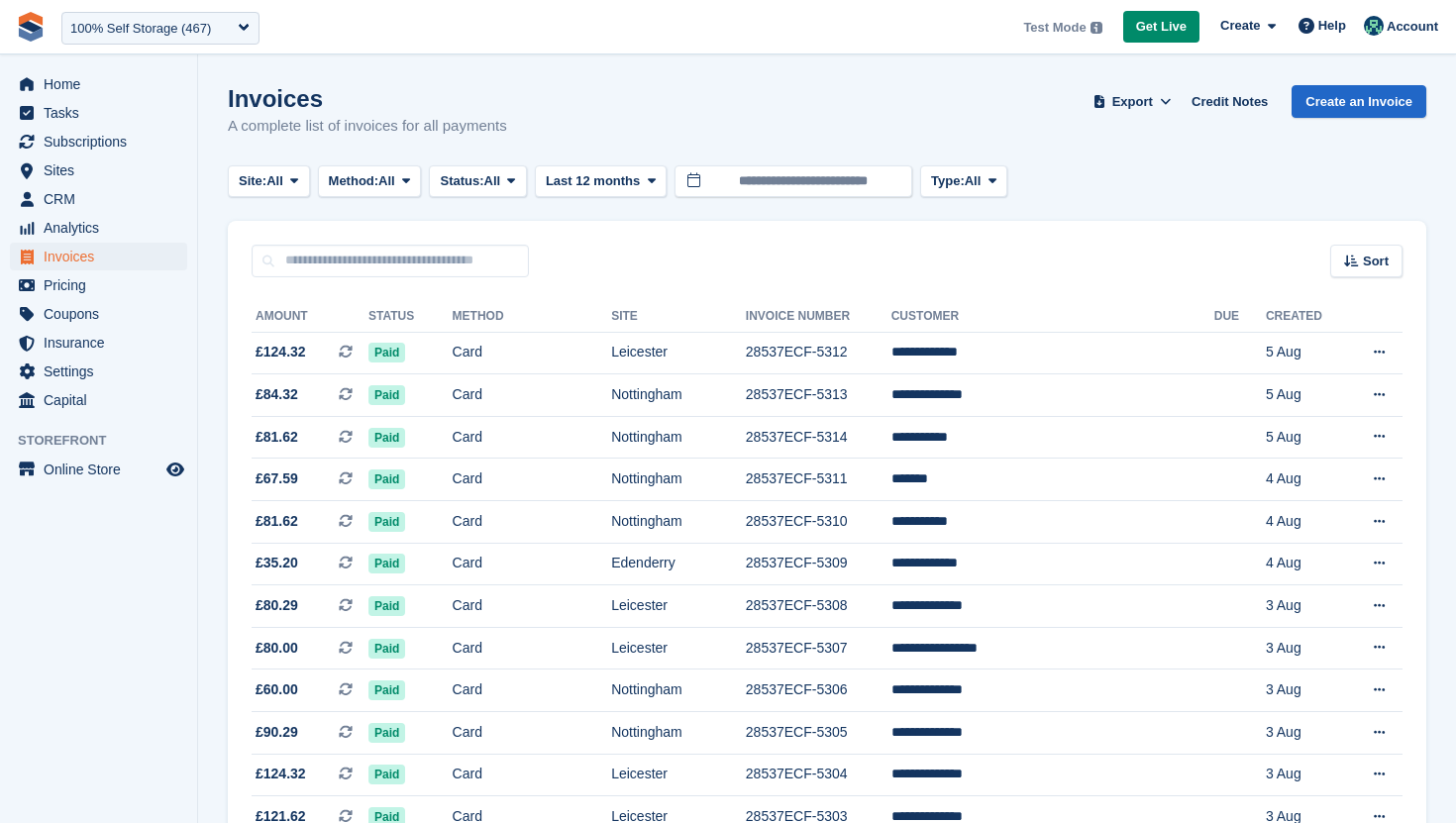scroll, scrollTop: 0, scrollLeft: 0, axis: both 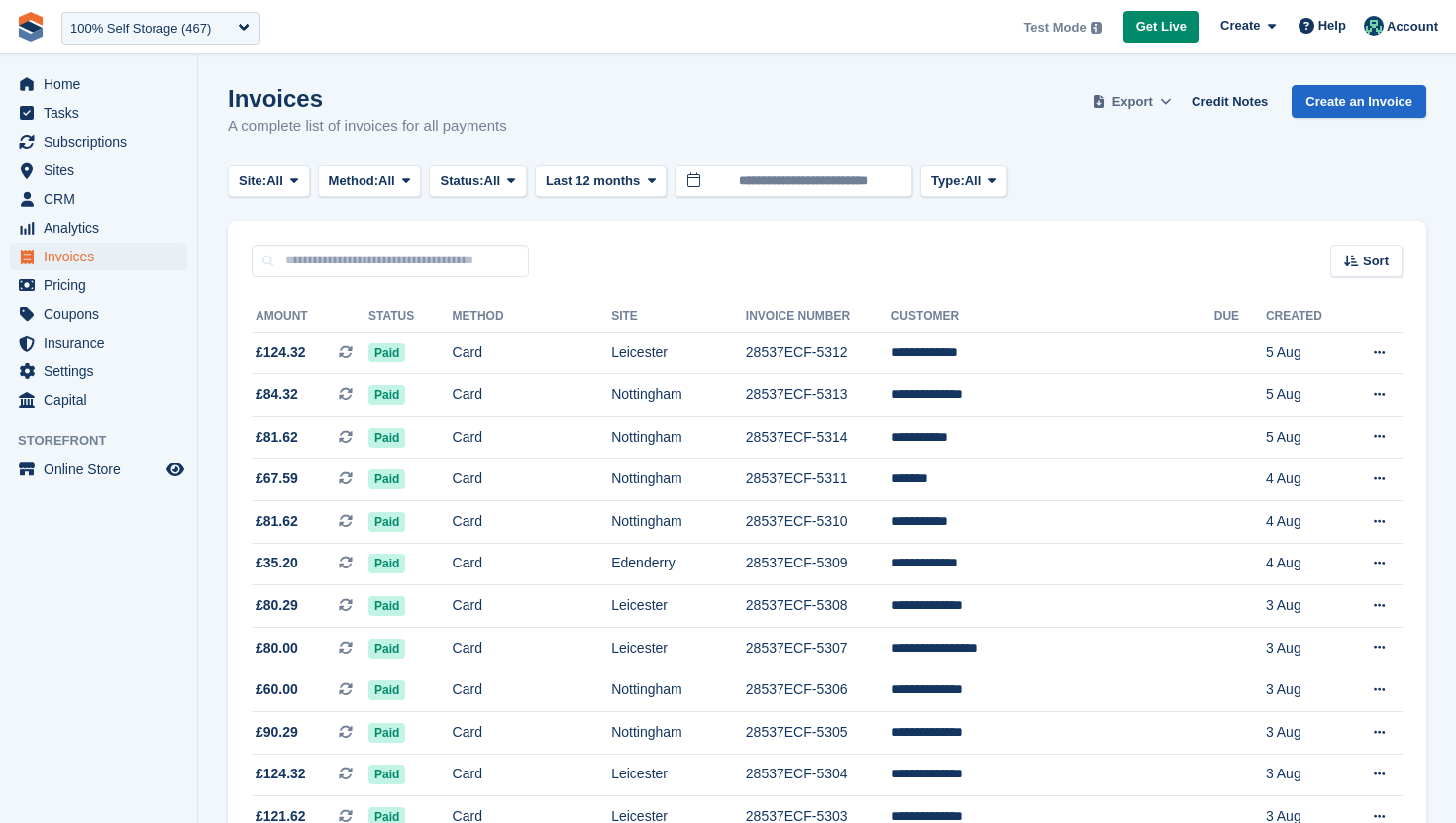 click on "Export" at bounding box center [1132, 101] 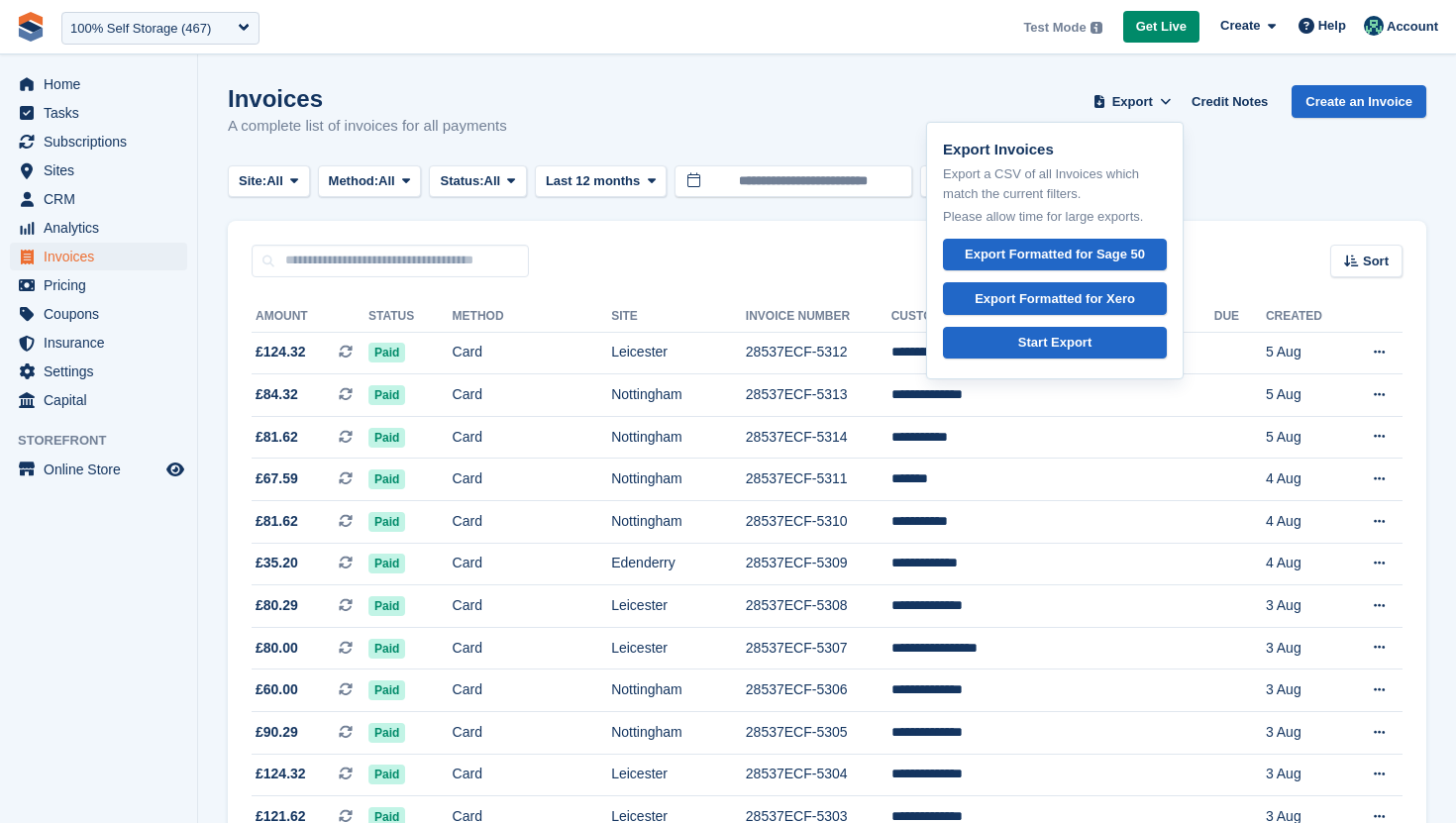 click on "Invoices
A complete list of invoices for all payments
Export
Export Invoices
Export a CSV of all Invoices which match the current filters.
Please allow time for large exports.
Export Formatted for Sage 50
Export Formatted for Xero
Start Export
Credit Notes
Create an Invoice" at bounding box center [827, 123] 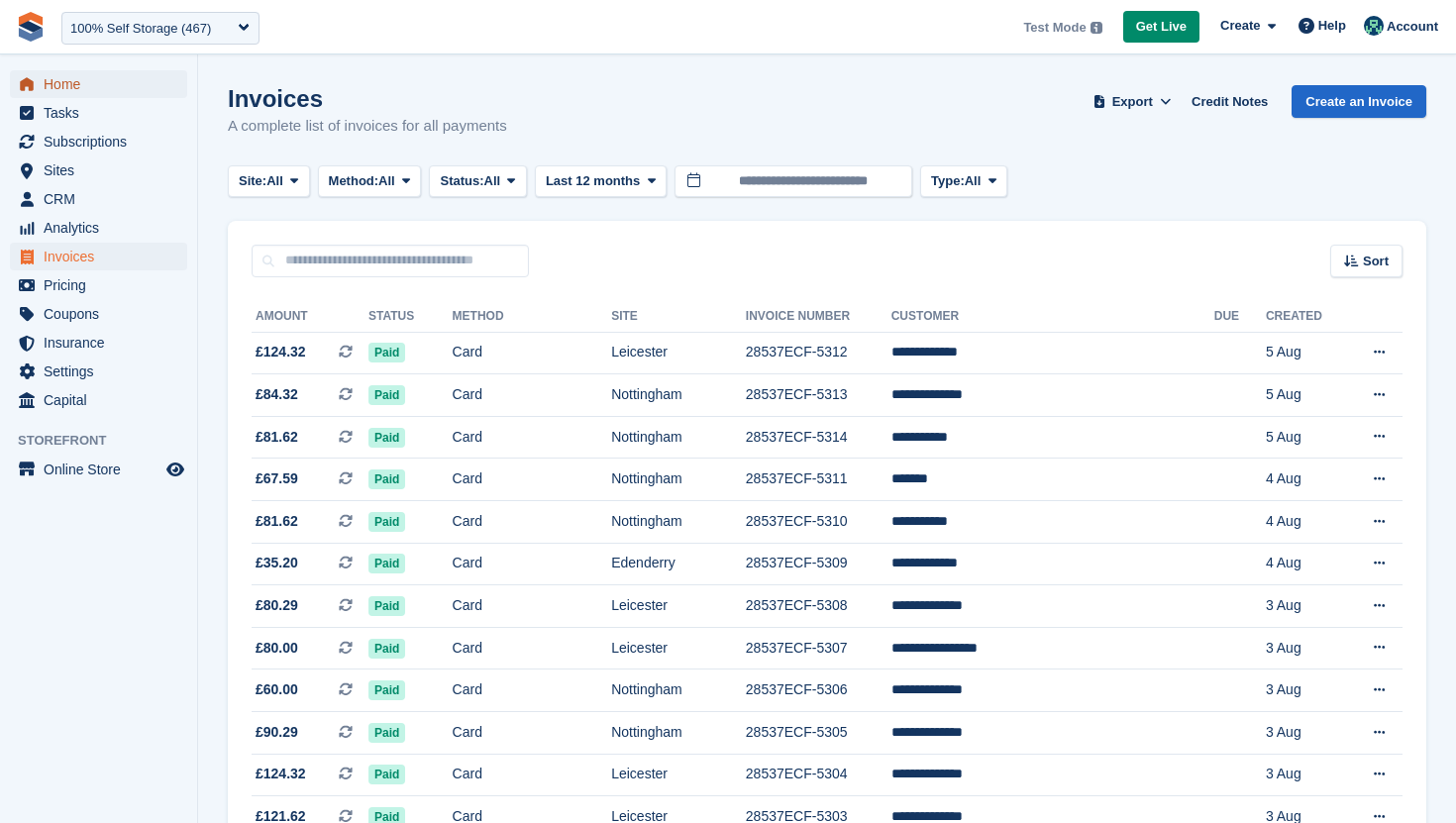 click on "Home" at bounding box center (103, 84) 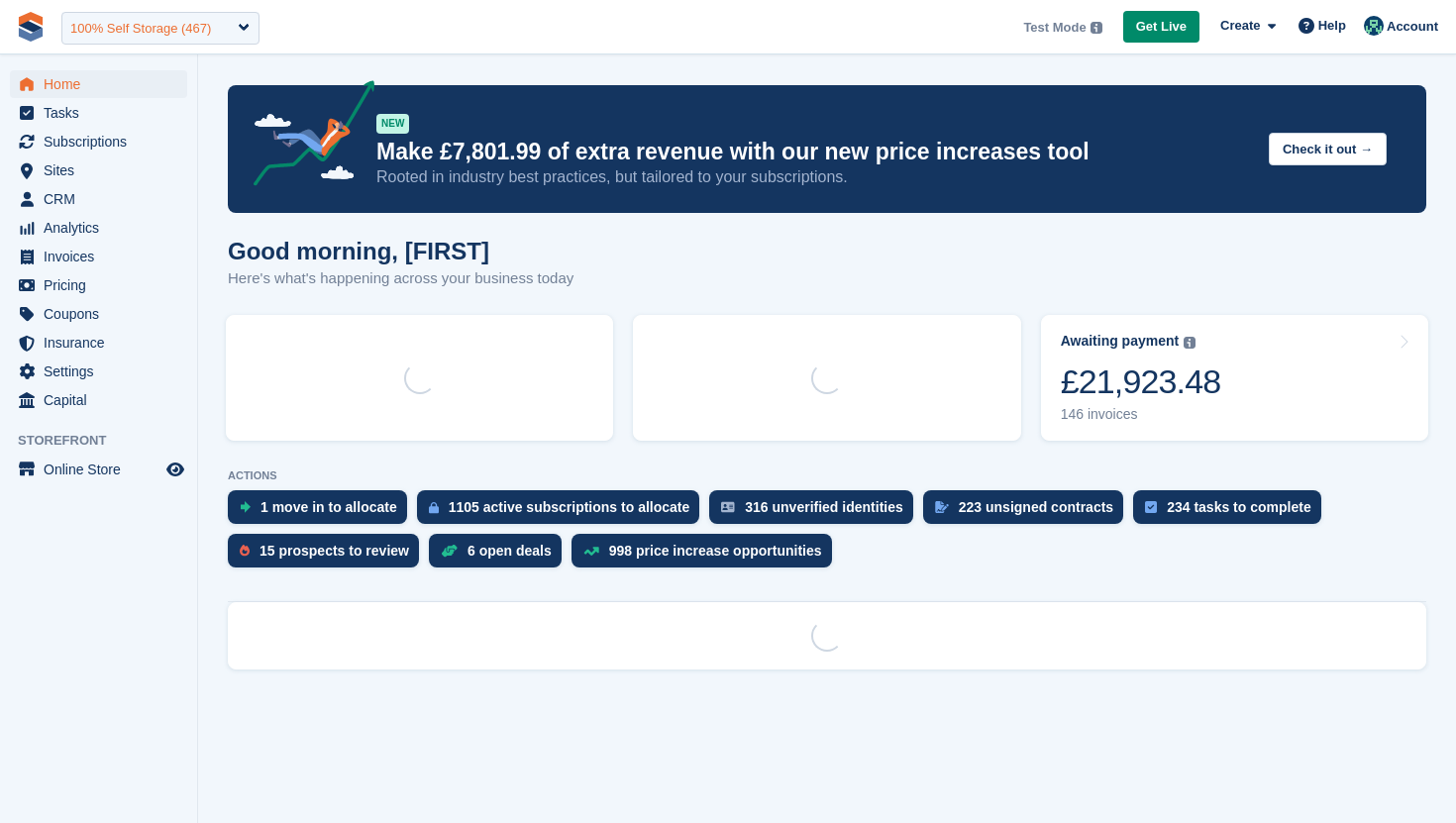 scroll, scrollTop: 0, scrollLeft: 0, axis: both 